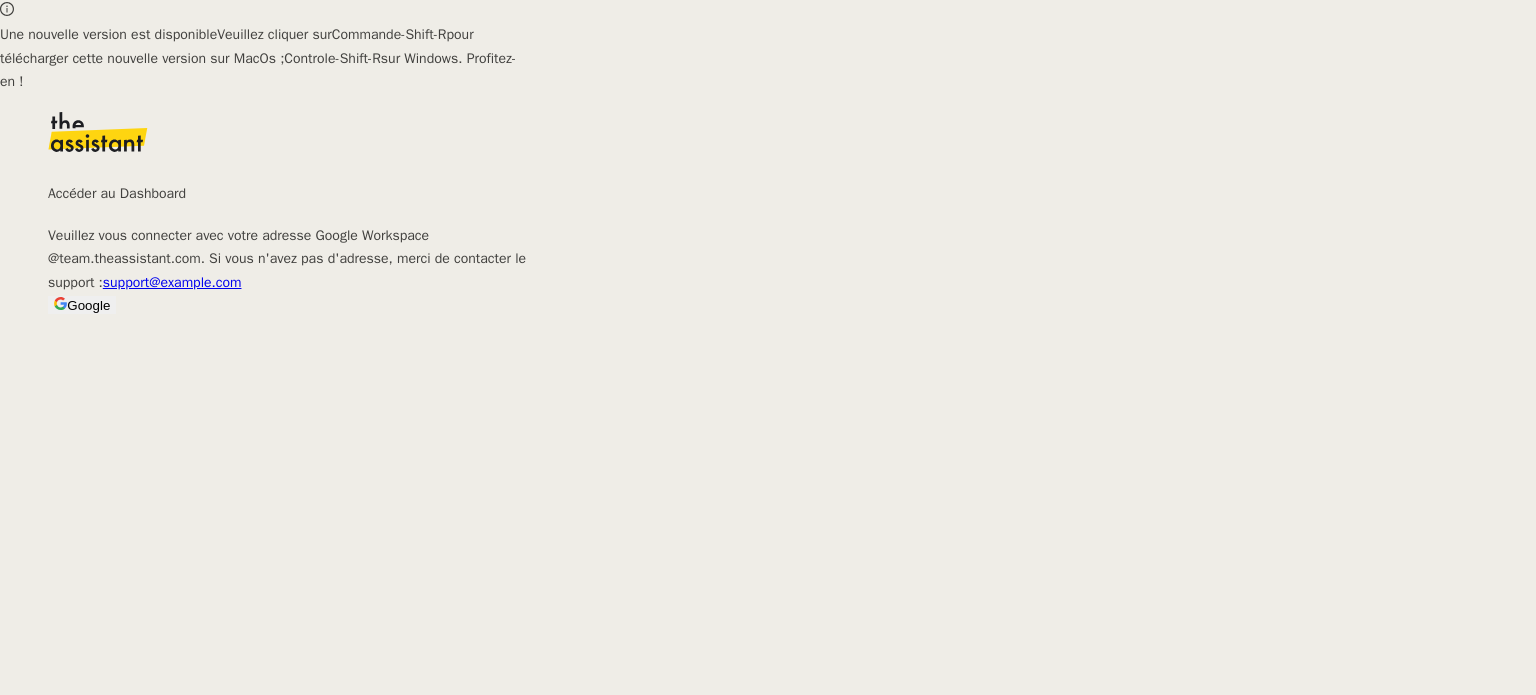 scroll, scrollTop: 0, scrollLeft: 0, axis: both 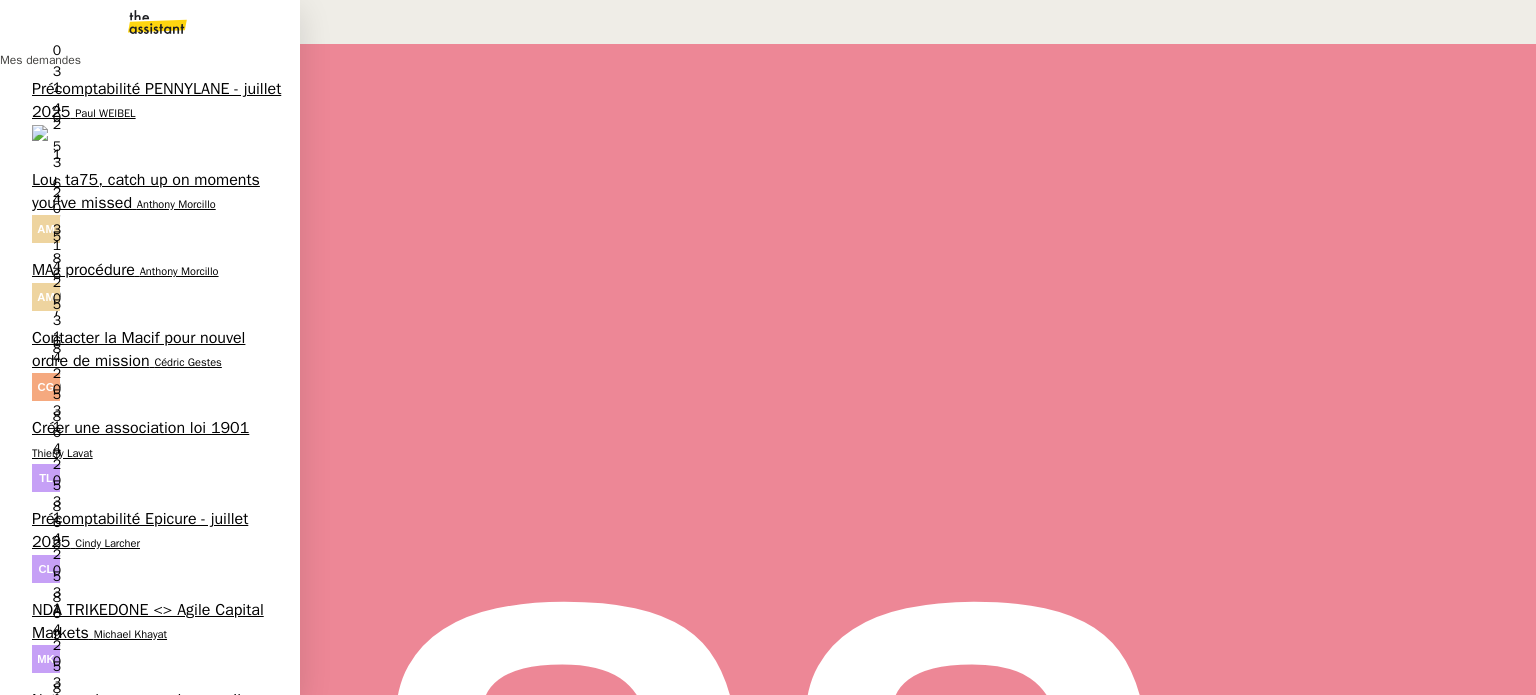 click on "NDA Nextage Therapeutics Ltd. [NAME] 0 1 2 3 4 5 6 7 8 9" at bounding box center (150, 1972) 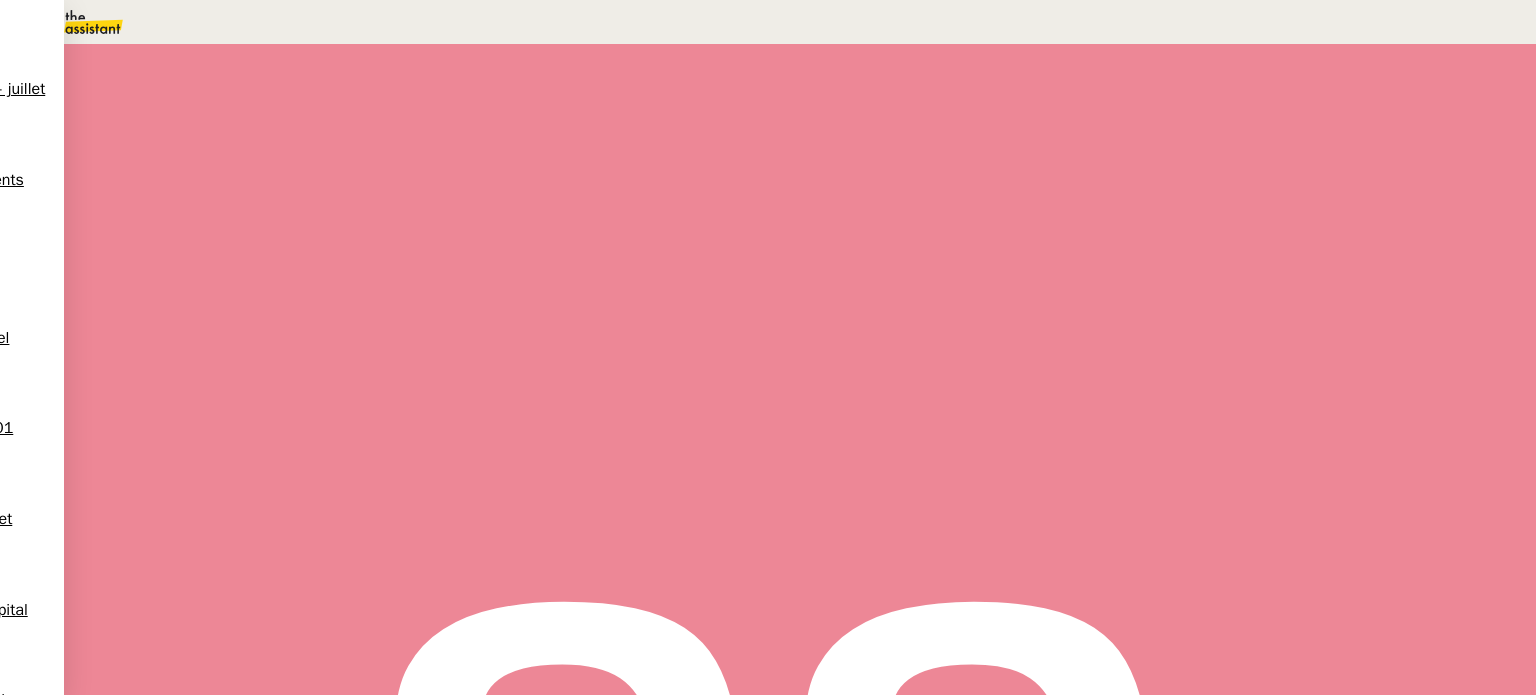 scroll, scrollTop: 0, scrollLeft: 0, axis: both 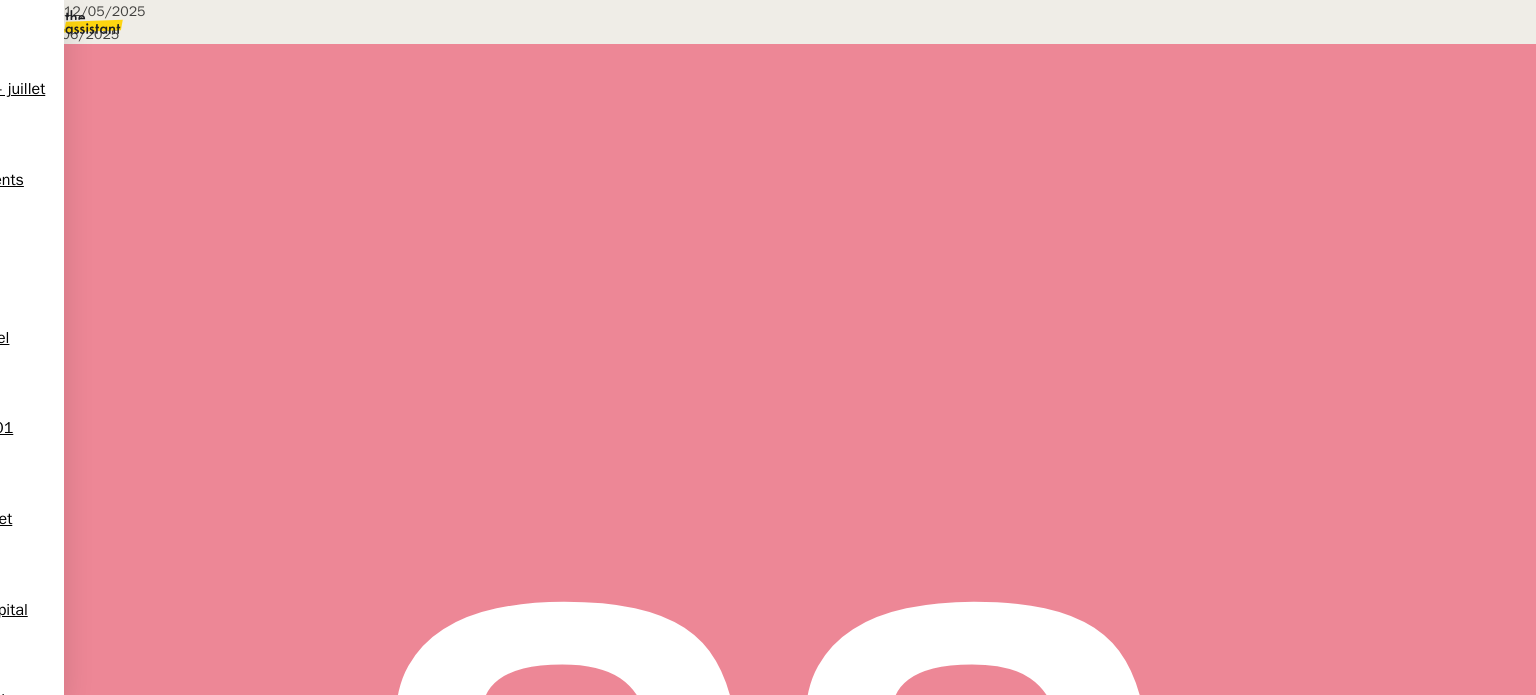 click on "Création : 12/05/2025 MAJ : 23/06/2025 Contexte : Le client souhaite que l'on récupère les PDF Exercices de style parus dans M le Magazine du Monde Récurrence : le lundi, une semaine sur deux Date de la dernière réalisation de la procédure : 23/06/25 Date de la prochaine réalisation de la procédure : 07/07/25 PROCÉDURE 0-PRE-REQUIS Vérifier la date de la prochaine réalisation de la procédure Si c'est la bonne semaine, réaliser la procédure Si ce n'est pas la bonne semaine, clôturer la demande A-RÉCUPÉRER LES PDF Envoyer un email à [NAME] du Service Photo de M , pour lui demander les PDF des dernières parutions Exercices de style à [EMAIL] . Utiliser le template : Demander les PDF à [NAME] (cf template ci-dessous) Envoyer le PDF par email au client Modifier la procédure en notant la date de la dernière réalisation de la procédure et la date de la prochaine réalisation de la procédure (mettre la demande en help) Clôturer la demande Email :" at bounding box center [768, 632] 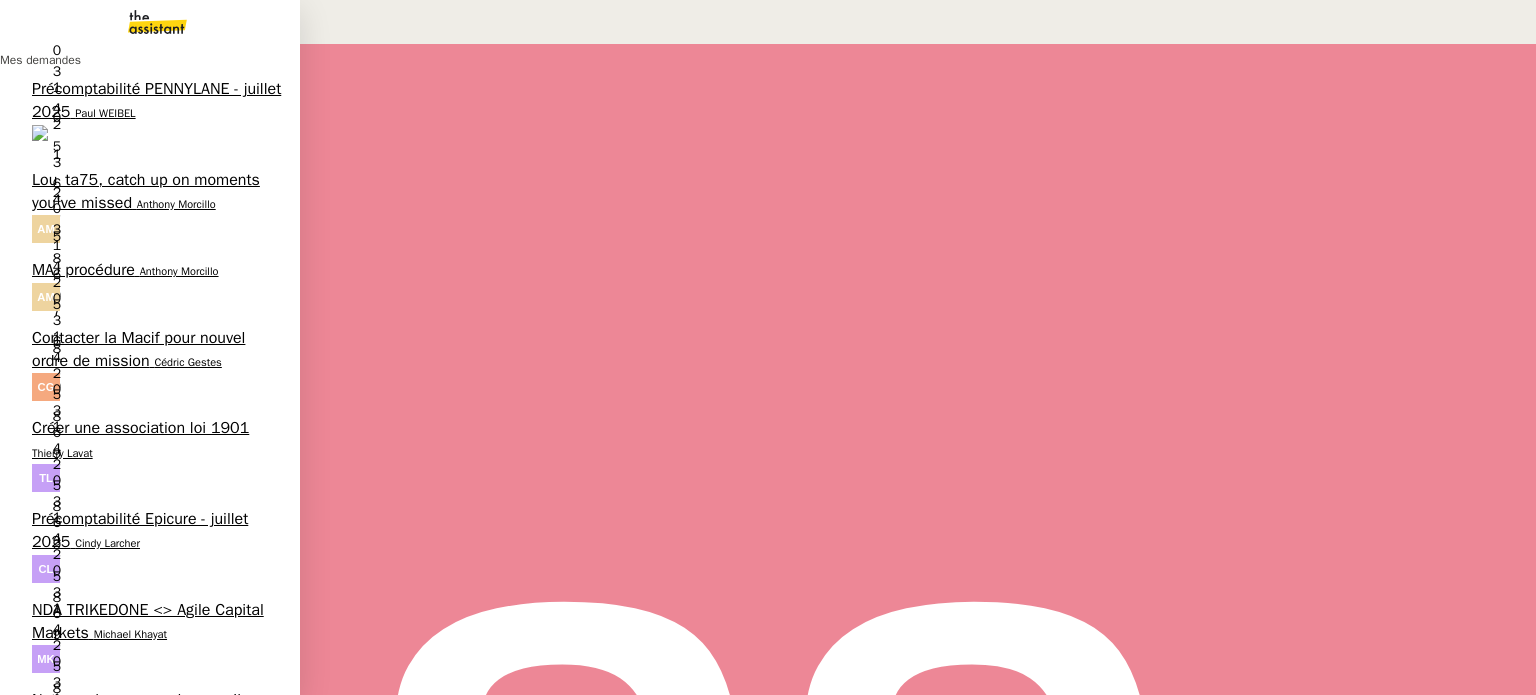 click on "NDA Hephaistos" at bounding box center (91, 1335) 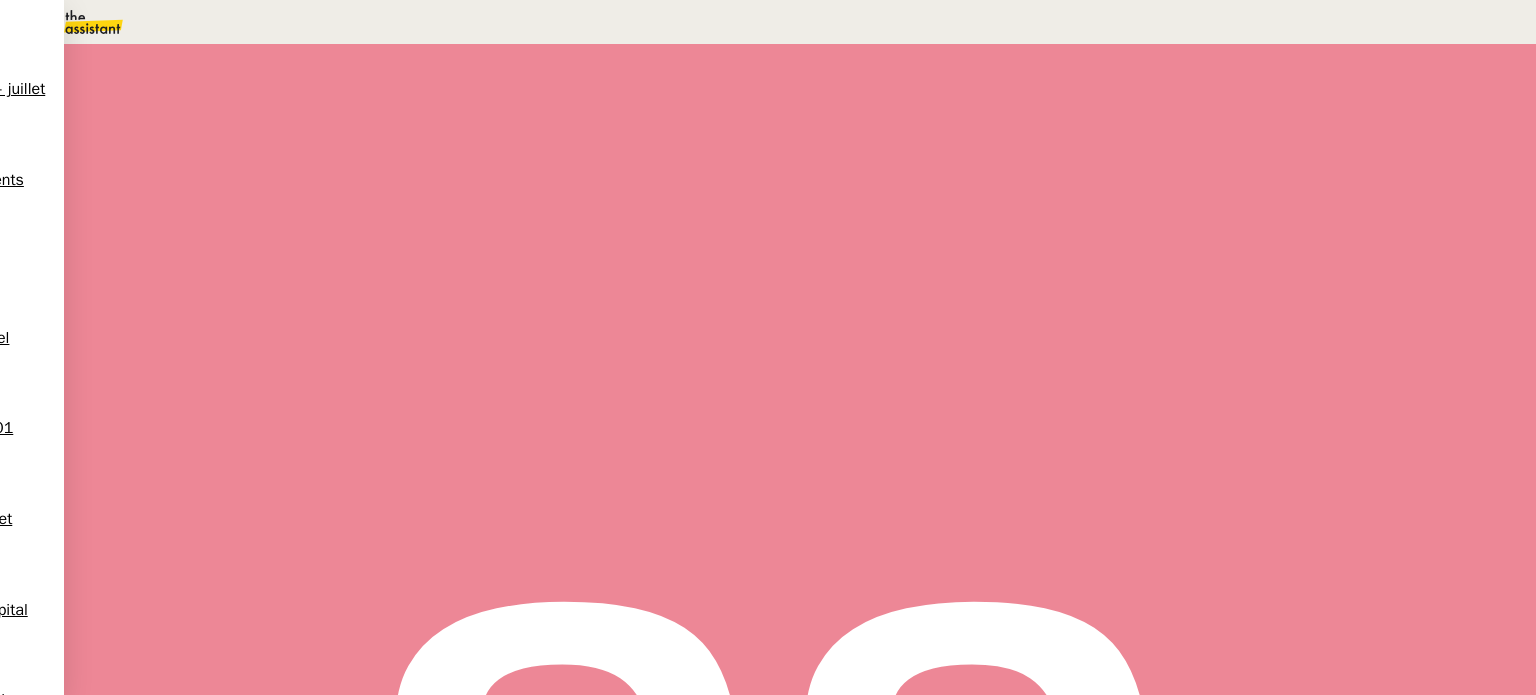 scroll, scrollTop: 100, scrollLeft: 0, axis: vertical 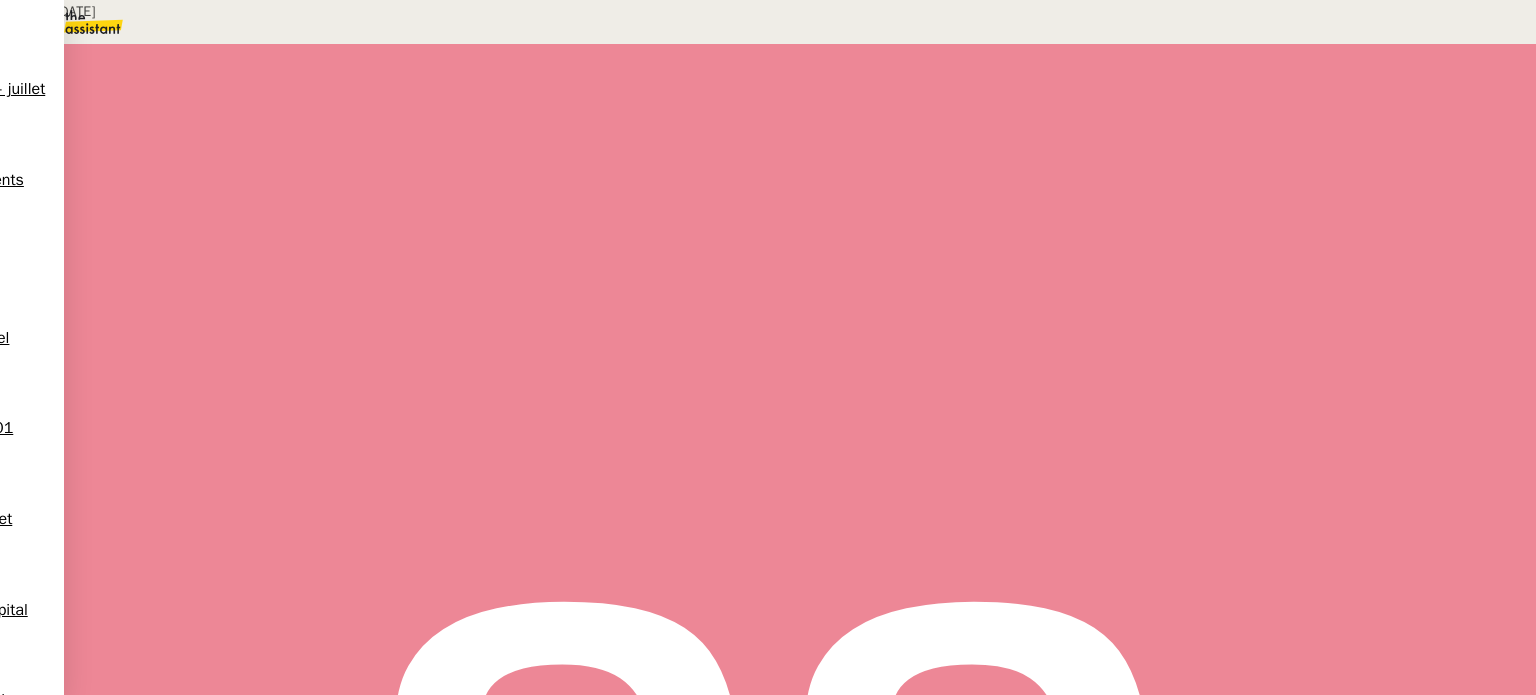 click on "Créée le 28/03/2025 Contexte :   Actuellement, le client envoie les NDA/CDA à signer aux clients/prospects et aux investisseurs lui-même. Il souhaite que son assistant s’en occupe dès réception d’un email présentant les informations nécessaires à la création de ce NDA/CDA. Ce document, une fois signé, doit être ajouté sur un Sharepoint. Déclenchement  :  dès que le client demande à faire signer un document sur Docusign PROCÉDURE A-ENVOI DU DOCUMENT VIA DOCUSIGN Se connecter à Docusign Cliquer sur commencer et glisser le document Remplir les destinataires/signataires selon la demande du client Pour Agile Capital Markets, le signataire des NDA est toujours Michael ou Eric ou Sophie Envoyer le document pour signature ⚠️ Toujours revérifier l'orthographe Agile Capital Markets avant envoi Une fois signé, le client ajoute lui-même le document sur le SharePoint." at bounding box center (768, 294) 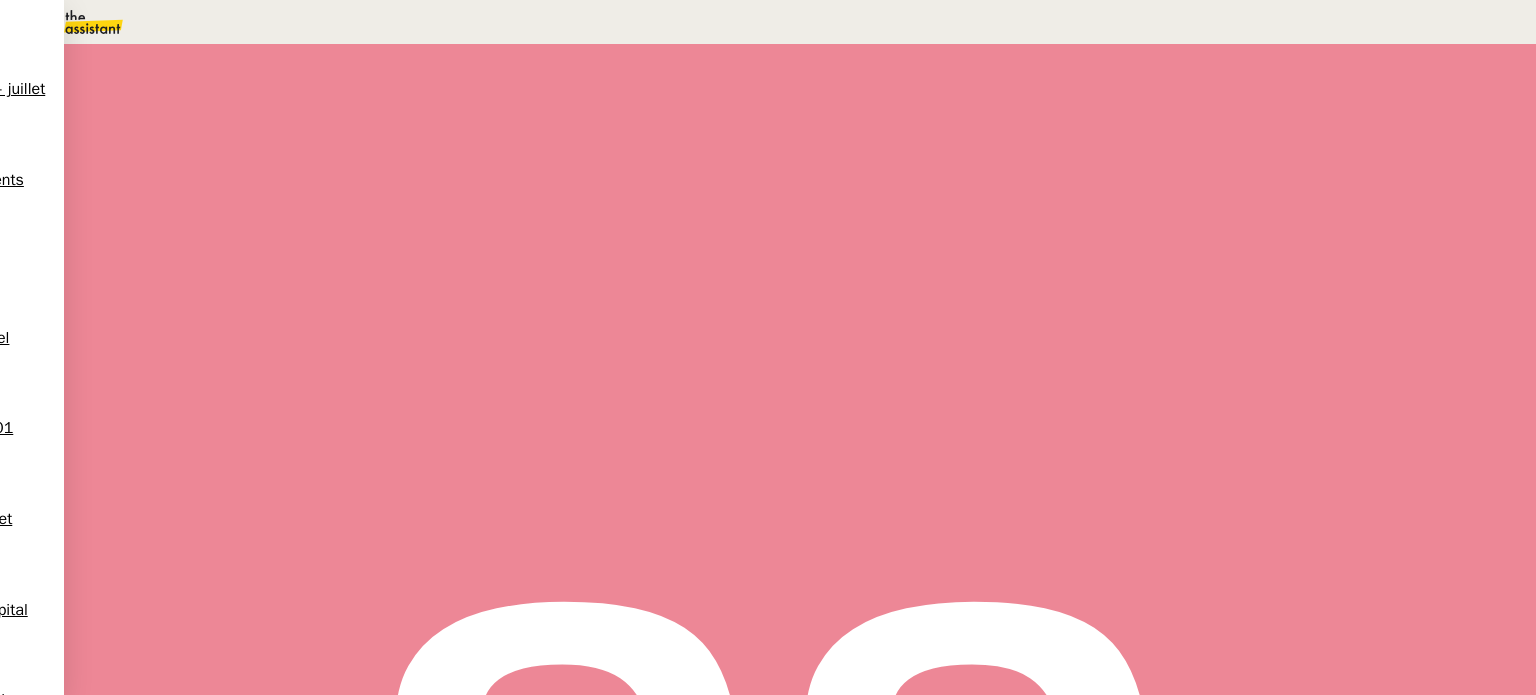 click on "Docusign" at bounding box center [101, 2574] 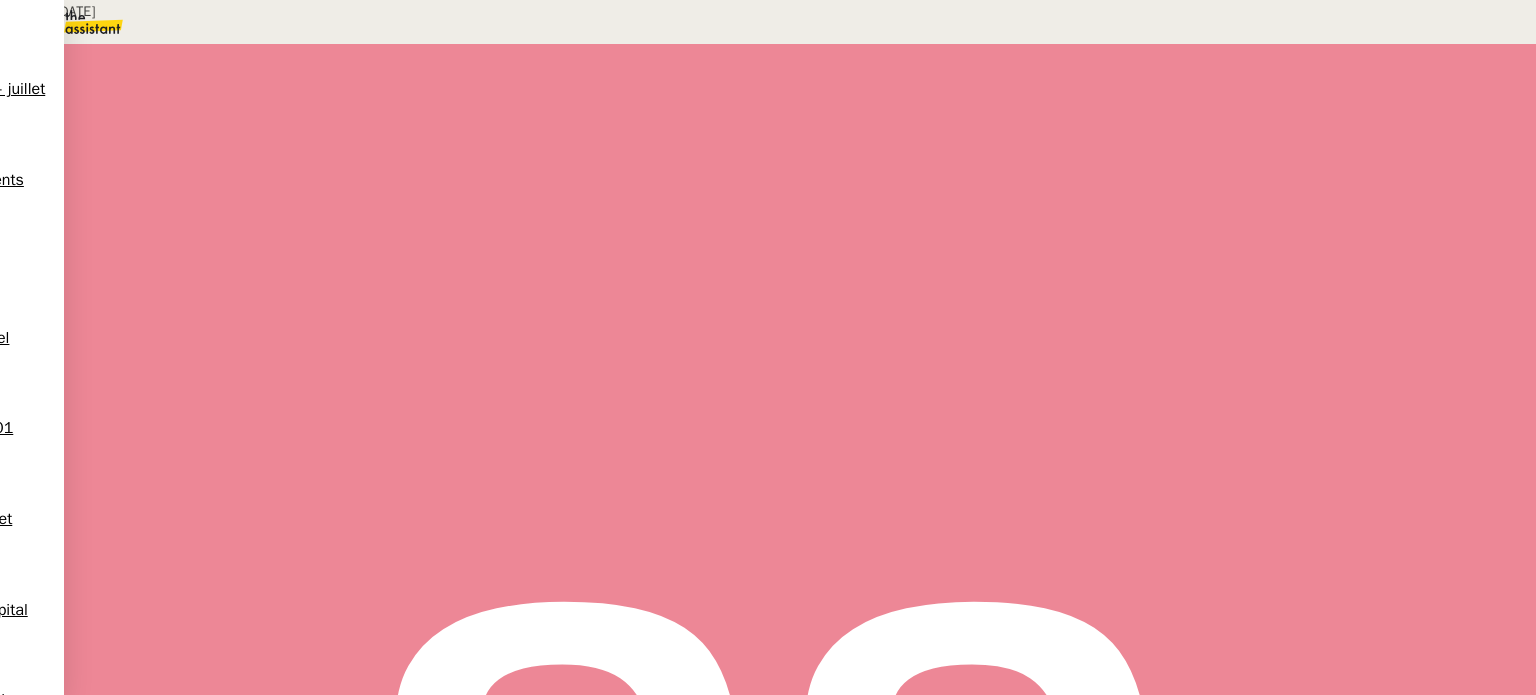 click on "Créée le 28/03/2025 Contexte :   Actuellement, le client envoie les NDA/CDA à signer aux clients/prospects et aux investisseurs lui-même. Il souhaite que son assistant s’en occupe dès réception d’un email présentant les informations nécessaires à la création de ce NDA/CDA. Ce document, une fois signé, doit être ajouté sur un Sharepoint. Déclenchement  :  dès que le client demande à faire signer un document sur Docusign PROCÉDURE A-ENVOI DU DOCUMENT VIA DOCUSIGN Se connecter à Docusign Cliquer sur commencer et glisser le document Remplir les destinataires/signataires selon la demande du client Pour Agile Capital Markets, le signataire des NDA est toujours Michael ou Eric ou Sophie Envoyer le document pour signature ⚠️ Toujours revérifier l'orthographe Agile Capital Markets avant envoi Une fois signé, le client ajoute lui-même le document sur le SharePoint." at bounding box center [768, 294] 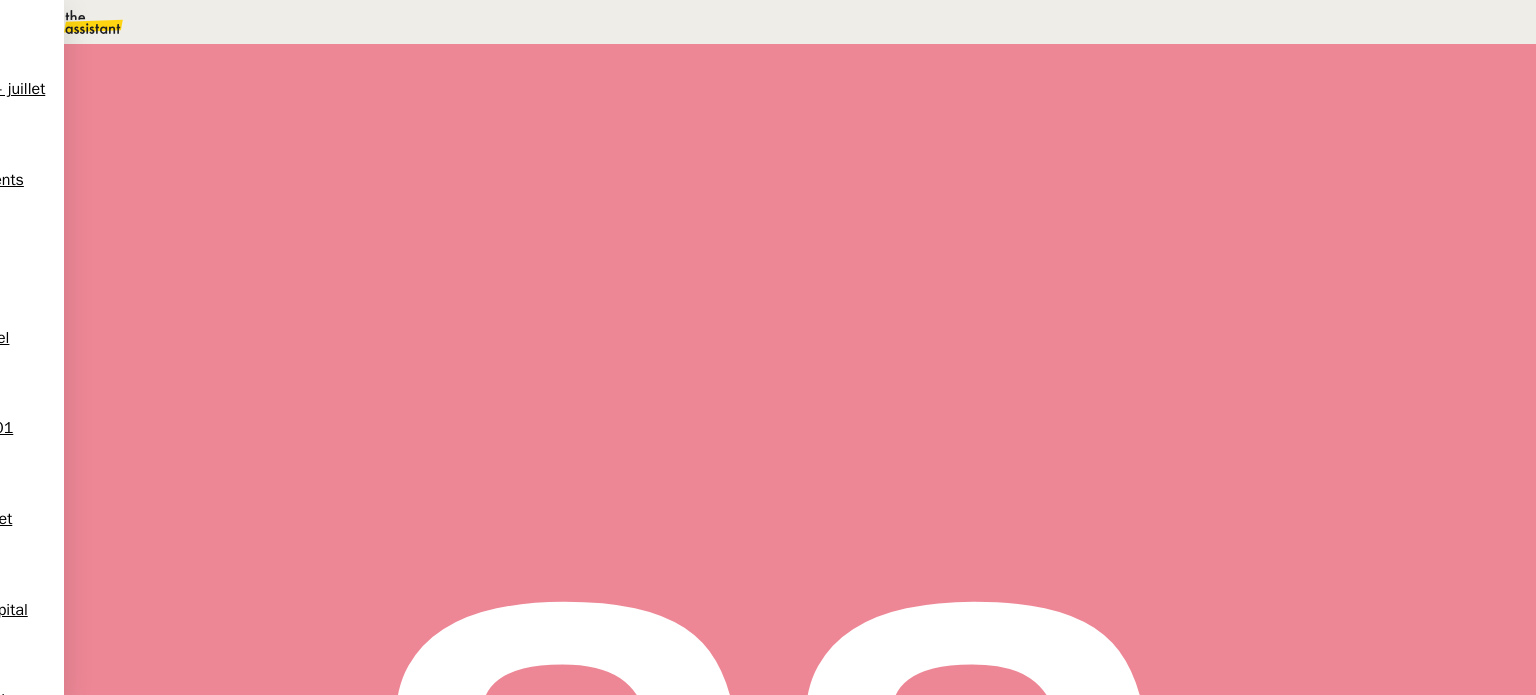click on "Docusign" at bounding box center [101, 2574] 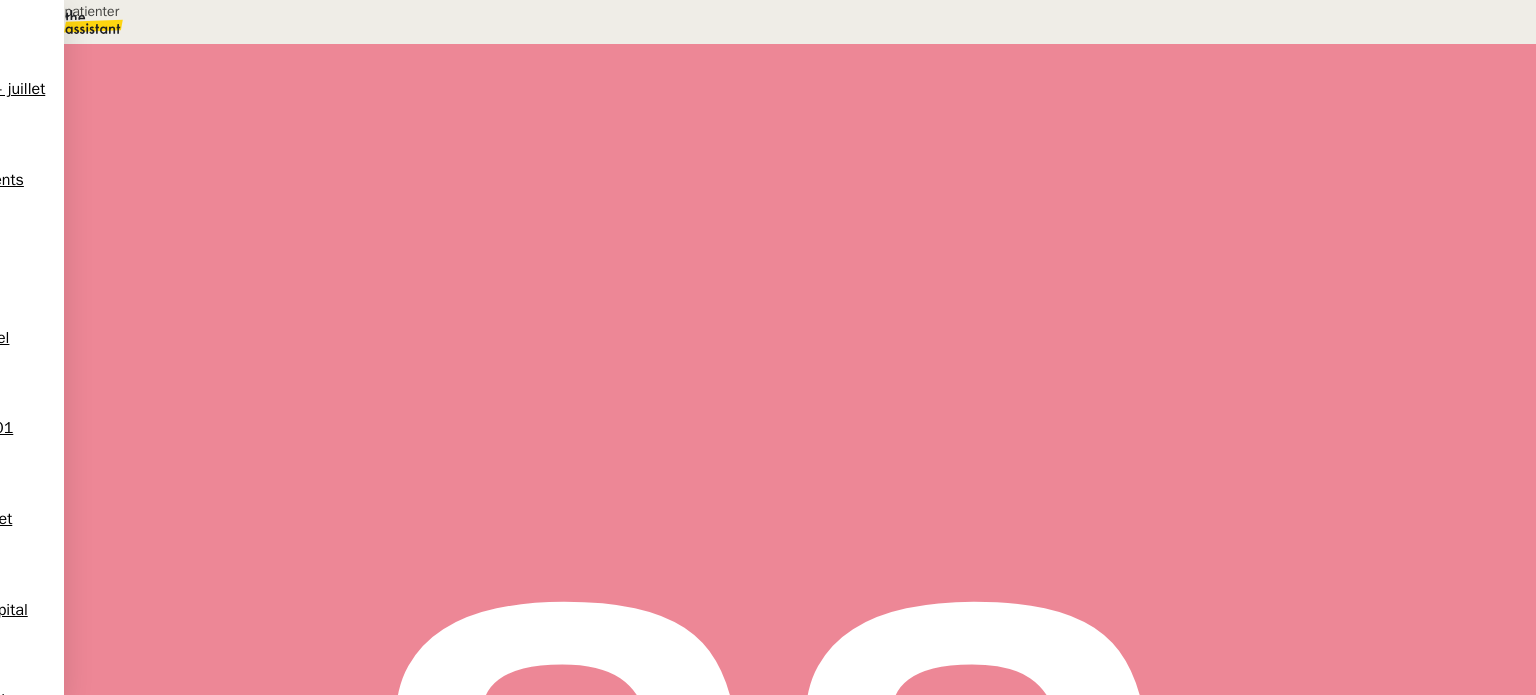 scroll, scrollTop: 1455, scrollLeft: 0, axis: vertical 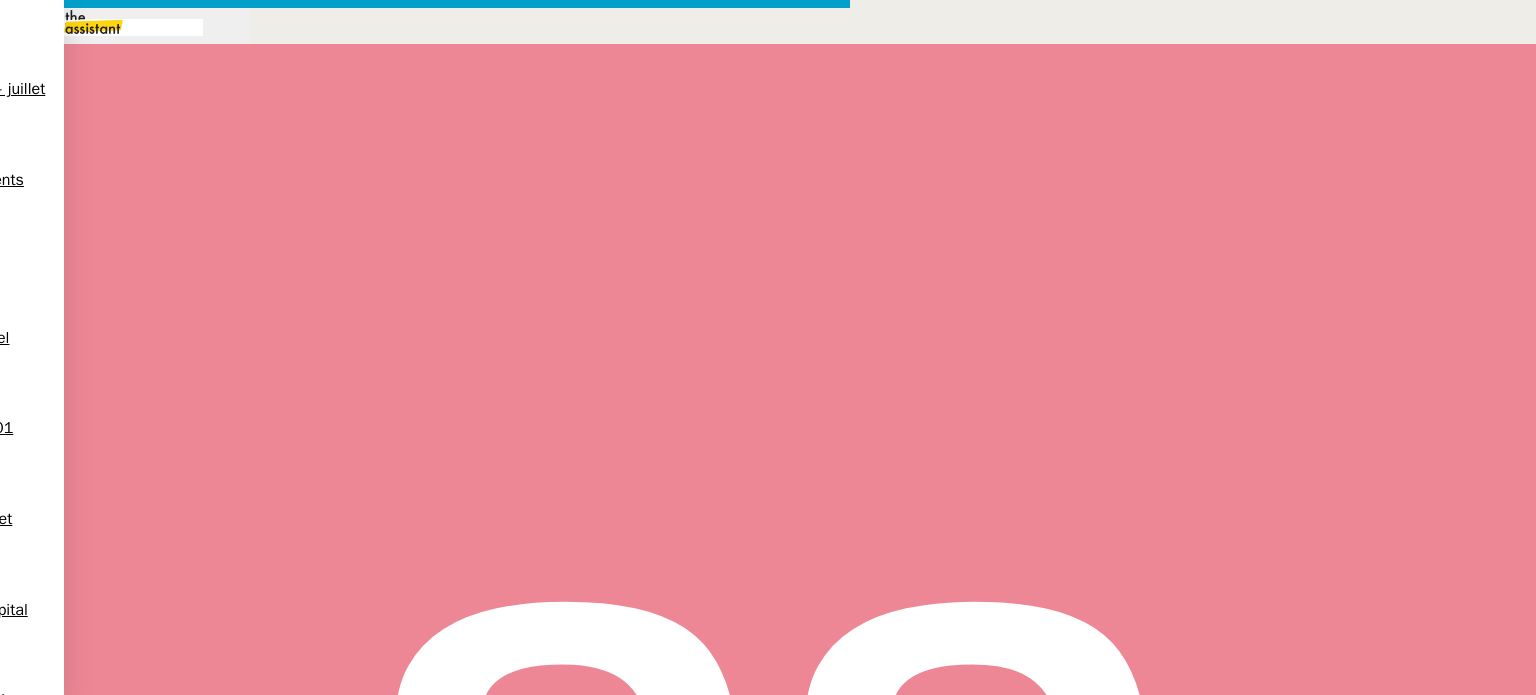 click at bounding box center [425, 837] 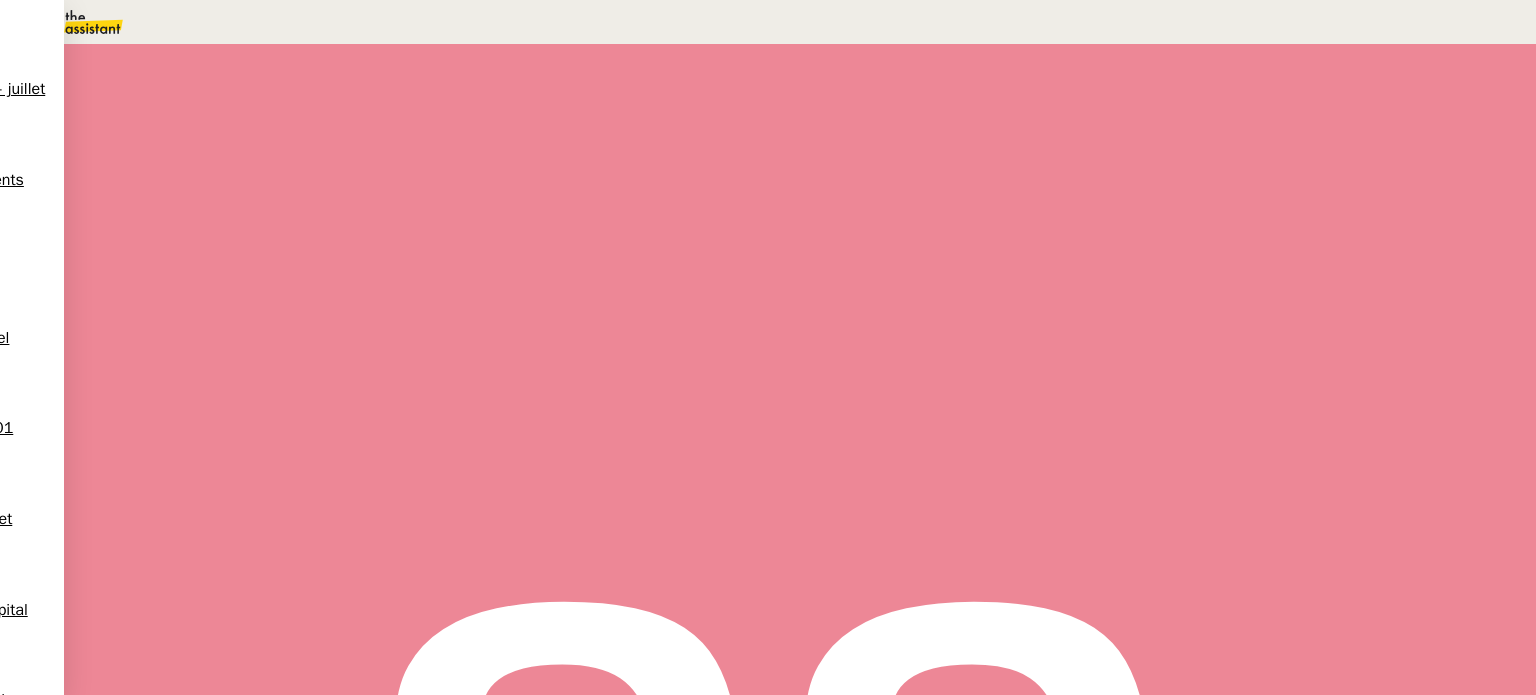 scroll, scrollTop: 1460, scrollLeft: 0, axis: vertical 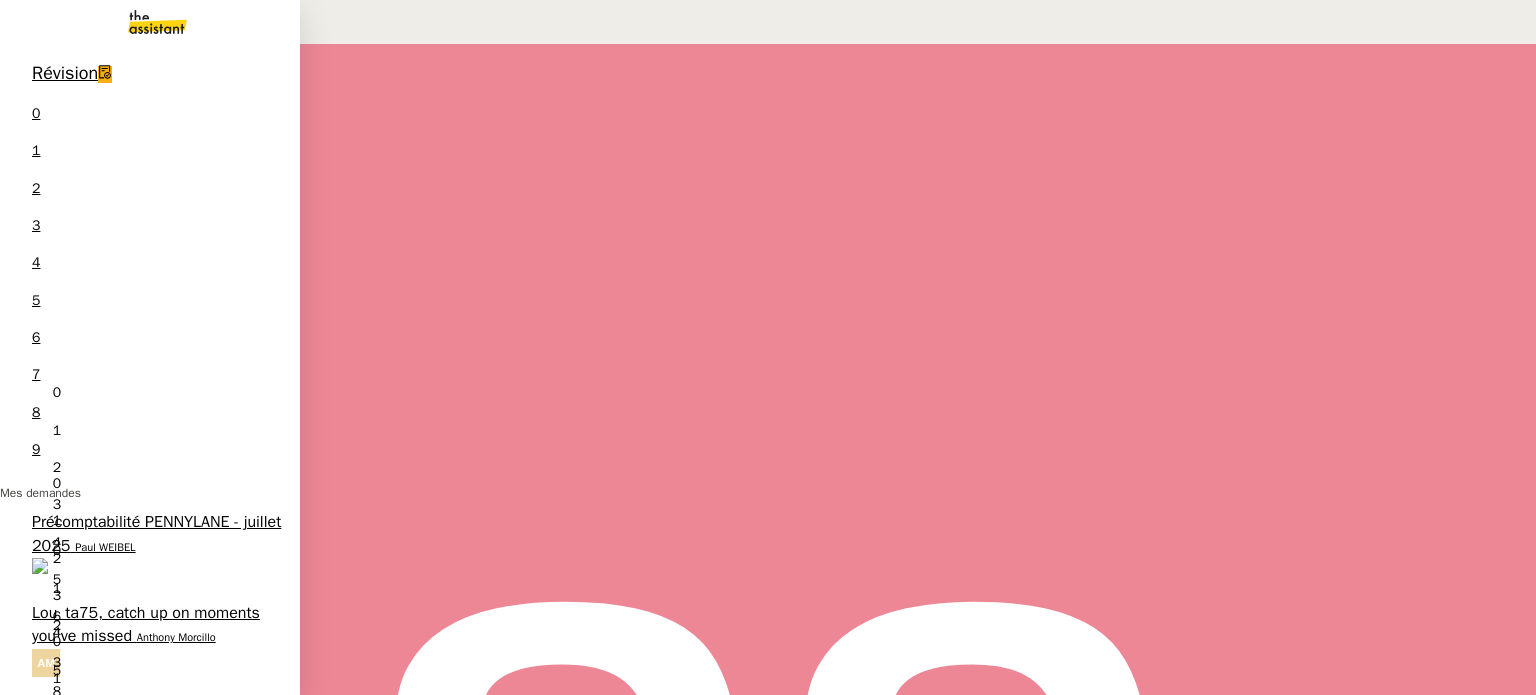 click on "Nettoyer les spams des emails Juin 2025" at bounding box center (157, 1688) 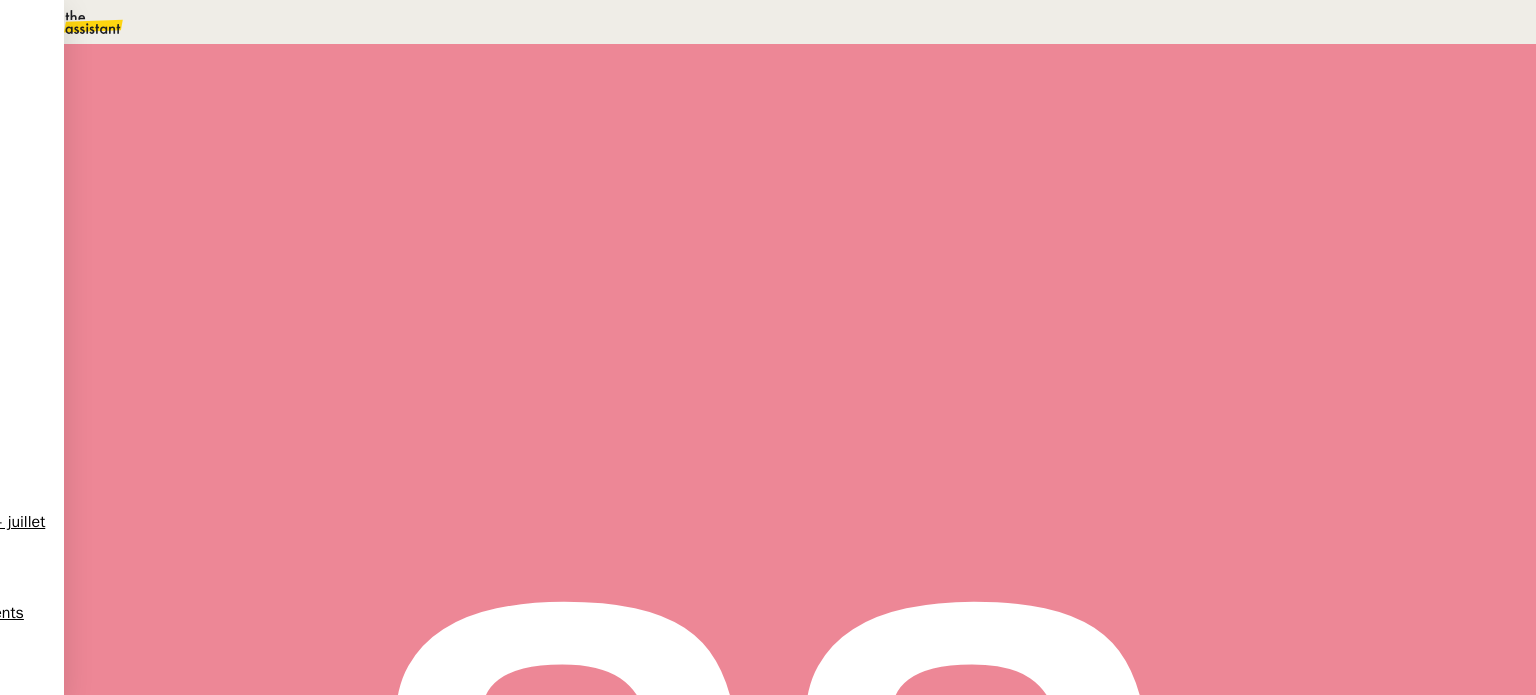 click on "Statut" at bounding box center [800, 113] 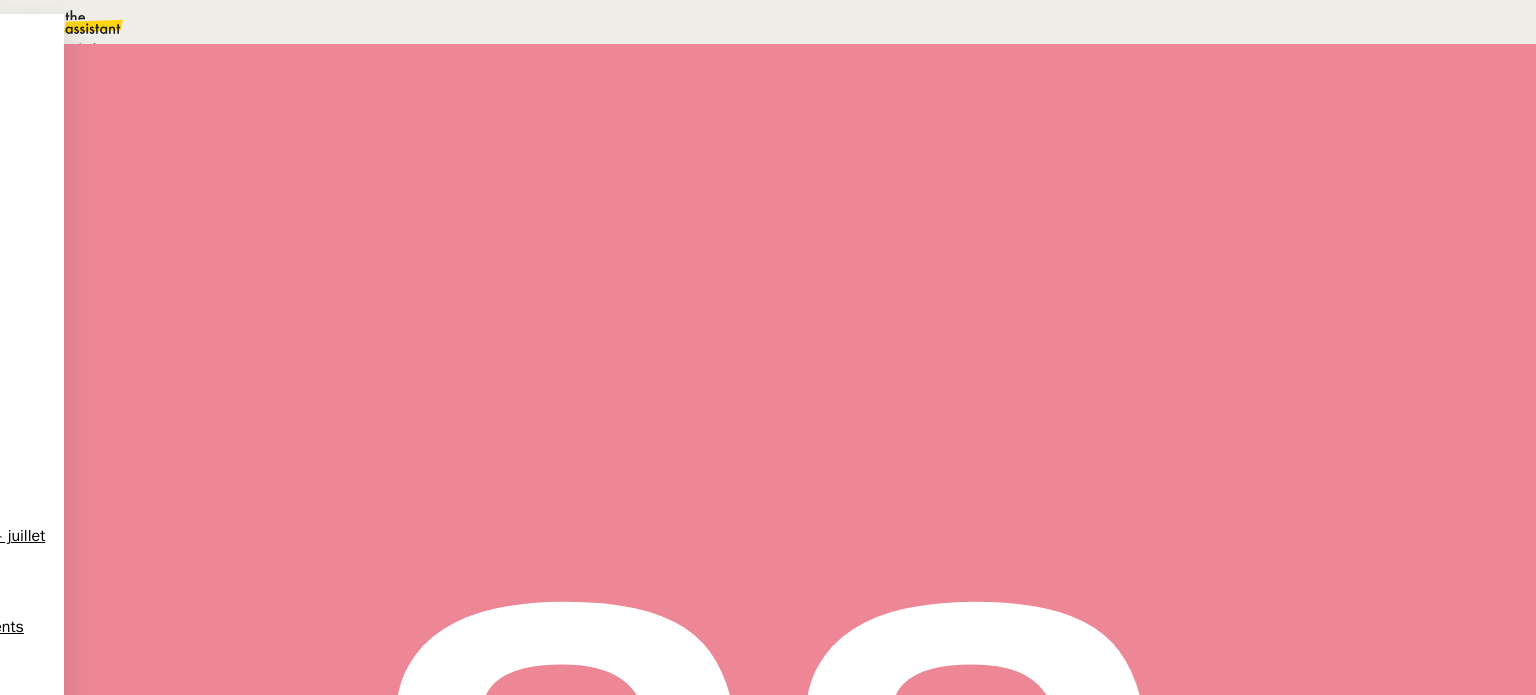 click on "Terminé" at bounding box center [72, 48] 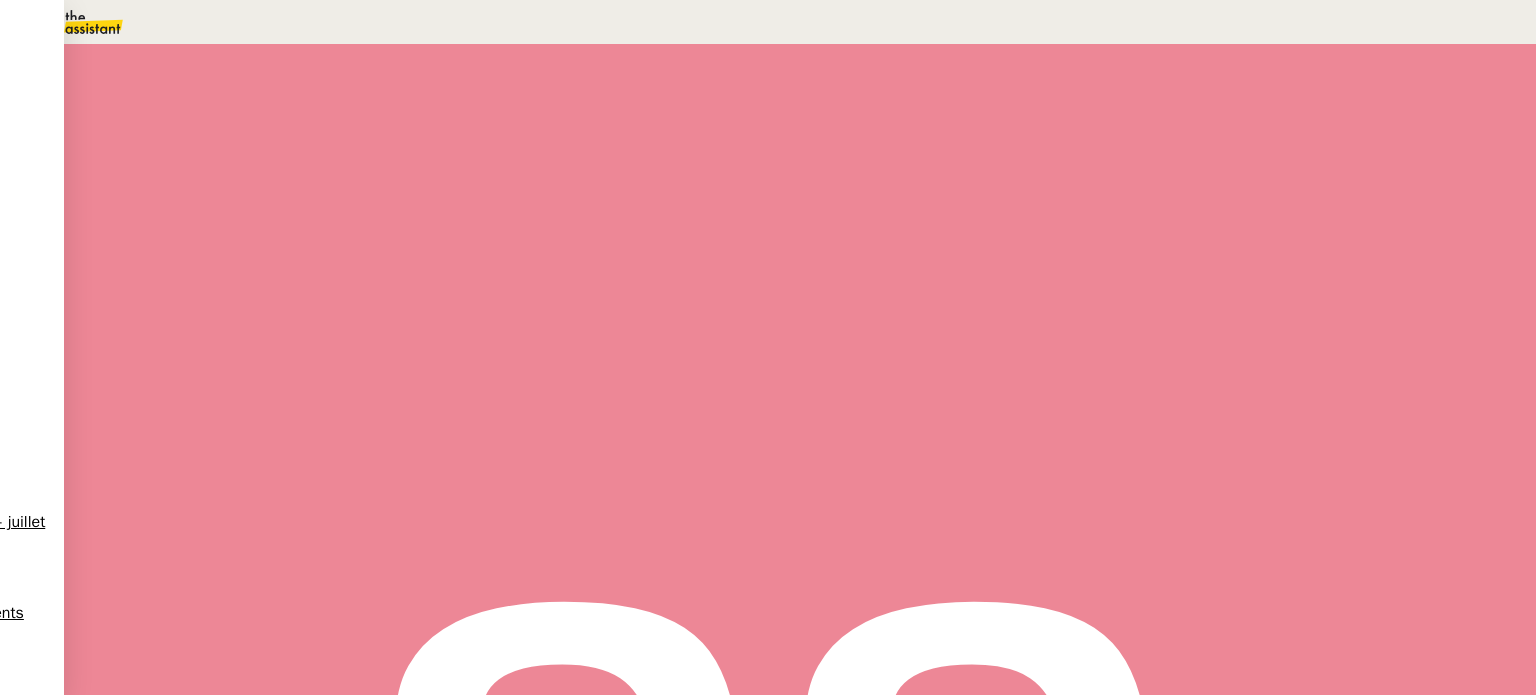 click on "Sauver" at bounding box center [1139, 188] 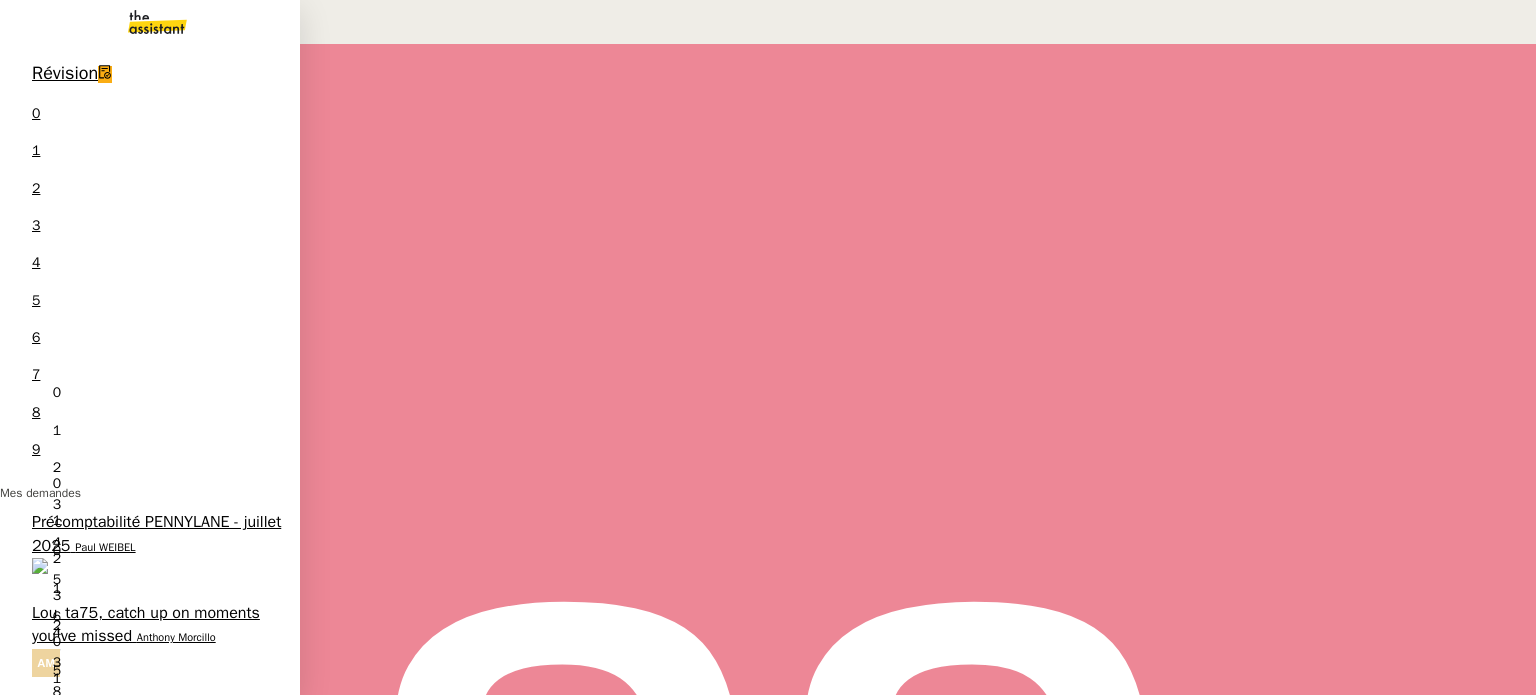 scroll, scrollTop: 100, scrollLeft: 0, axis: vertical 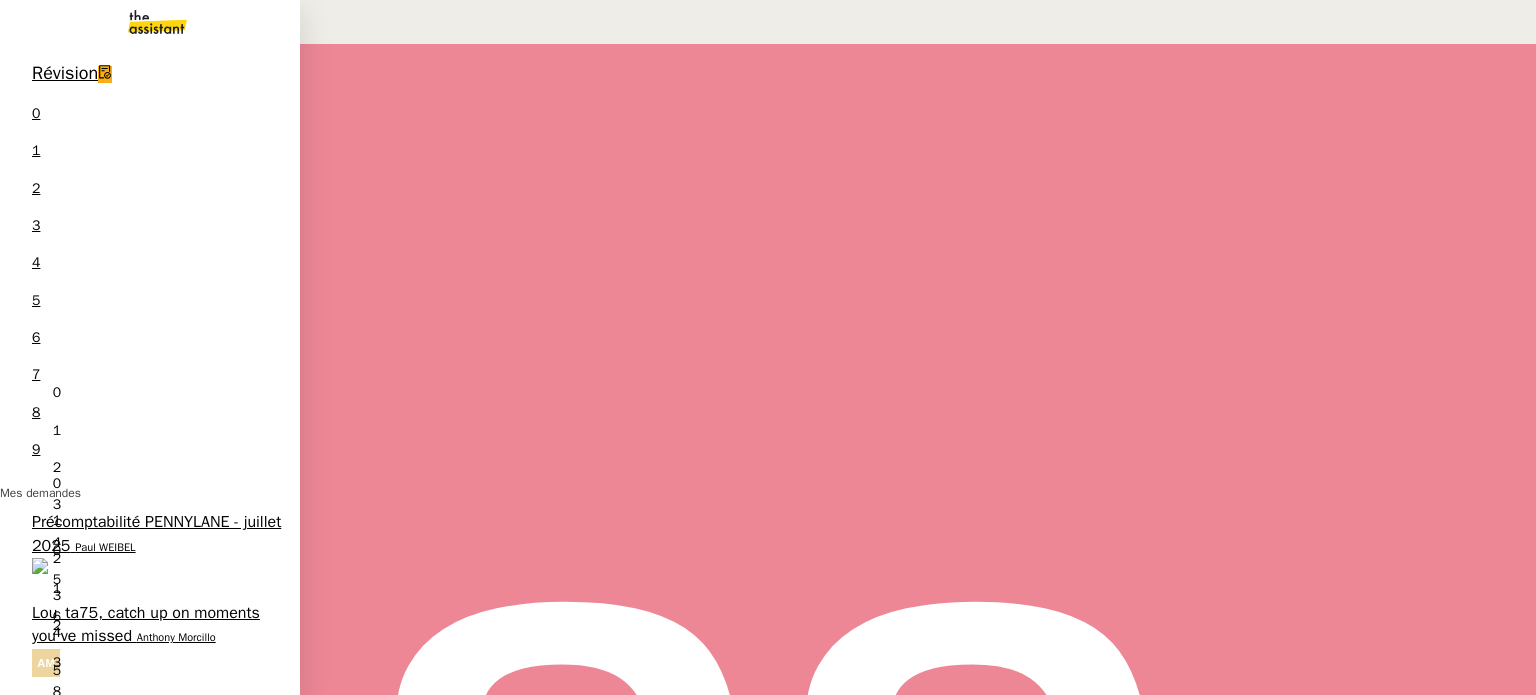 click on "Anthony Morcillo" at bounding box center (176, 637) 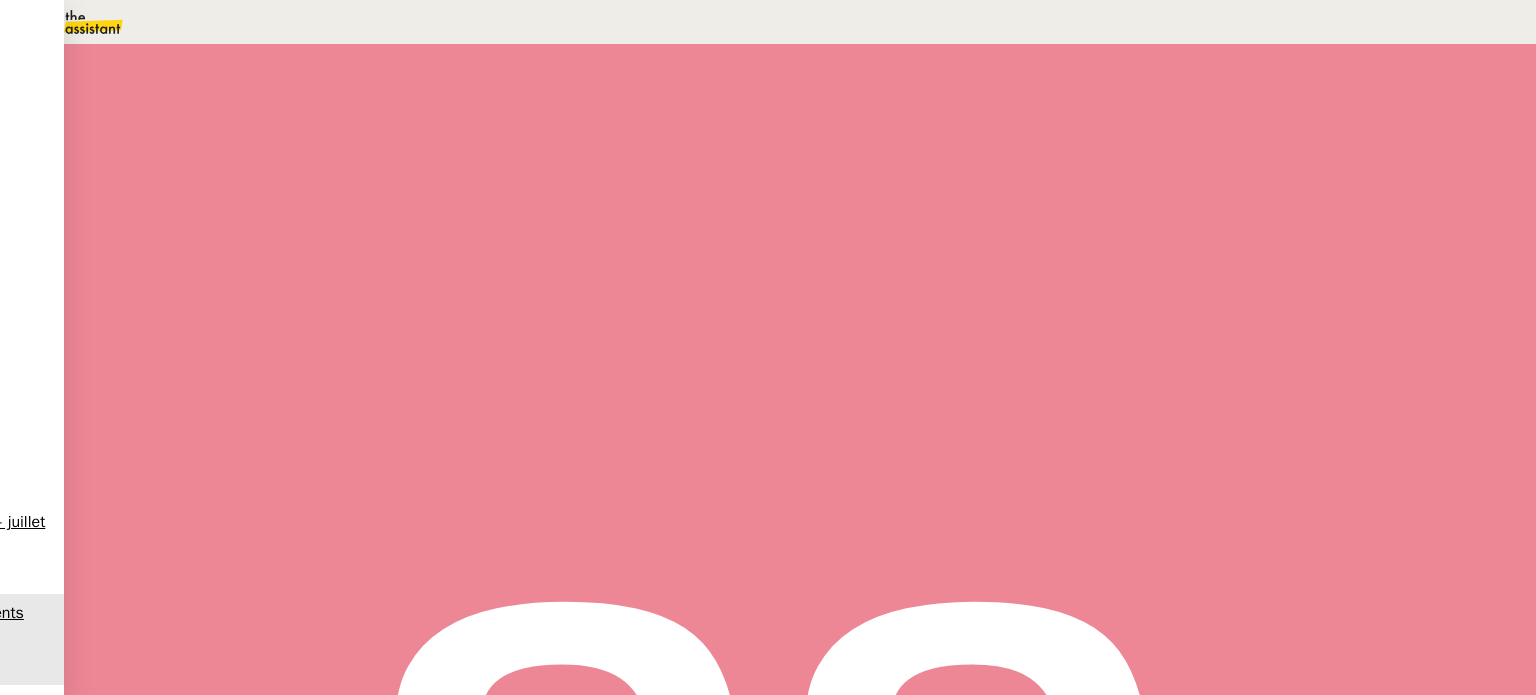 scroll, scrollTop: 168, scrollLeft: 0, axis: vertical 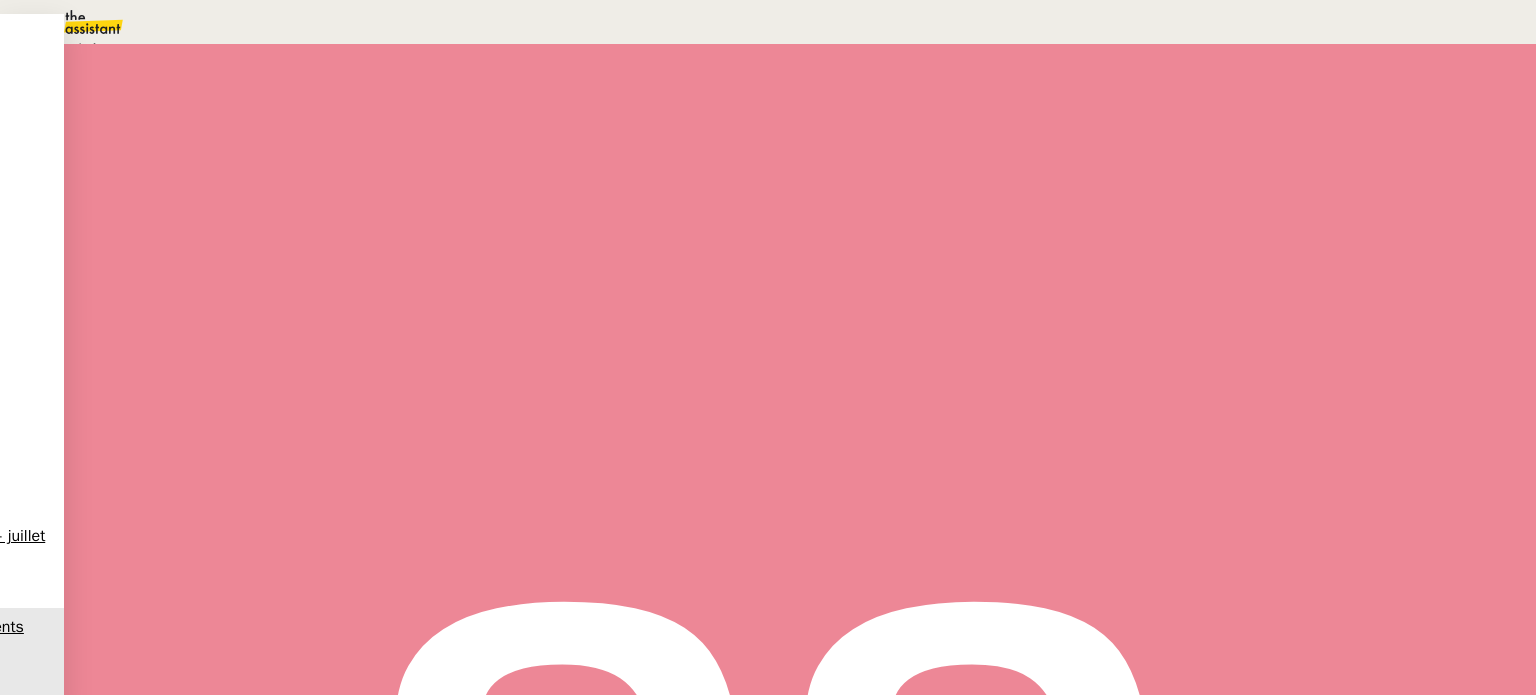 click at bounding box center [47, 23] 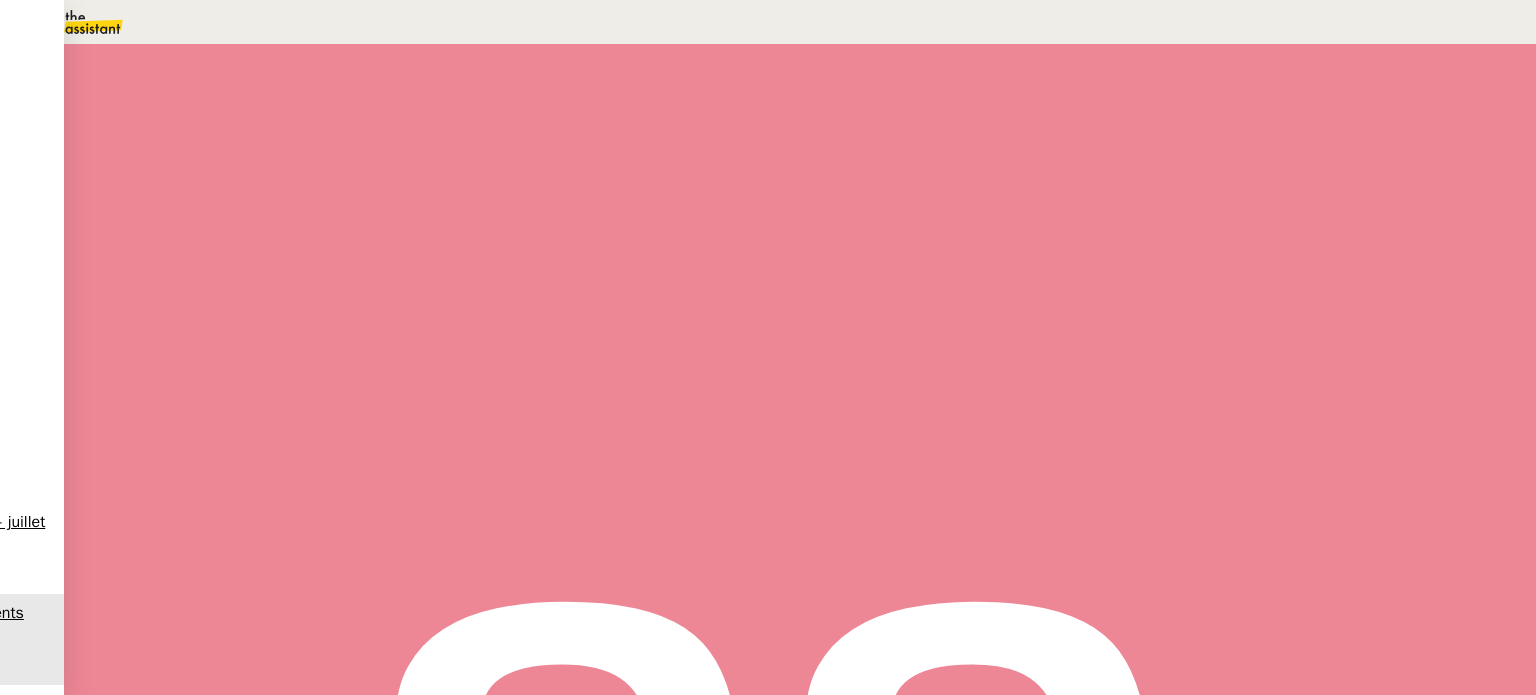 click on "Sauver" at bounding box center [1139, 188] 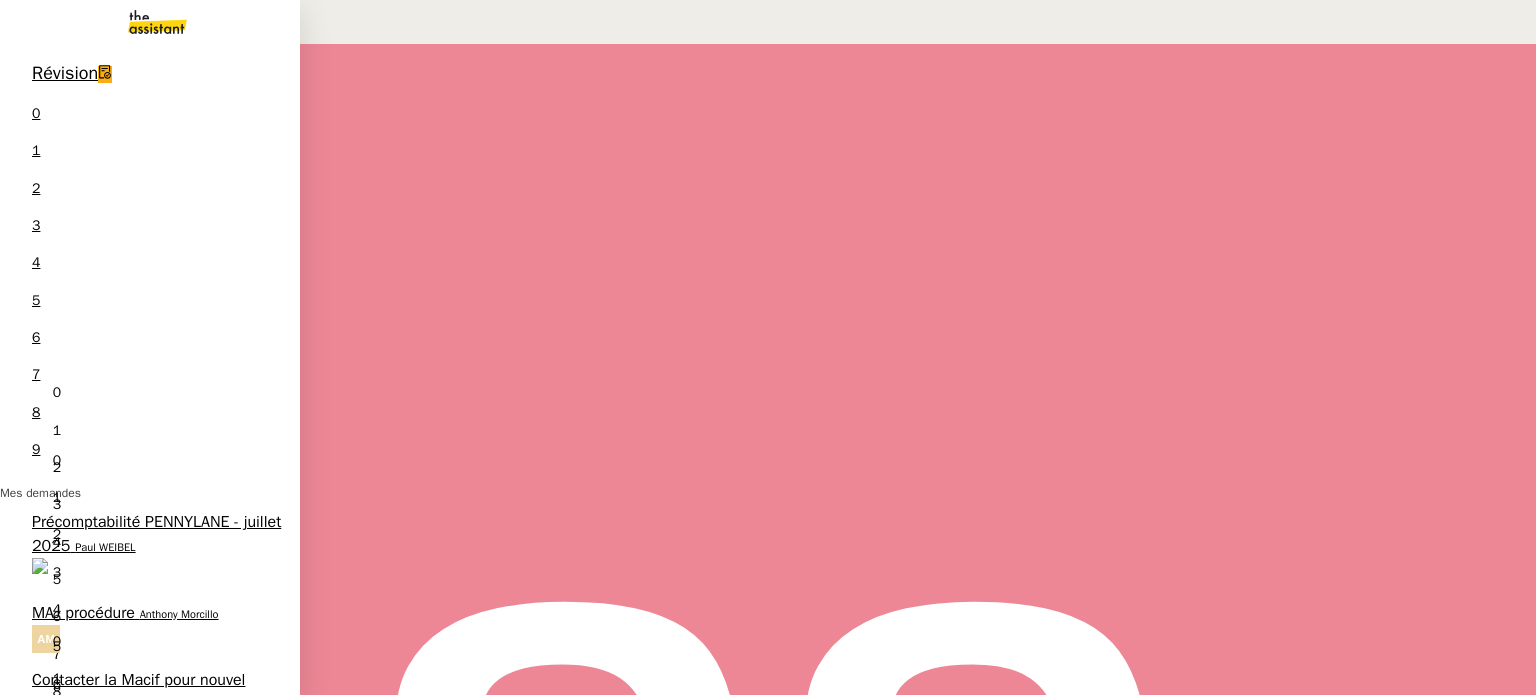 scroll, scrollTop: 400, scrollLeft: 0, axis: vertical 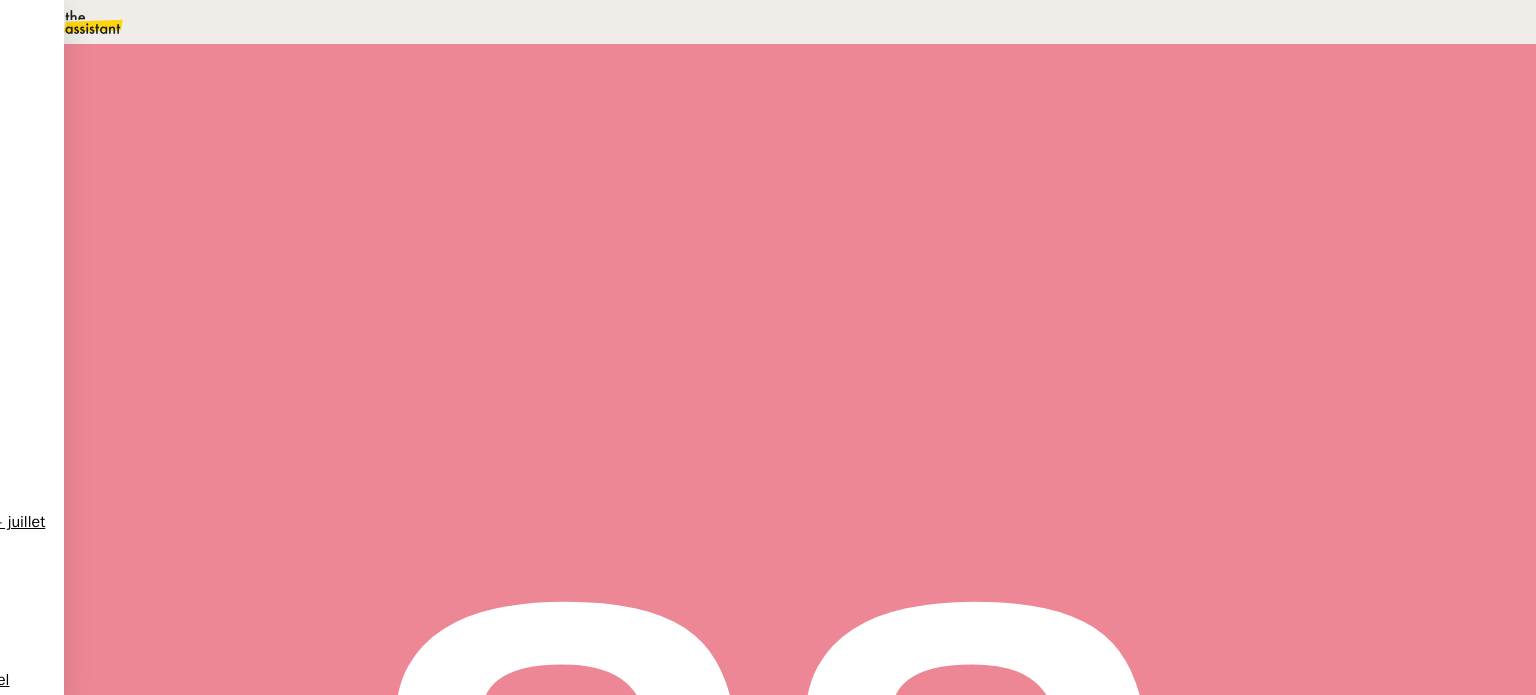 click at bounding box center [287, 172] 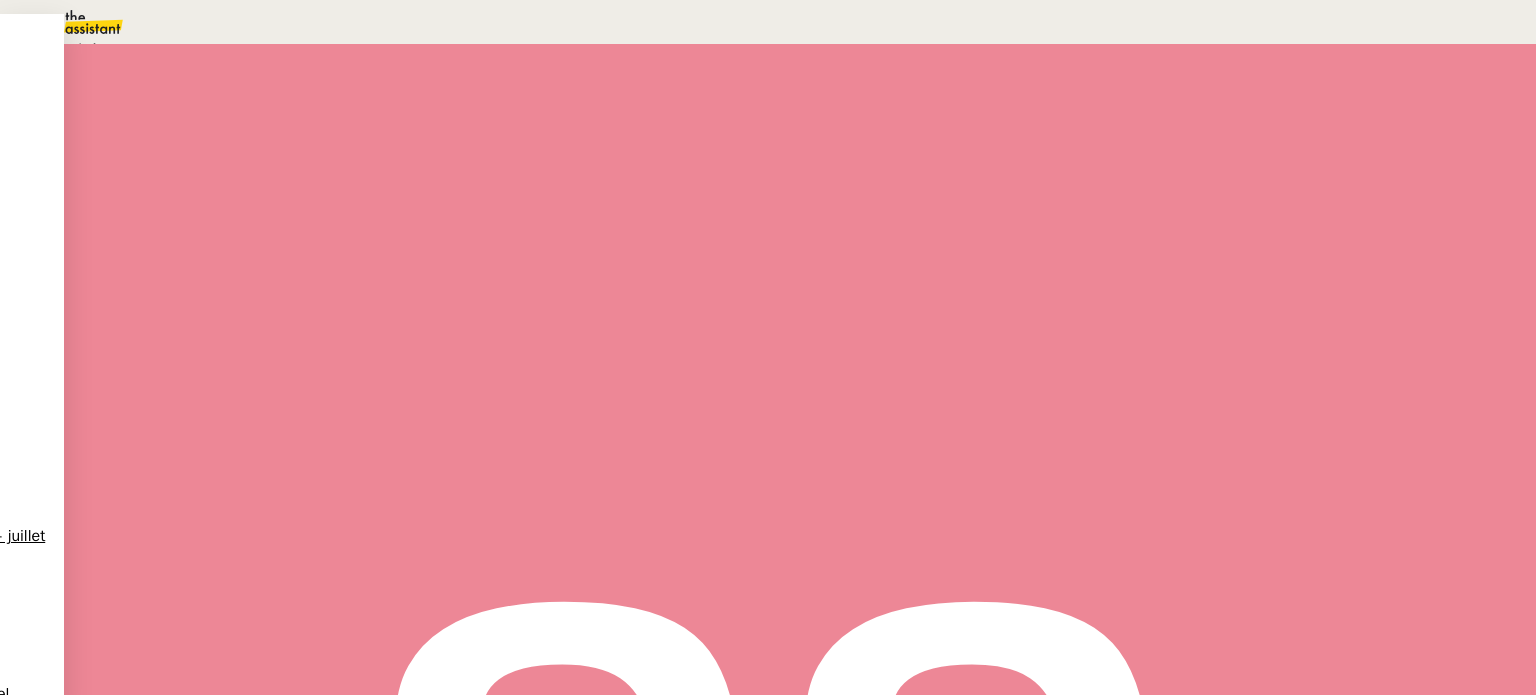 click on "Statut" at bounding box center (290, 114) 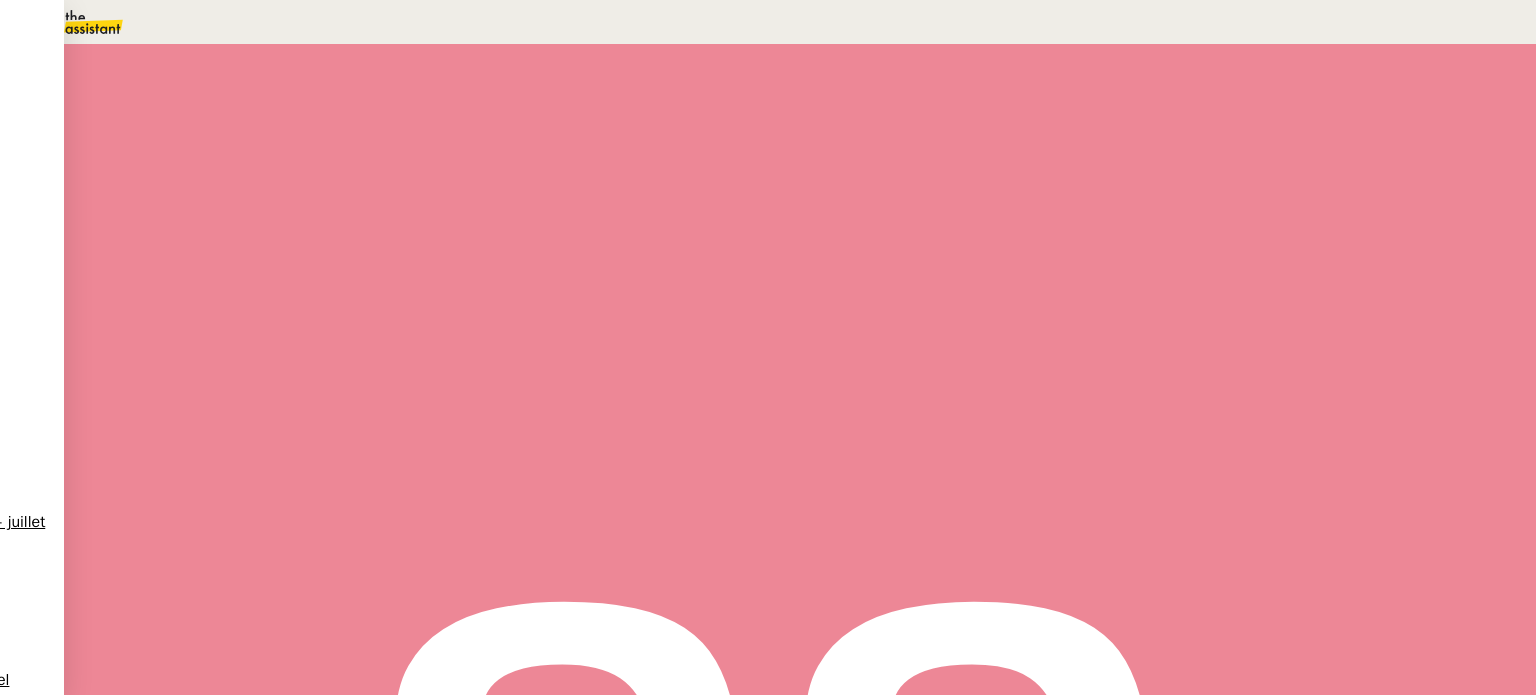 click on "Sauver" at bounding box center (1139, 188) 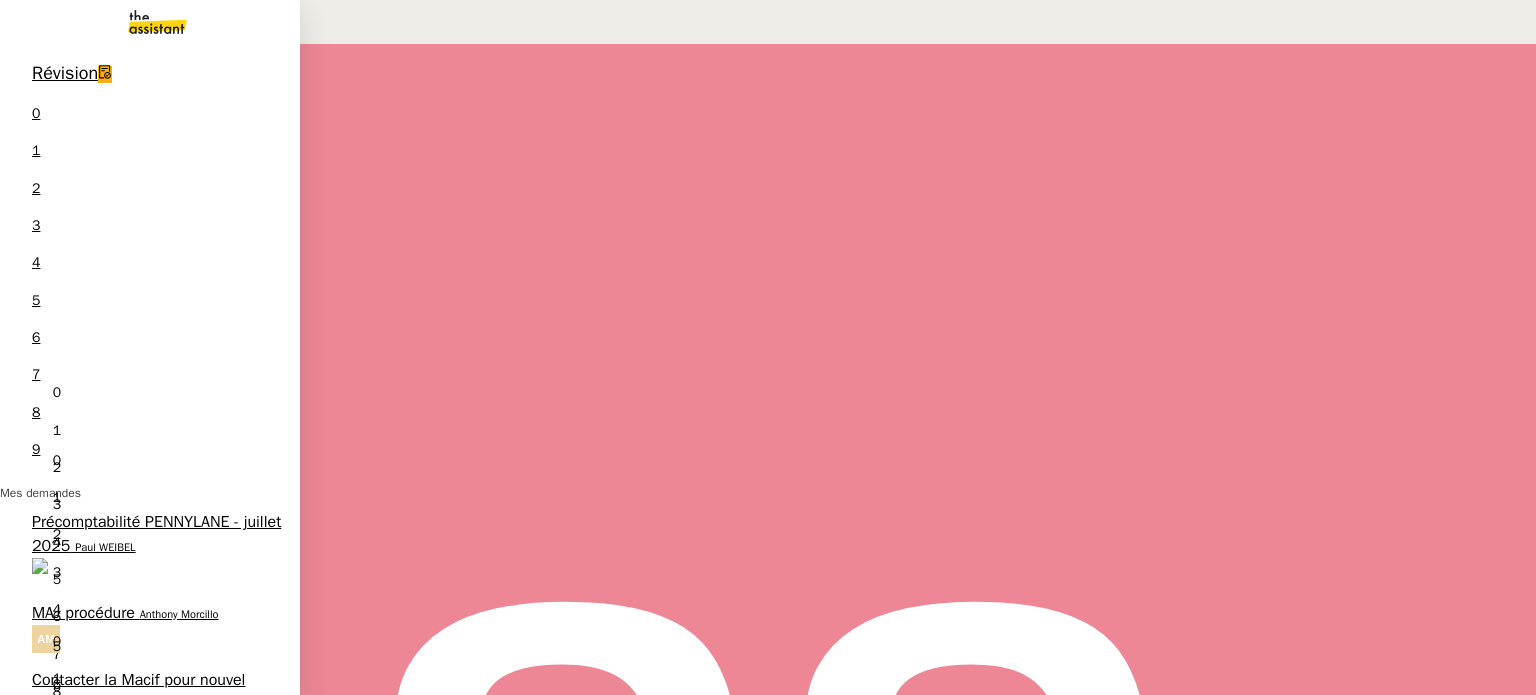 click on "Appel de suivi - Miri Zacharie" at bounding box center [133, 1496] 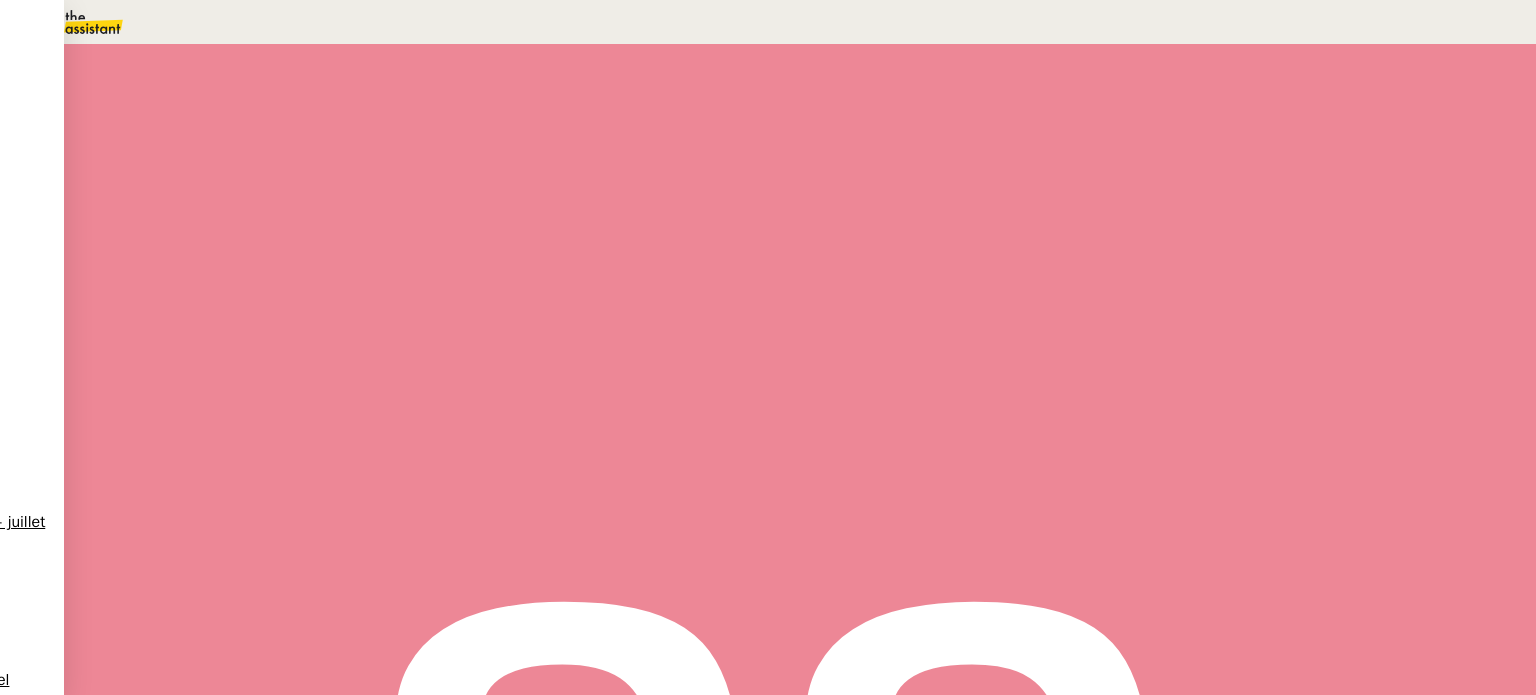 scroll, scrollTop: 0, scrollLeft: 0, axis: both 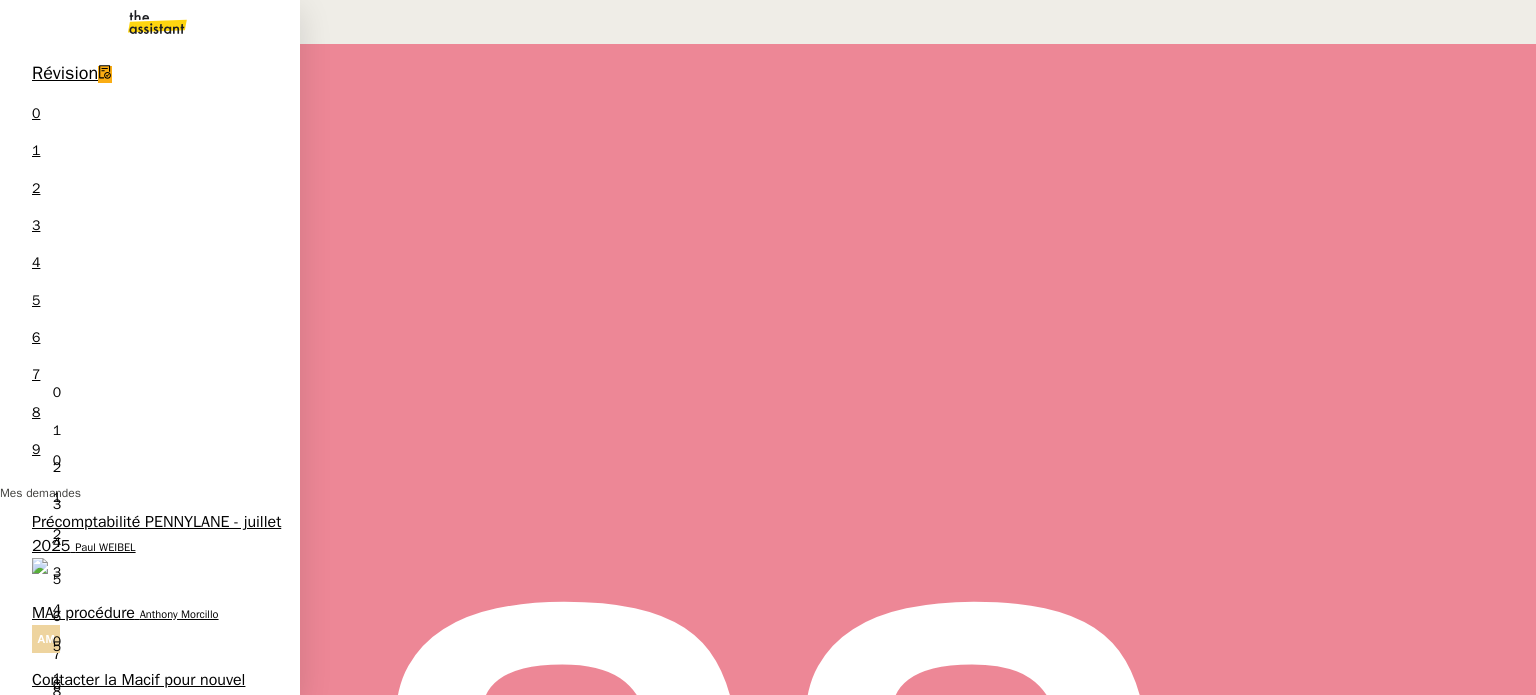 click on "Appel de Suivi BCI Philippe Leblond" at bounding box center [155, 1859] 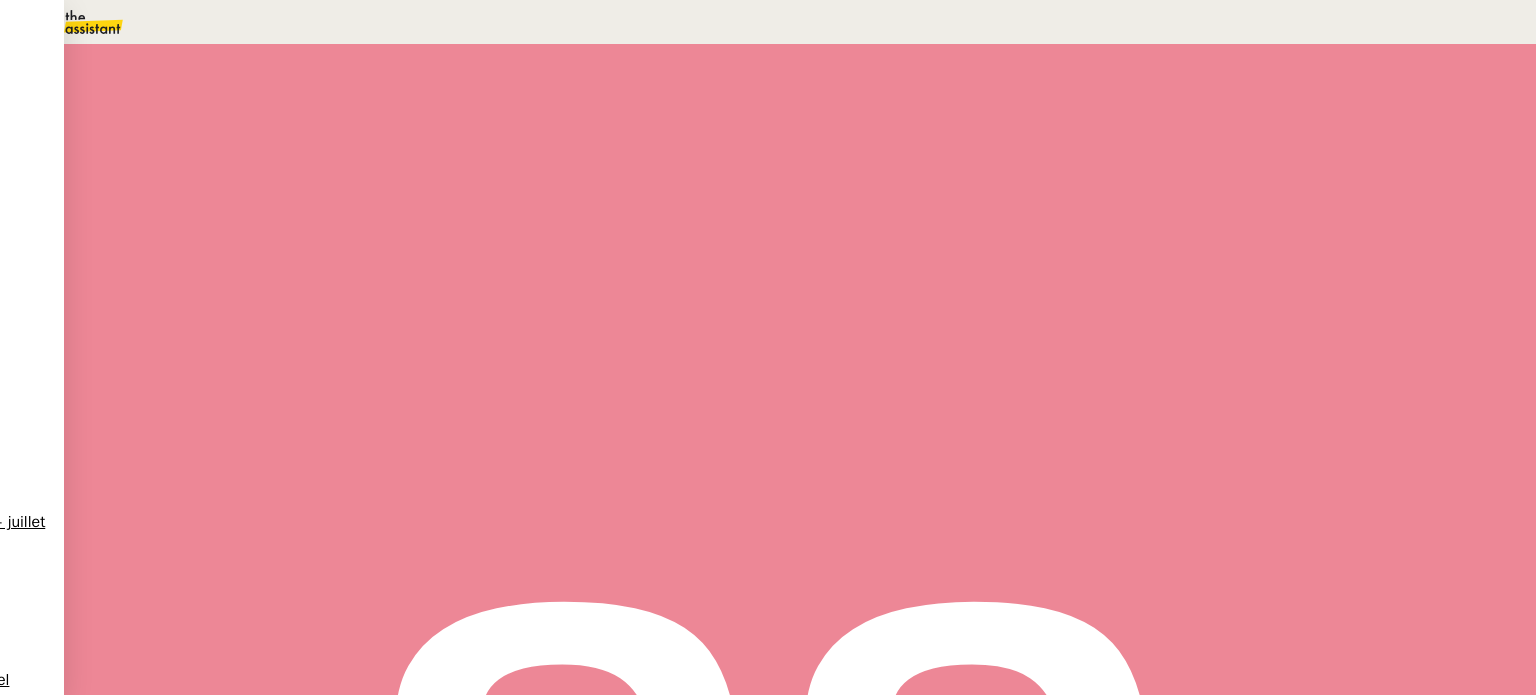 scroll, scrollTop: 400, scrollLeft: 0, axis: vertical 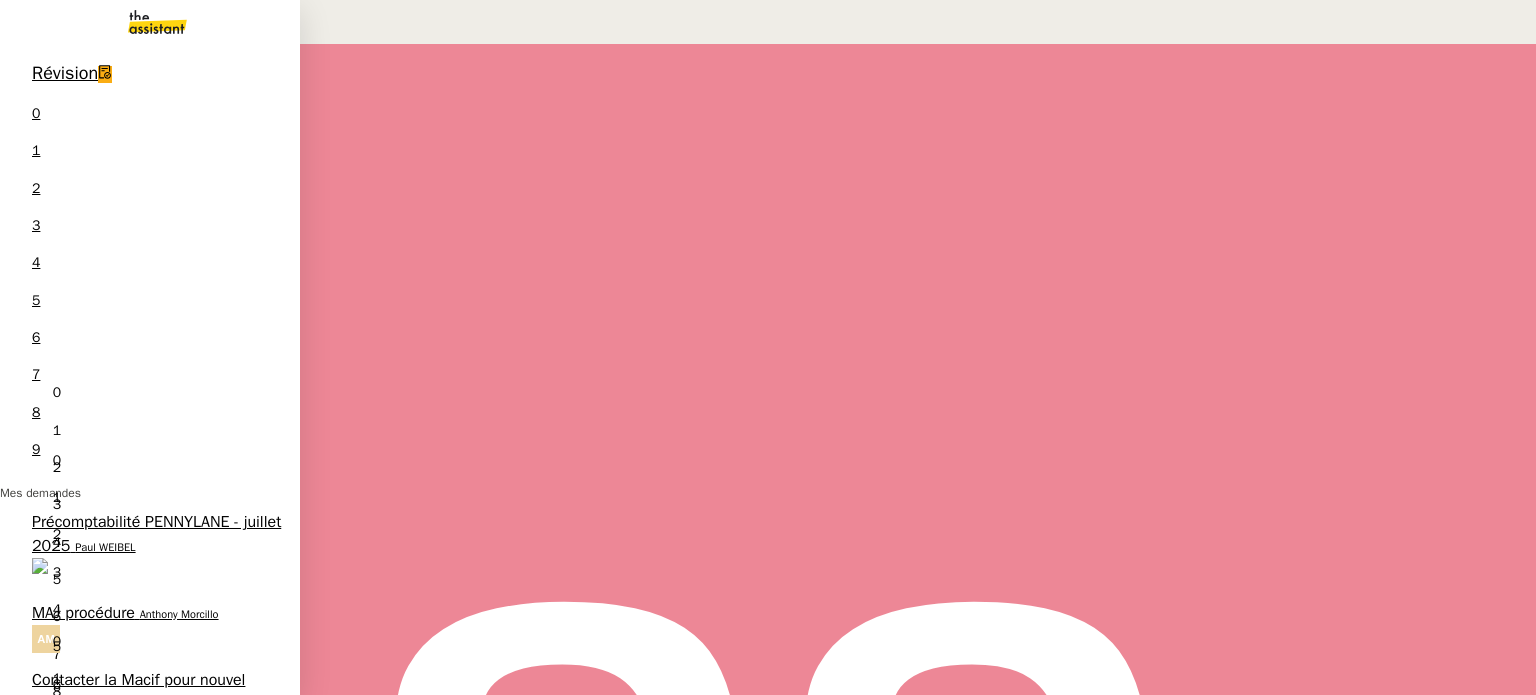 click on "Télécharge la vidéo LinkedIn" at bounding box center (131, 1949) 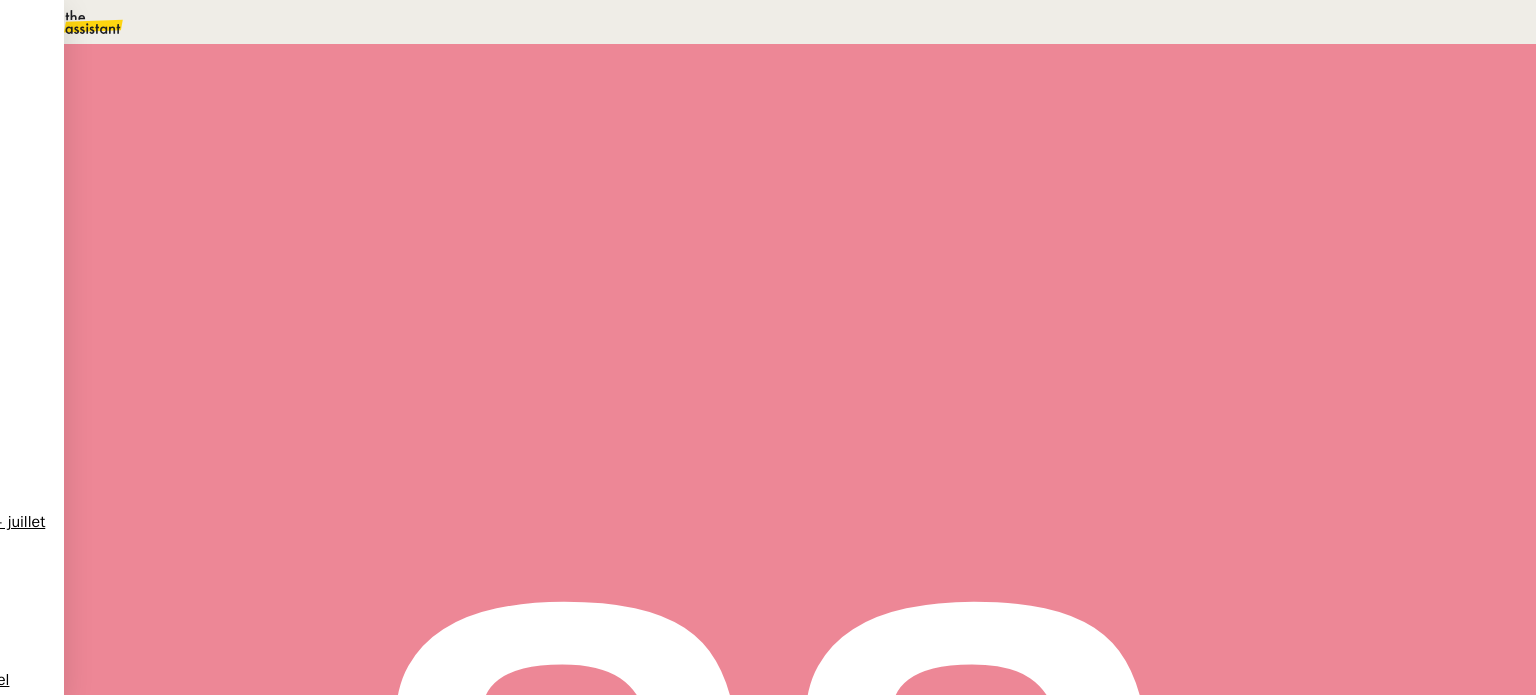 scroll, scrollTop: 583, scrollLeft: 0, axis: vertical 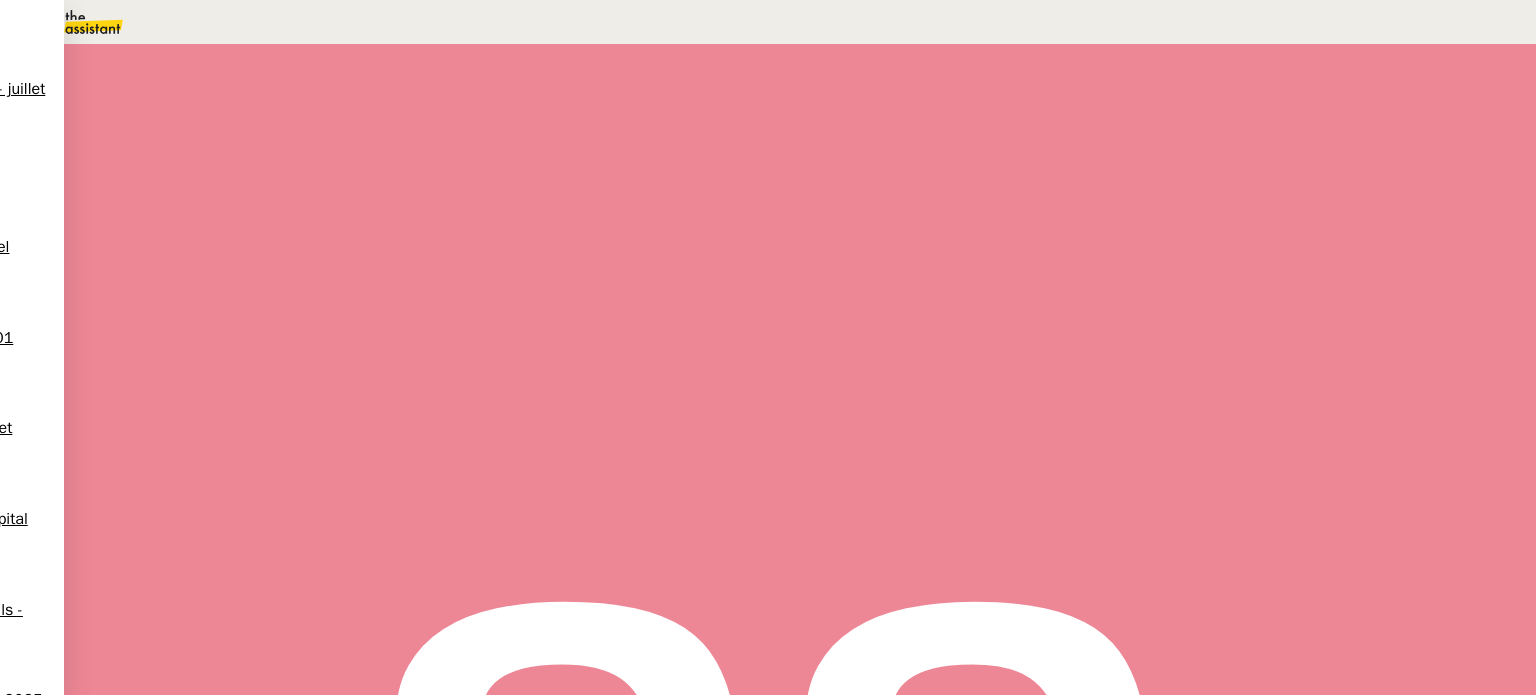 click on "Modifier" at bounding box center [209, 1070] 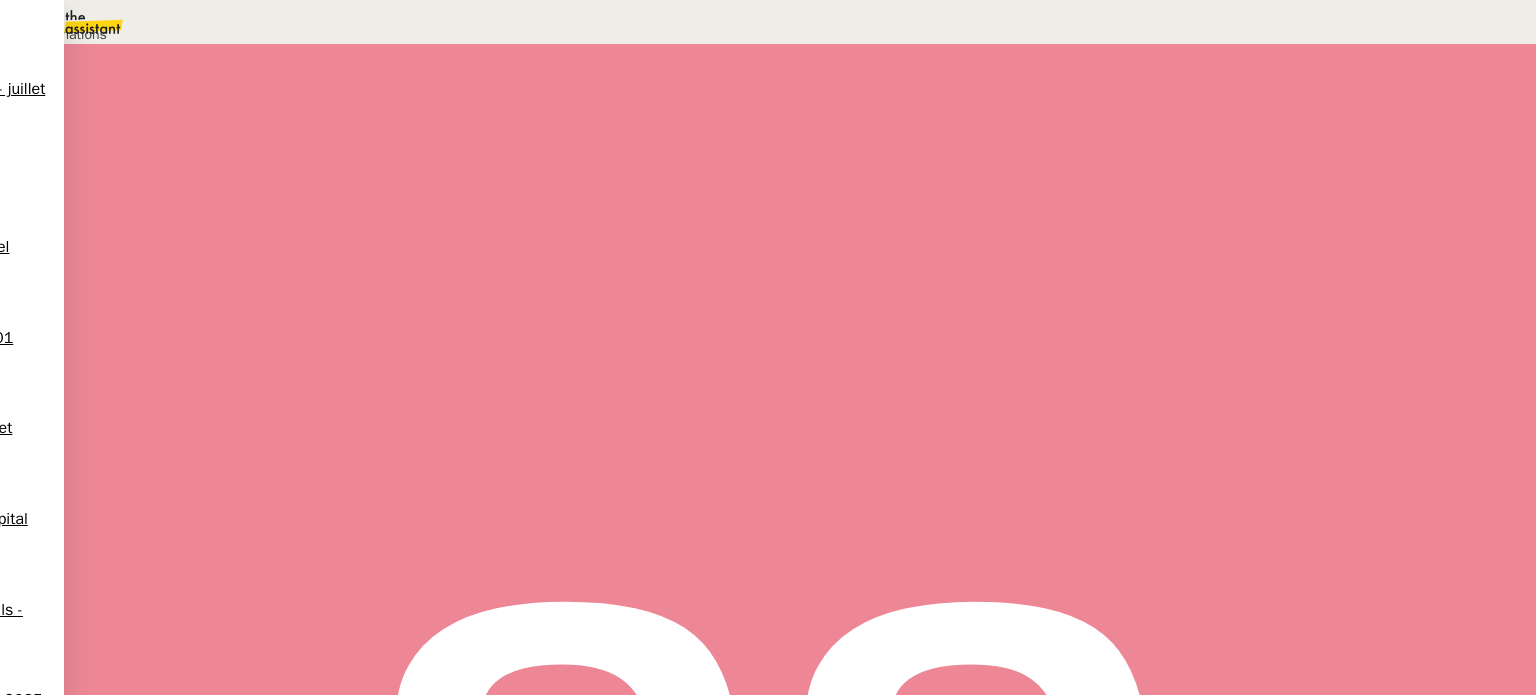 click on "Déverrouiller" at bounding box center [57, 98] 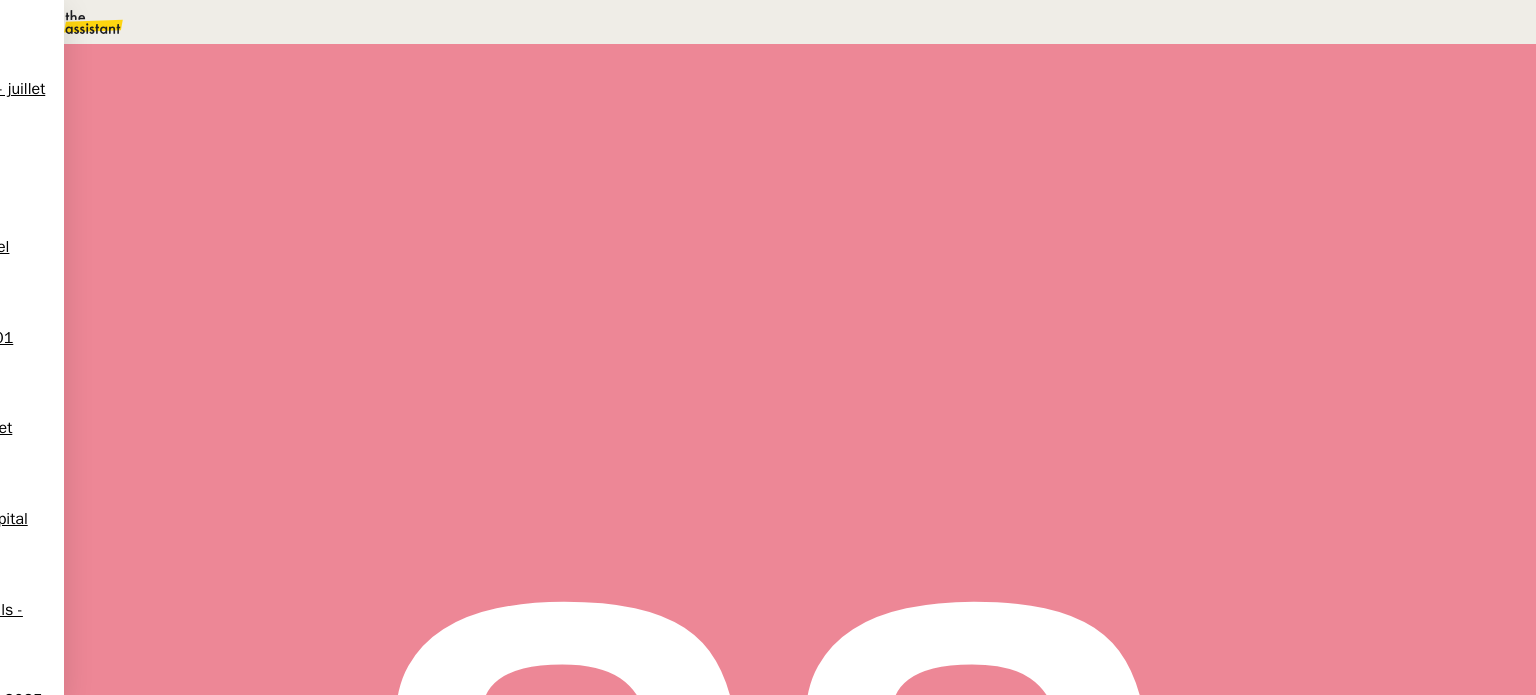 scroll, scrollTop: 0, scrollLeft: 0, axis: both 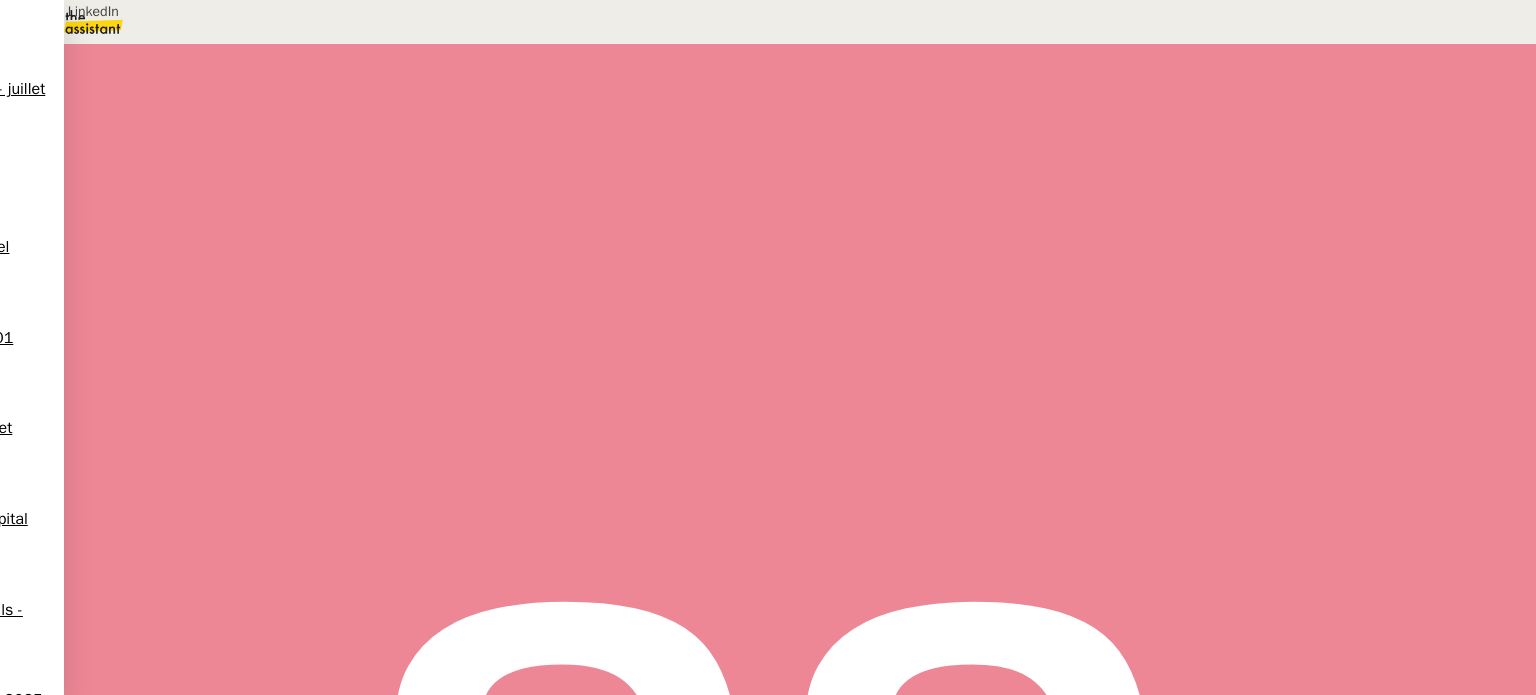 type on "Connexion LinkedIn" 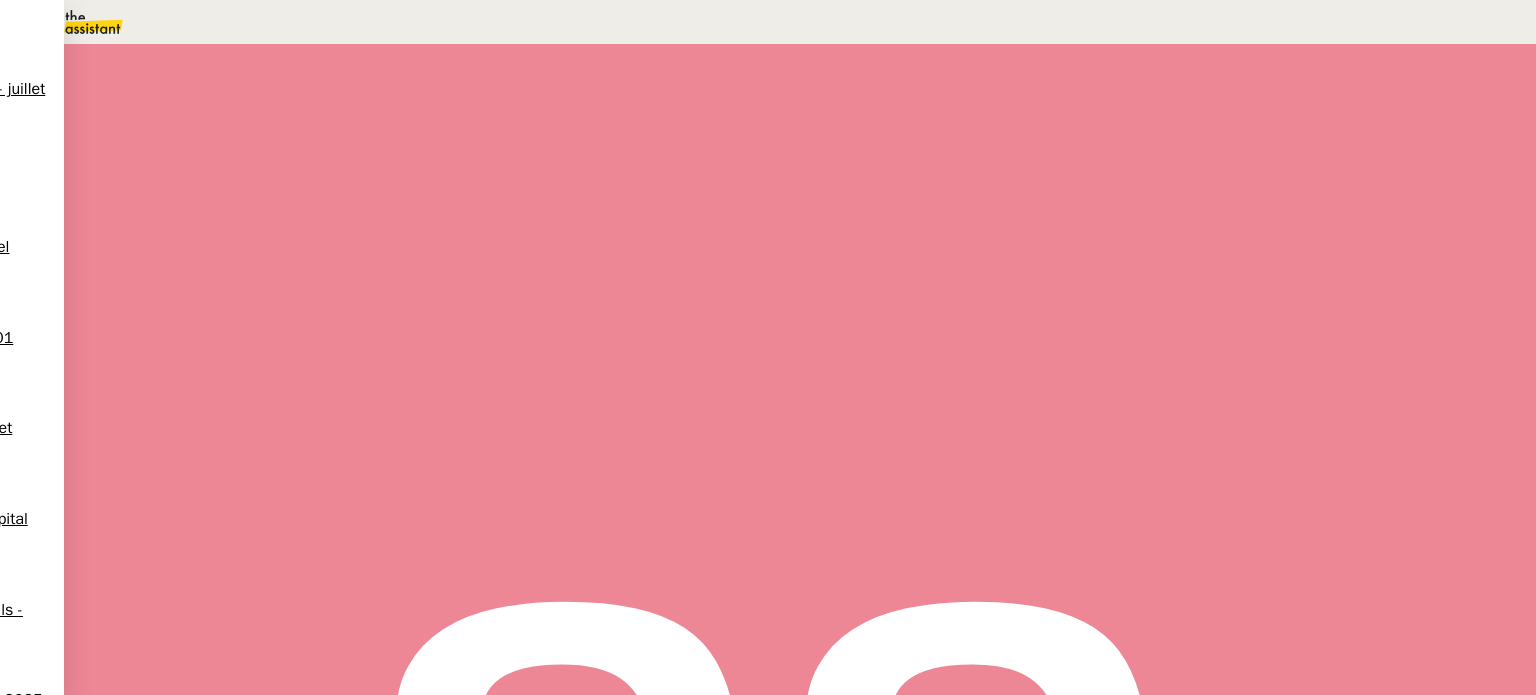 click at bounding box center [267, 336] 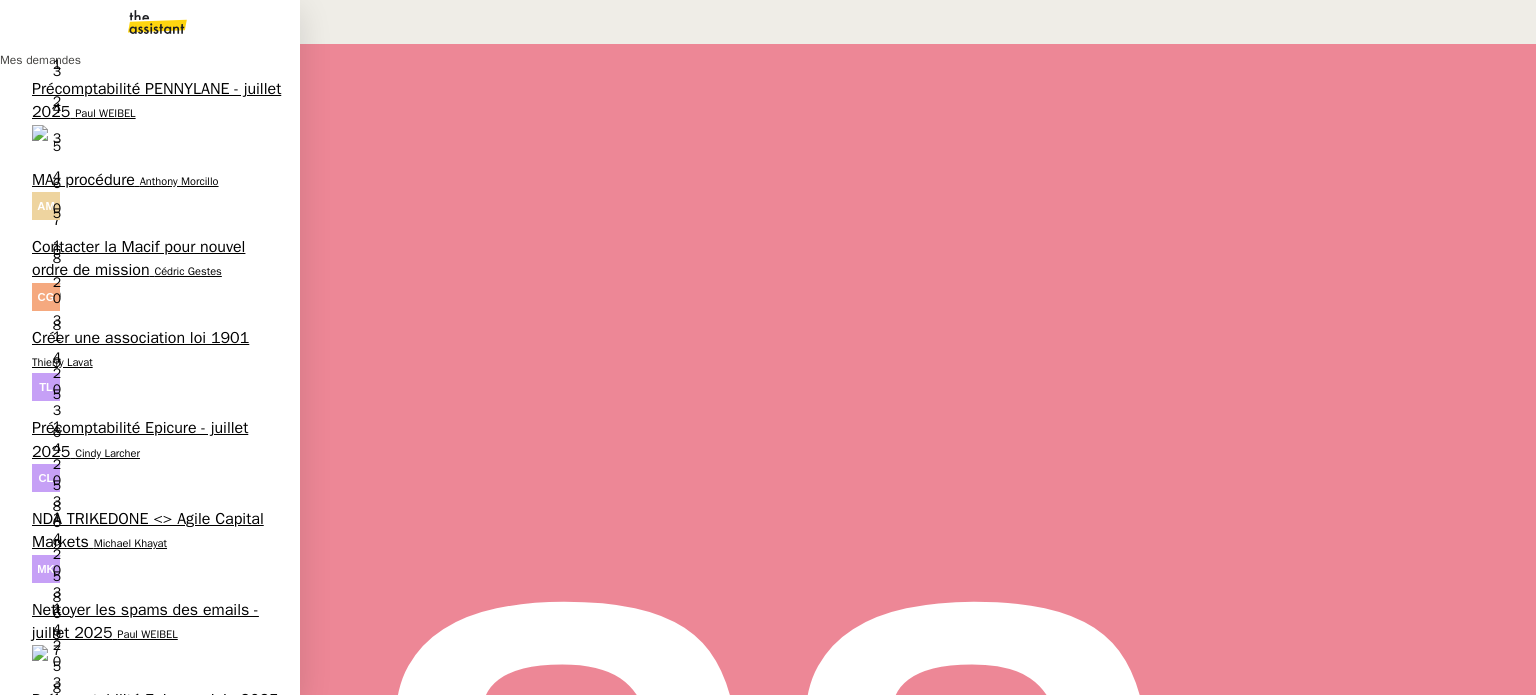 click on "Cédric Tempestini" at bounding box center (218, 1269) 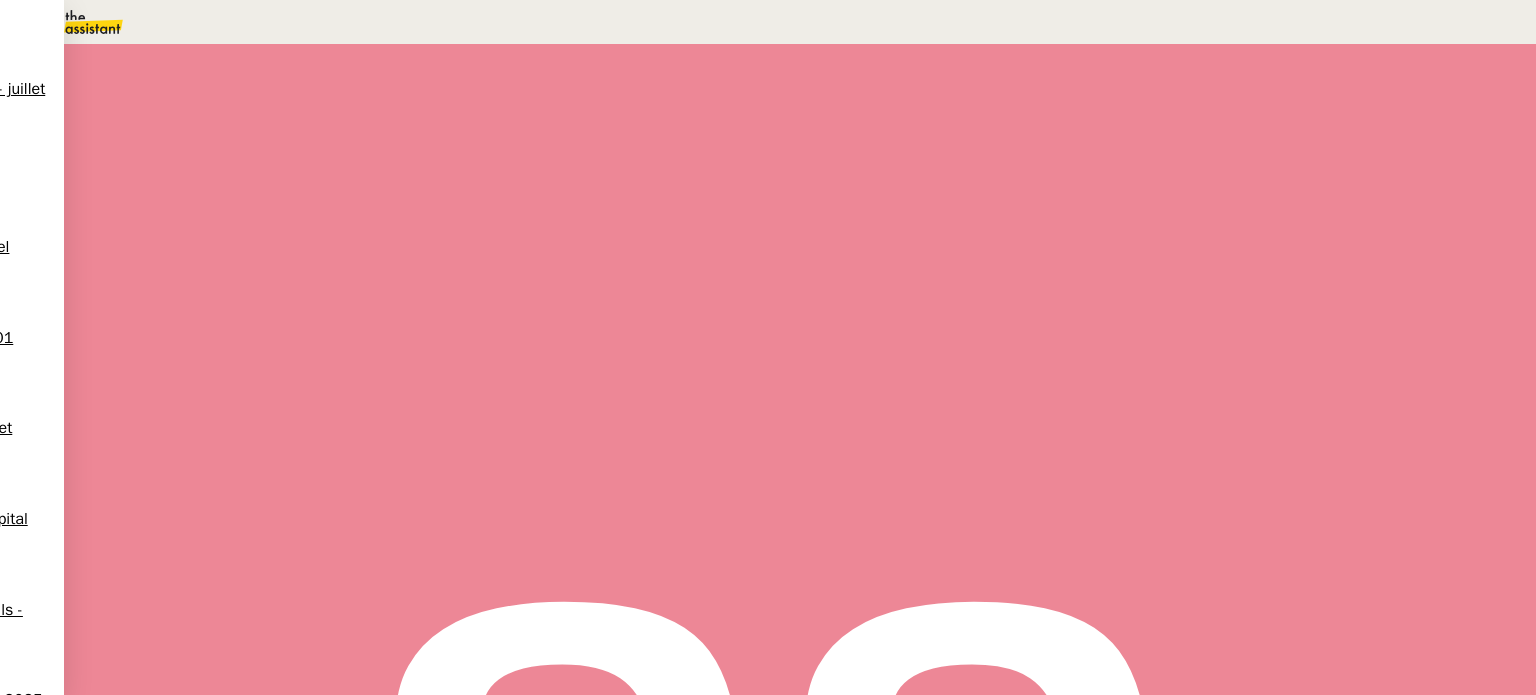 scroll, scrollTop: 300, scrollLeft: 0, axis: vertical 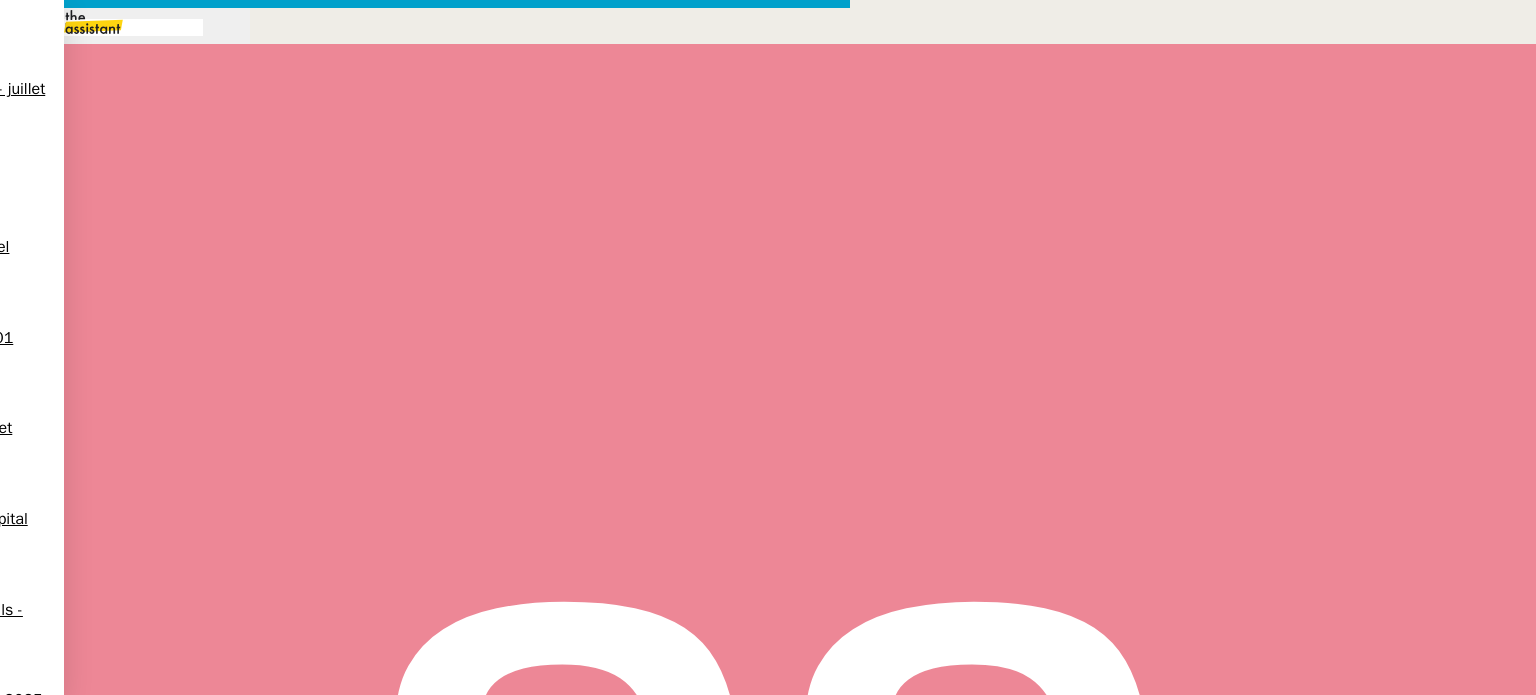 click on "Service TA - VOYAGE - PROPOSITION GLOBALE    A utiliser dans le cadre de proposition de déplacement TA - RELANCE CLIENT (EN)    Relancer un client lorsqu'il n'a pas répondu à un précédent message BAFERTY - MAIL AUDITION    A utiliser dans le cadre de la procédure d'envoi des mails d'audition TA - PUBLICATION OFFRE D'EMPLOI     Organisation du recrutement UMENTO SLACK RENOUVELLEMENT 2 - TARIF ENTRE 297 ET 997 EUROS     Cédric Tempestini Discours de présentation du paiement sécurisé    TA - VOYAGES - PROPOSITION ITINERAIRE    Soumettre les résultats d'une recherche TA - CONFIRMATION PAIEMENT (EN)    Confirmer avec le client de modèle de transaction - Attention Plan Pro nécessaire. TA - COURRIER EXPEDIE (recommandé)    A utiliser dans le cadre de l'envoi d'un courrier recommandé TA - PARTAGE DE CALENDRIER (EN)    A utiliser pour demander au client de partager son calendrier afin de faciliter l'accès et la gestion PSPI - Appel de fonds MJL    UMENTO - PRESENTATION SLACK RELANCE 1" at bounding box center [768, 495] 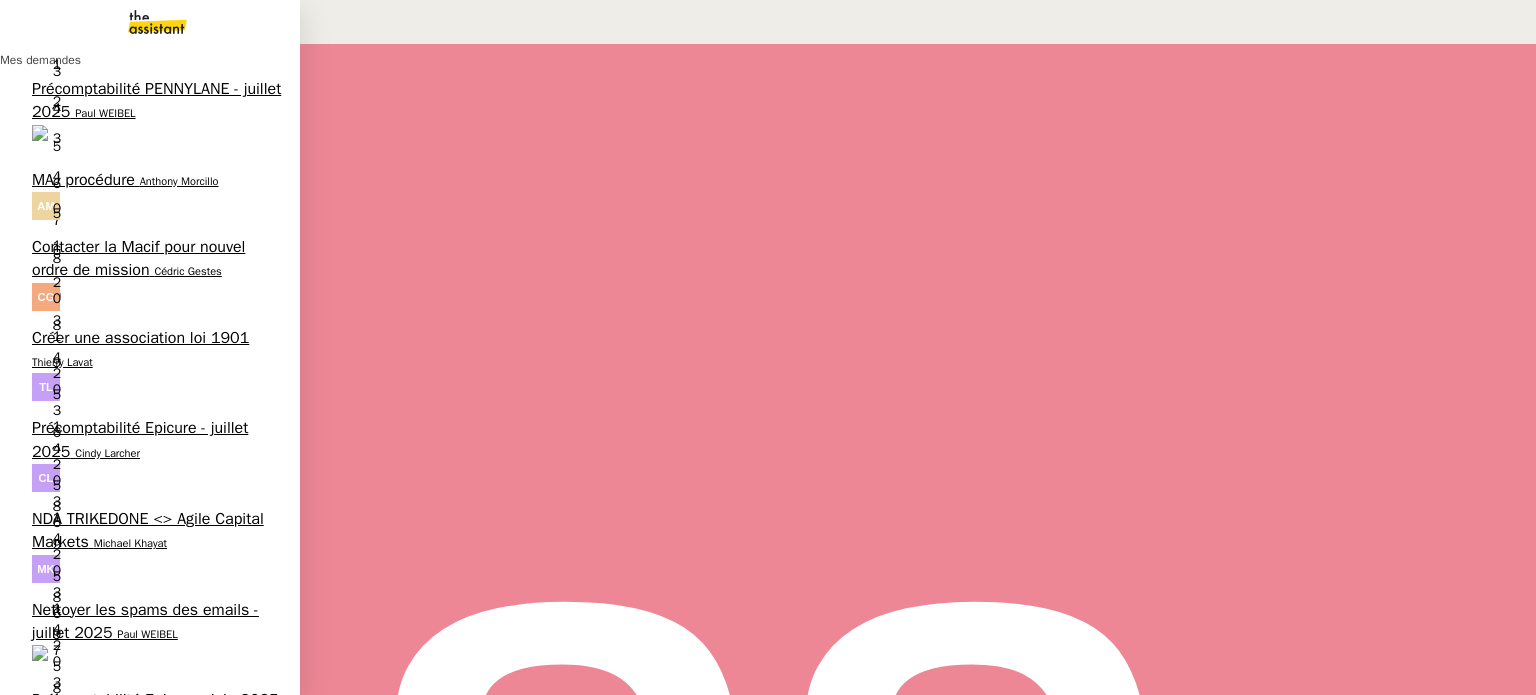 click on "Télécharge la vidéo LinkedIn" at bounding box center [131, 1516] 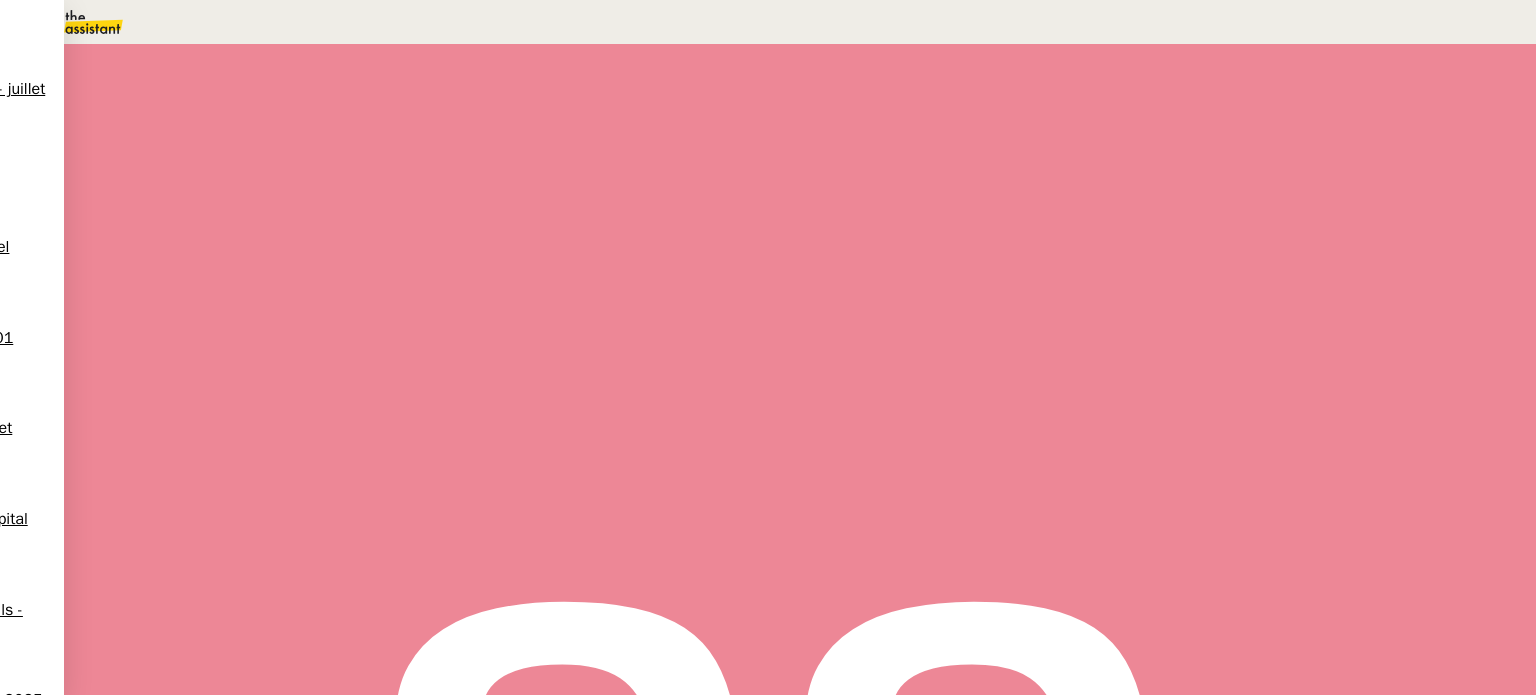 scroll, scrollTop: 100, scrollLeft: 0, axis: vertical 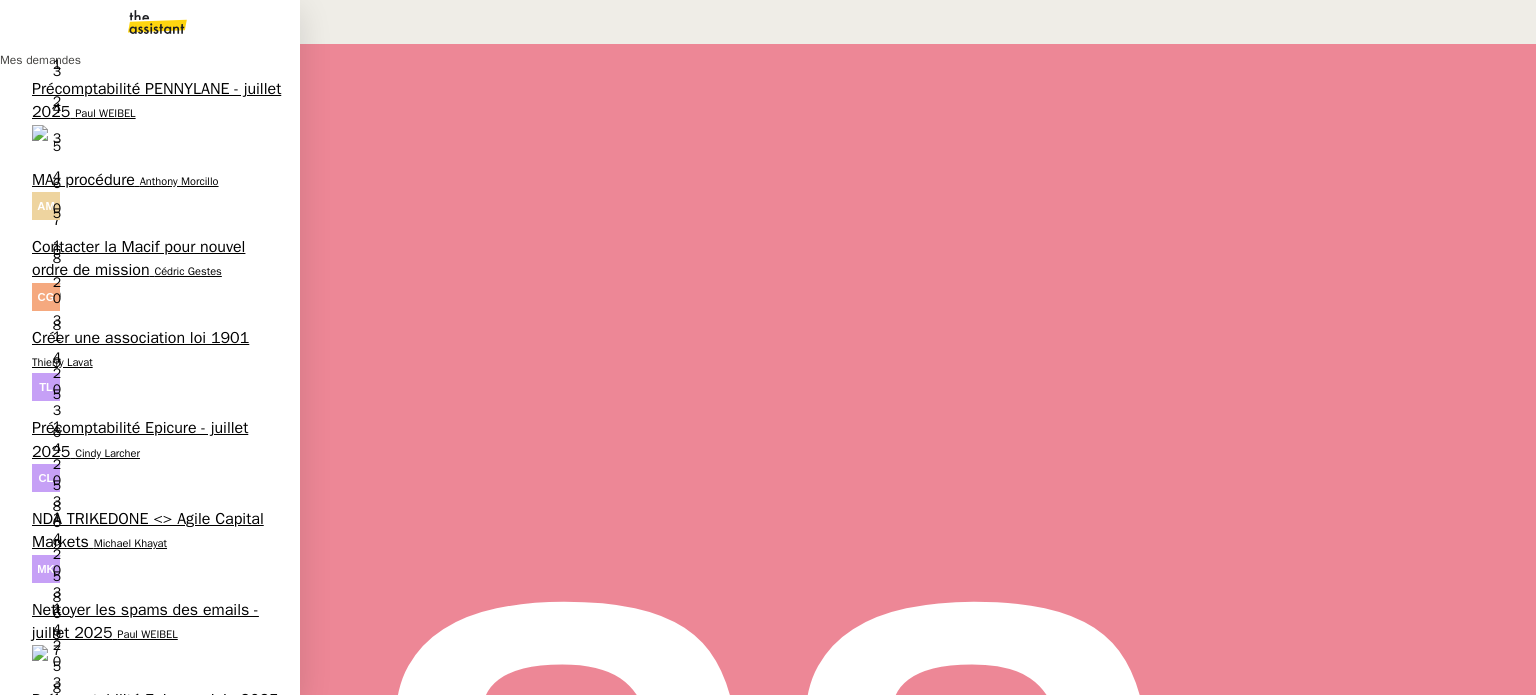 click on "Aymeric Pichegrain" at bounding box center [162, 1631] 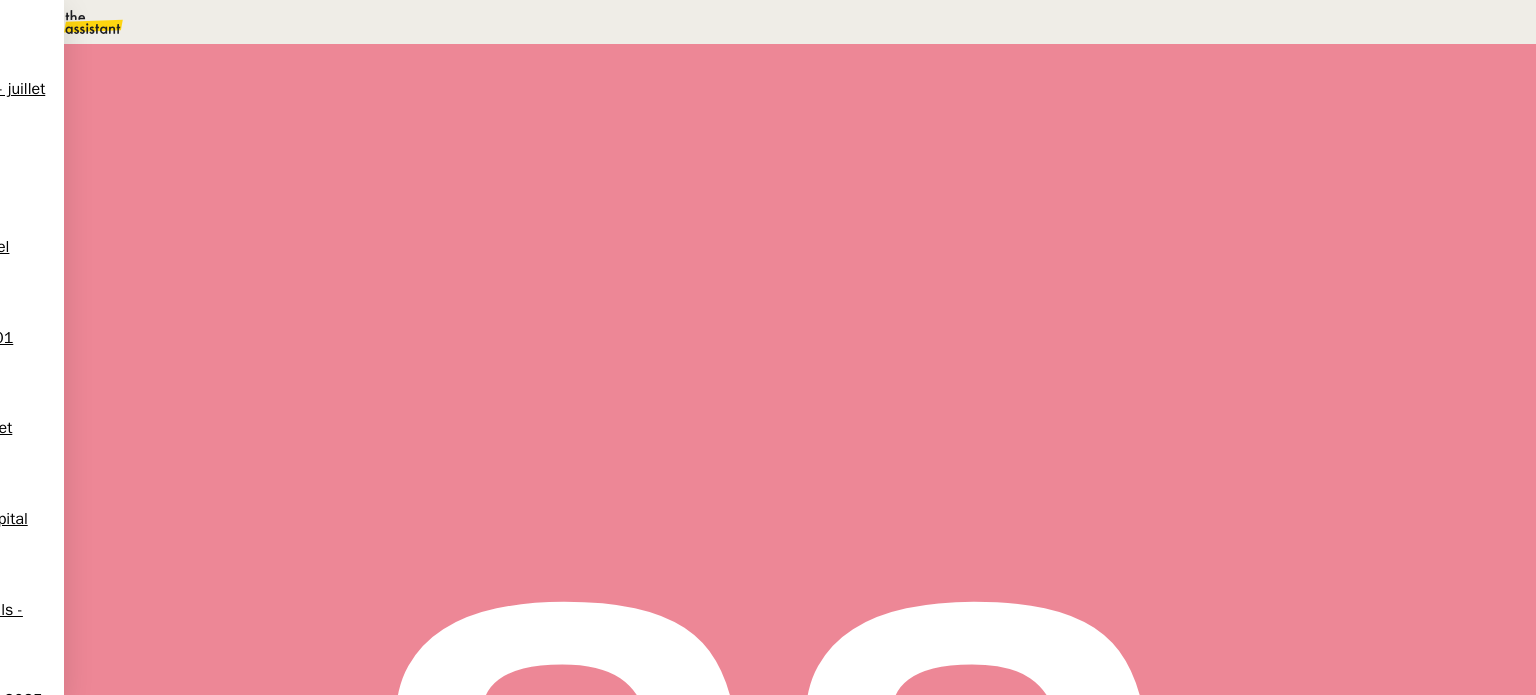 click on "Tâche" at bounding box center (819, 139) 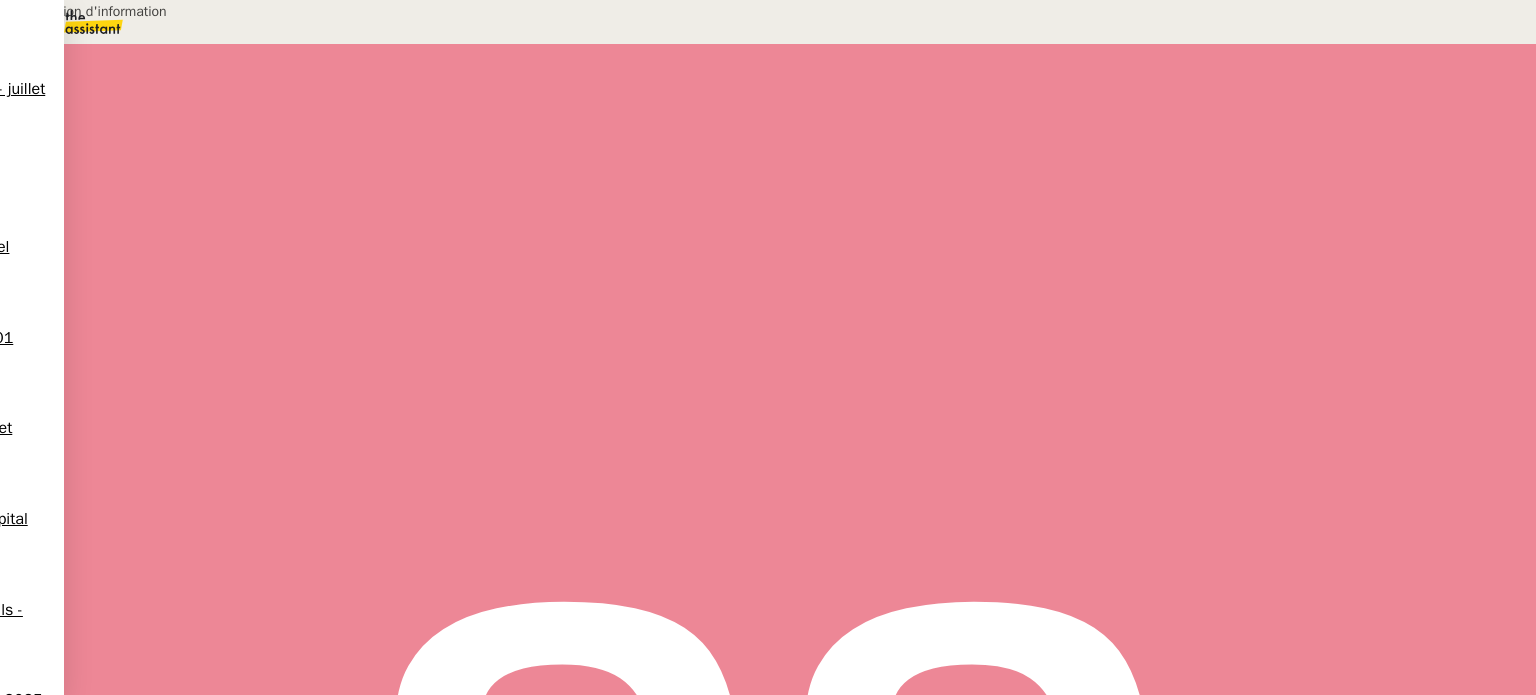 click on "Transmission d'information" at bounding box center [204, 11] 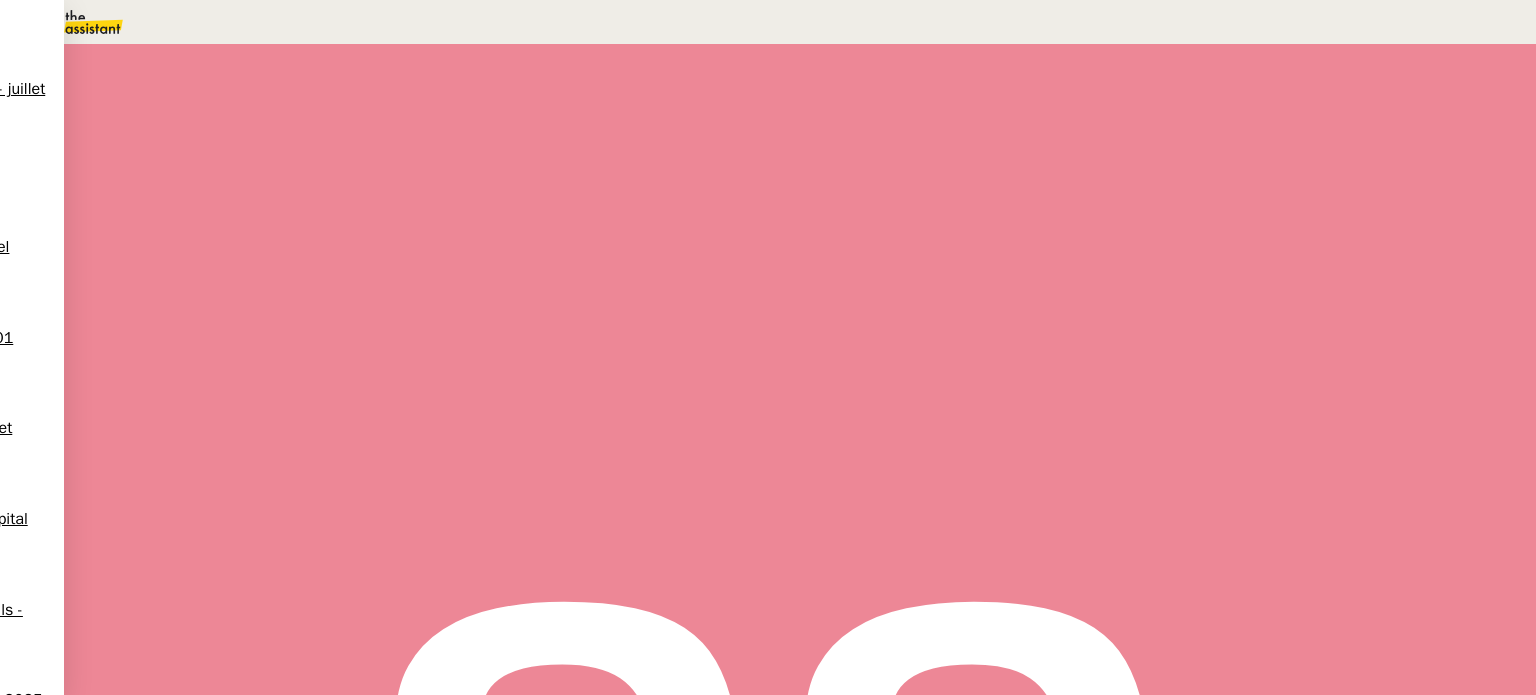 type on "Transmission d'information" 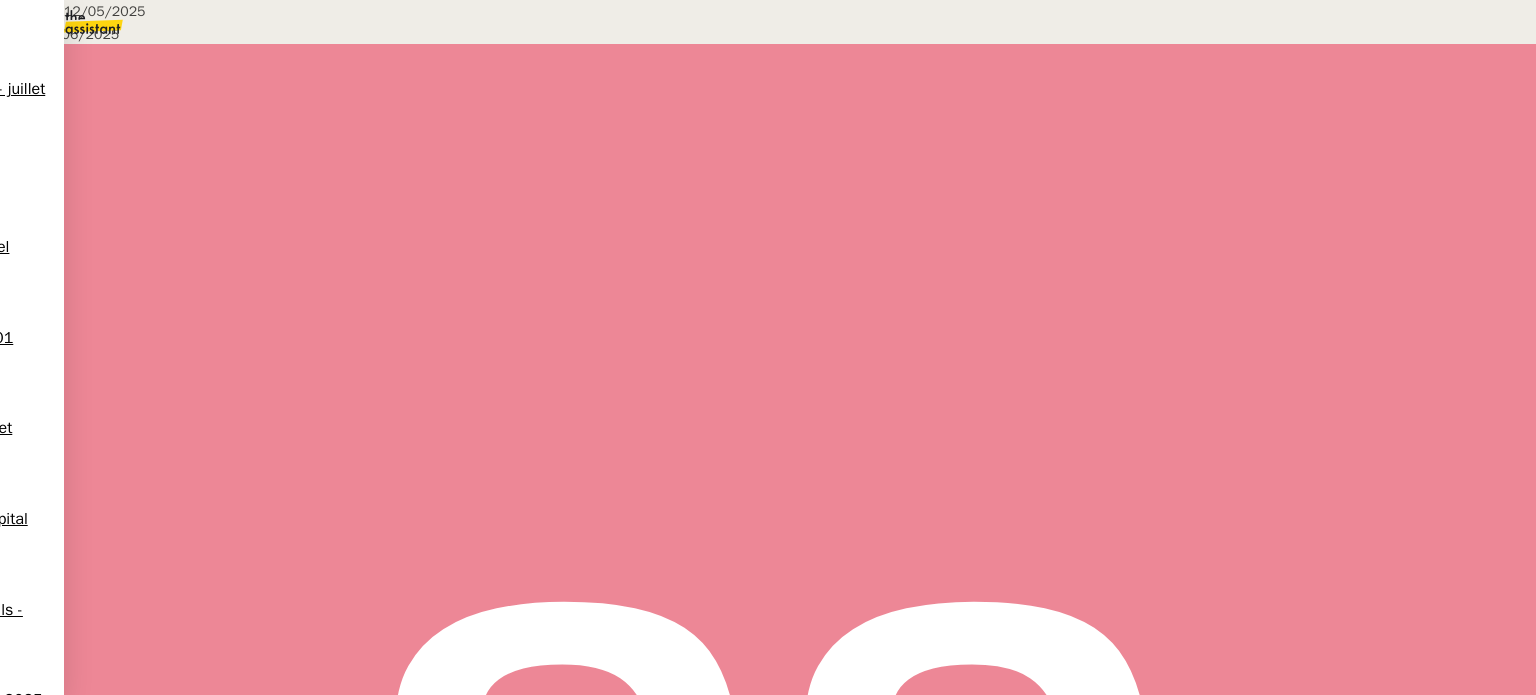 scroll, scrollTop: 515, scrollLeft: 0, axis: vertical 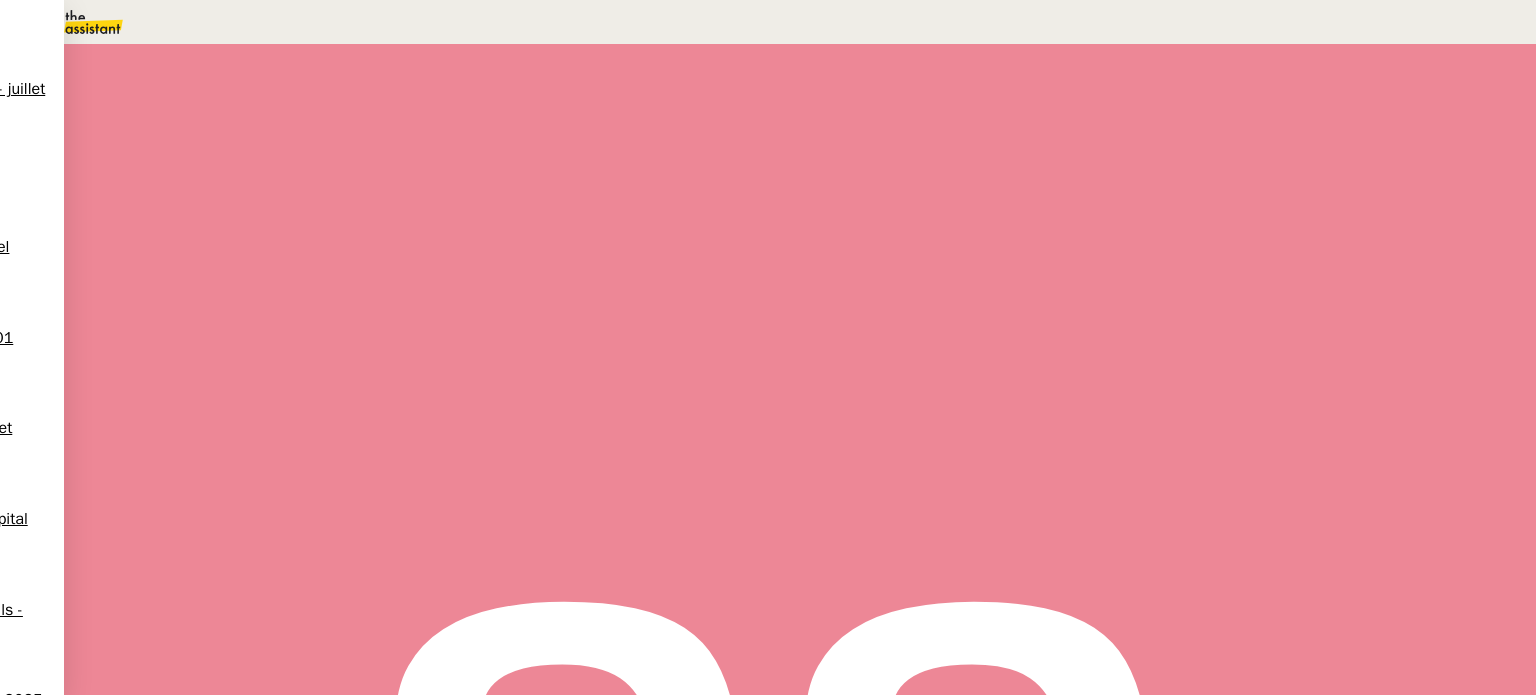 click on "PDF Parutions Exercices de style" at bounding box center [163, 2569] 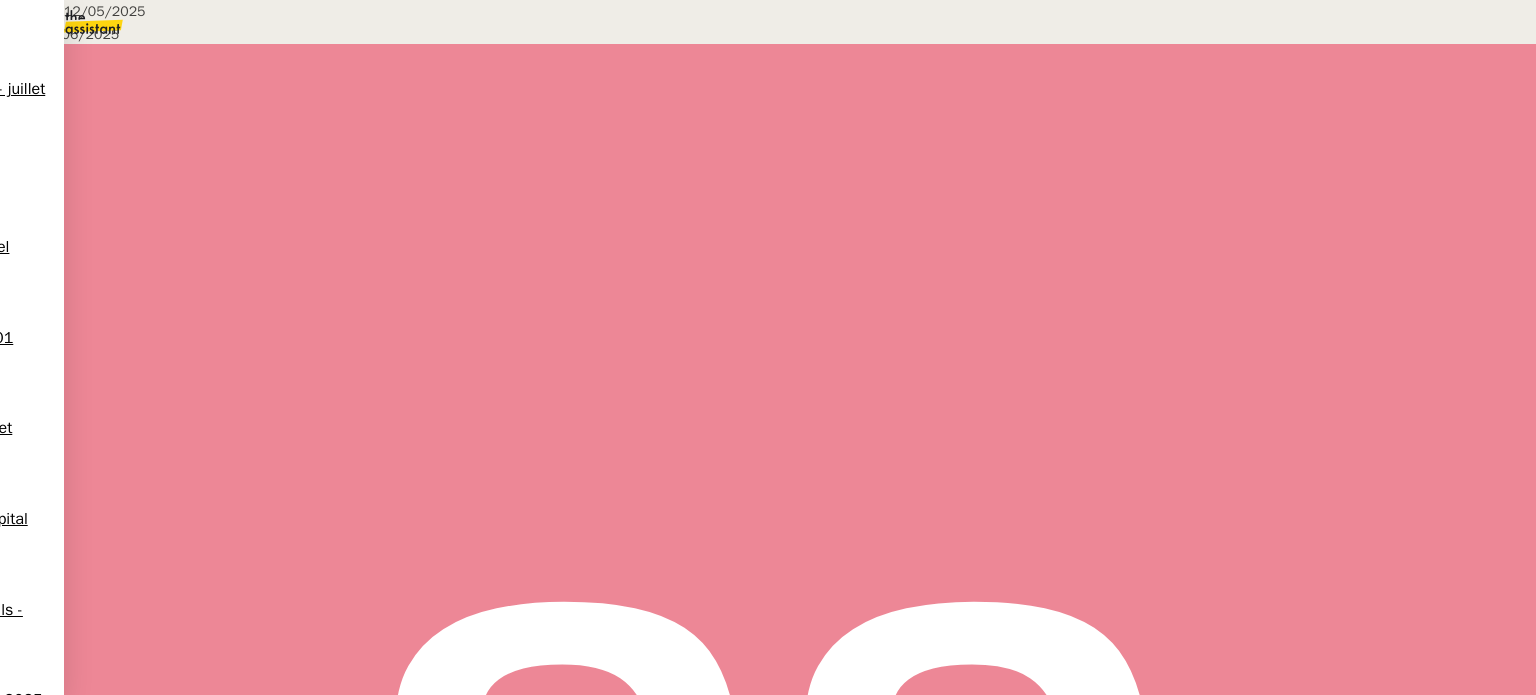 scroll, scrollTop: 246, scrollLeft: 0, axis: vertical 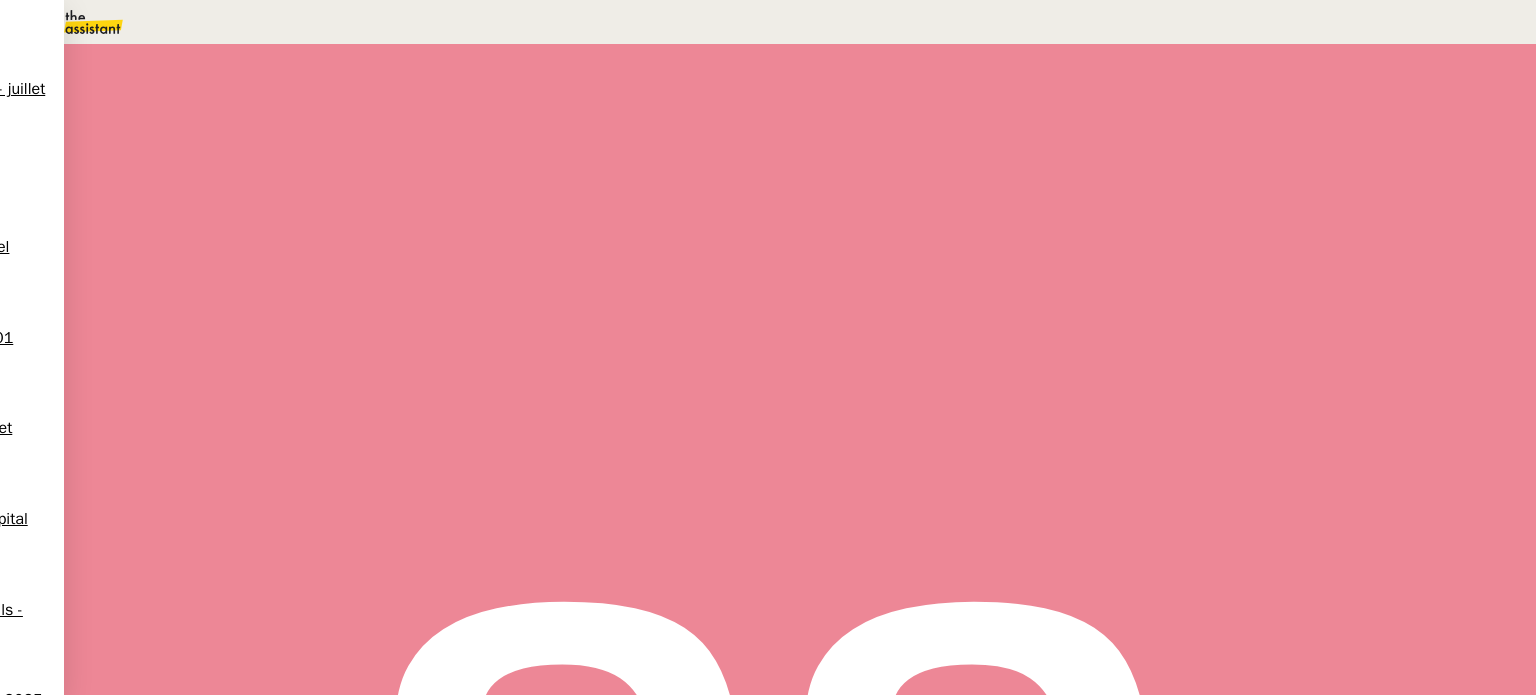click on "Tâche Message Commentaire" at bounding box center [1068, 139] 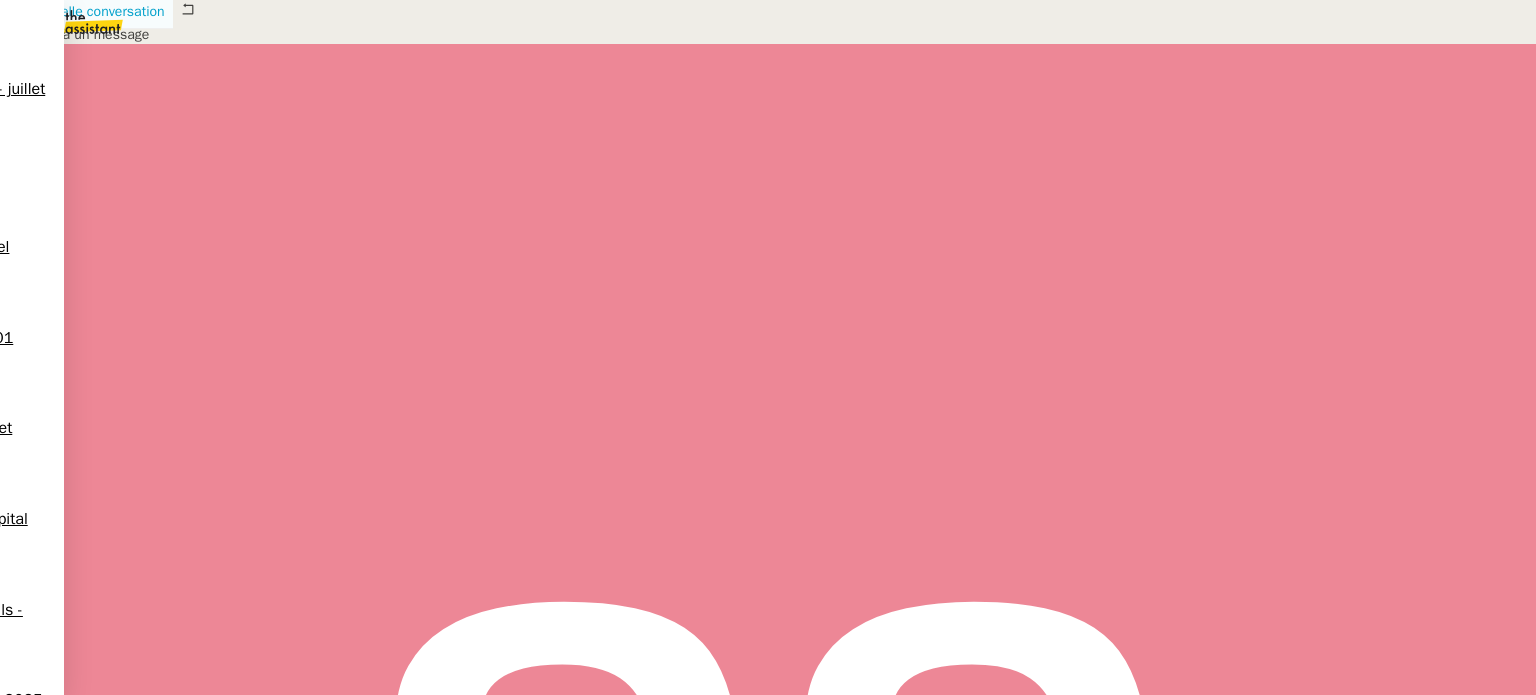 click on "Nouvelle conversation" at bounding box center [97, 11] 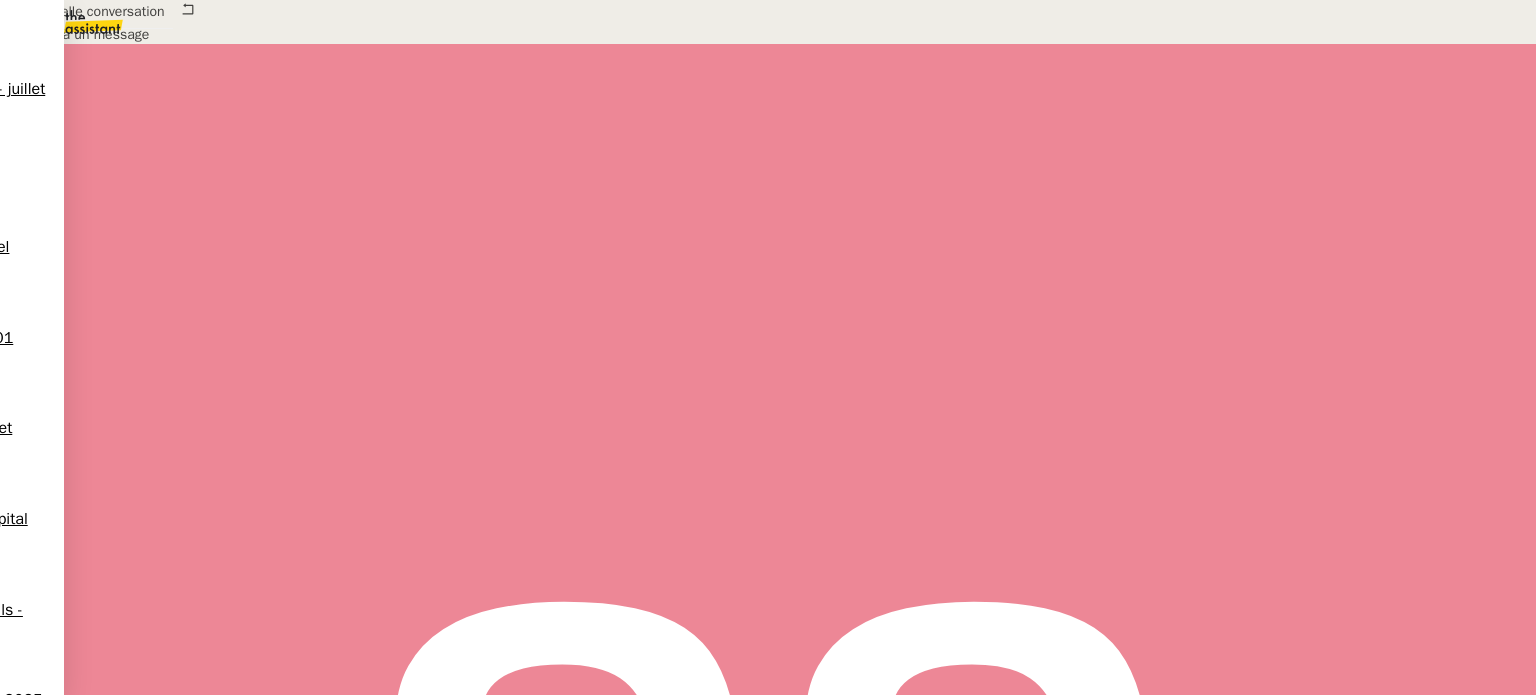 click on "au" at bounding box center (102, 721) 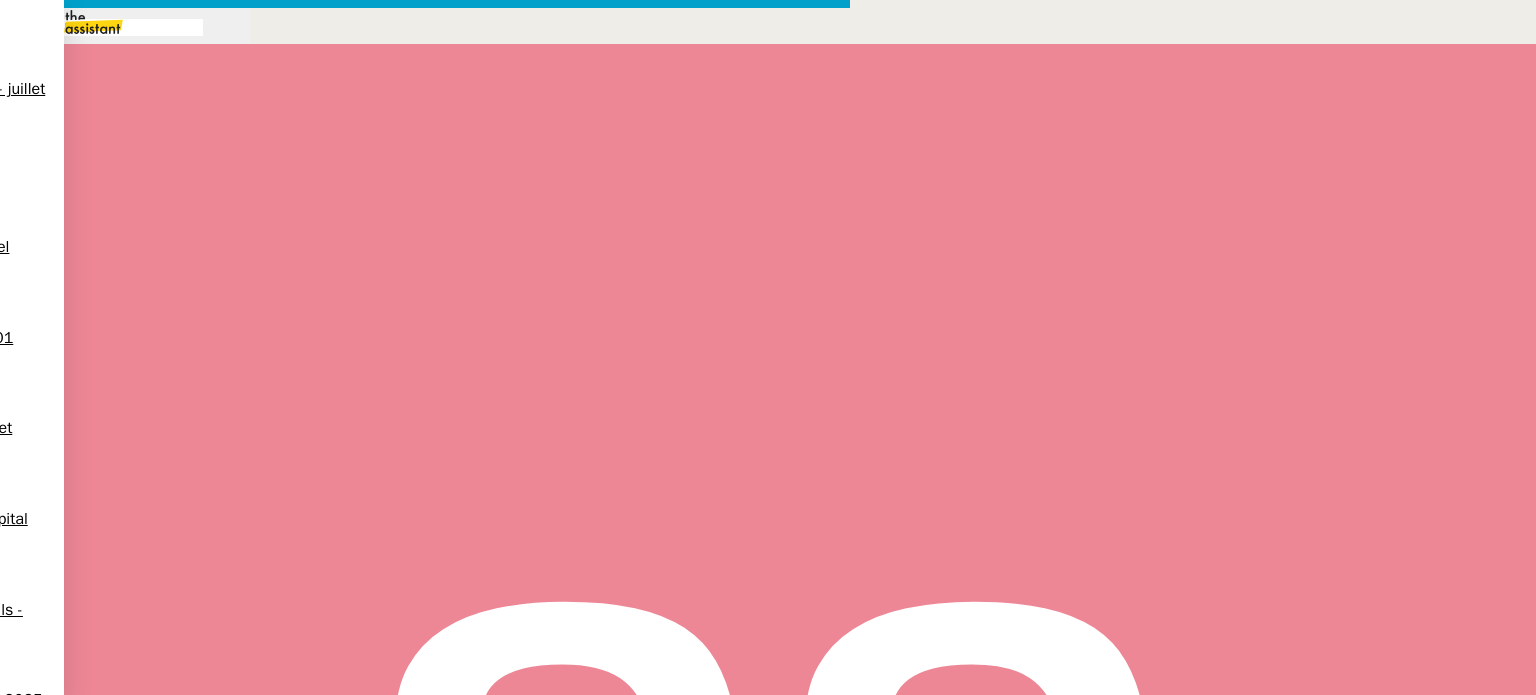 type on "[EMAIL]" 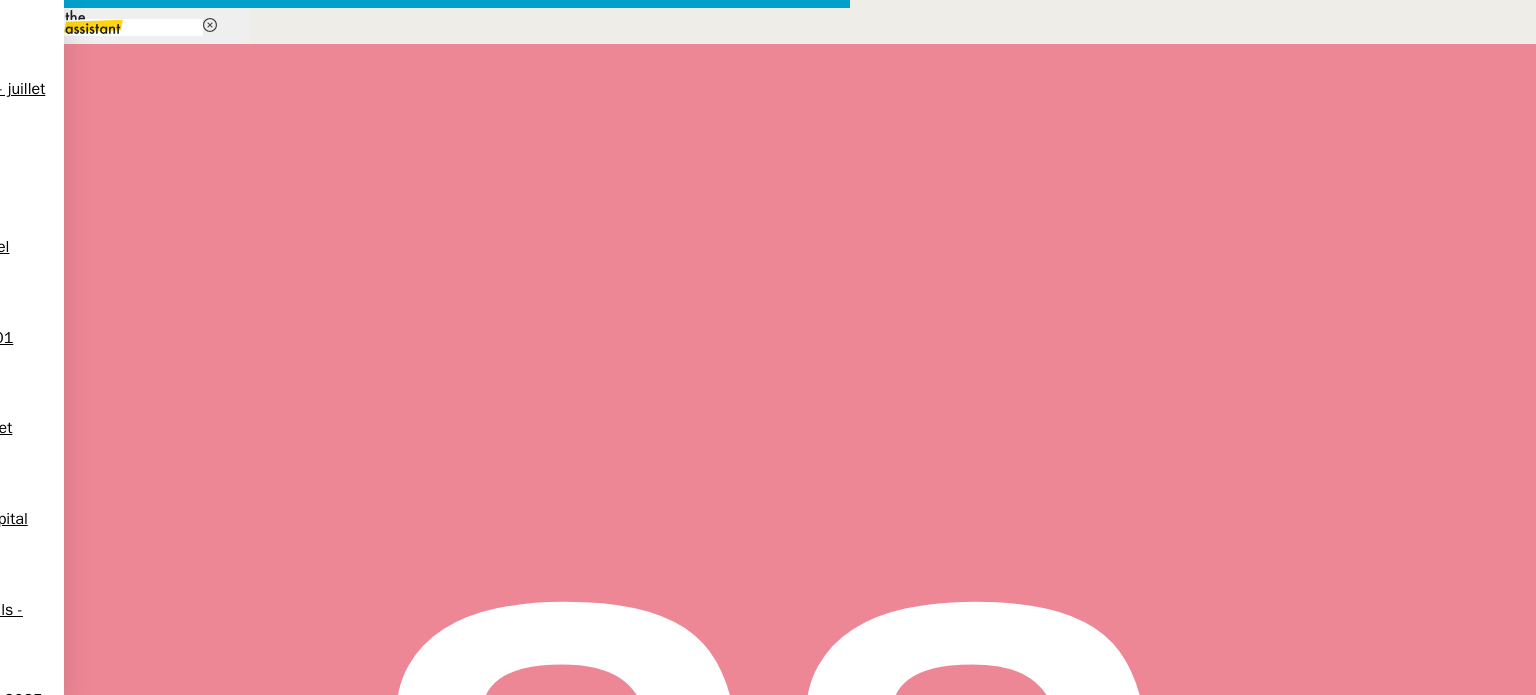 type on "sty" 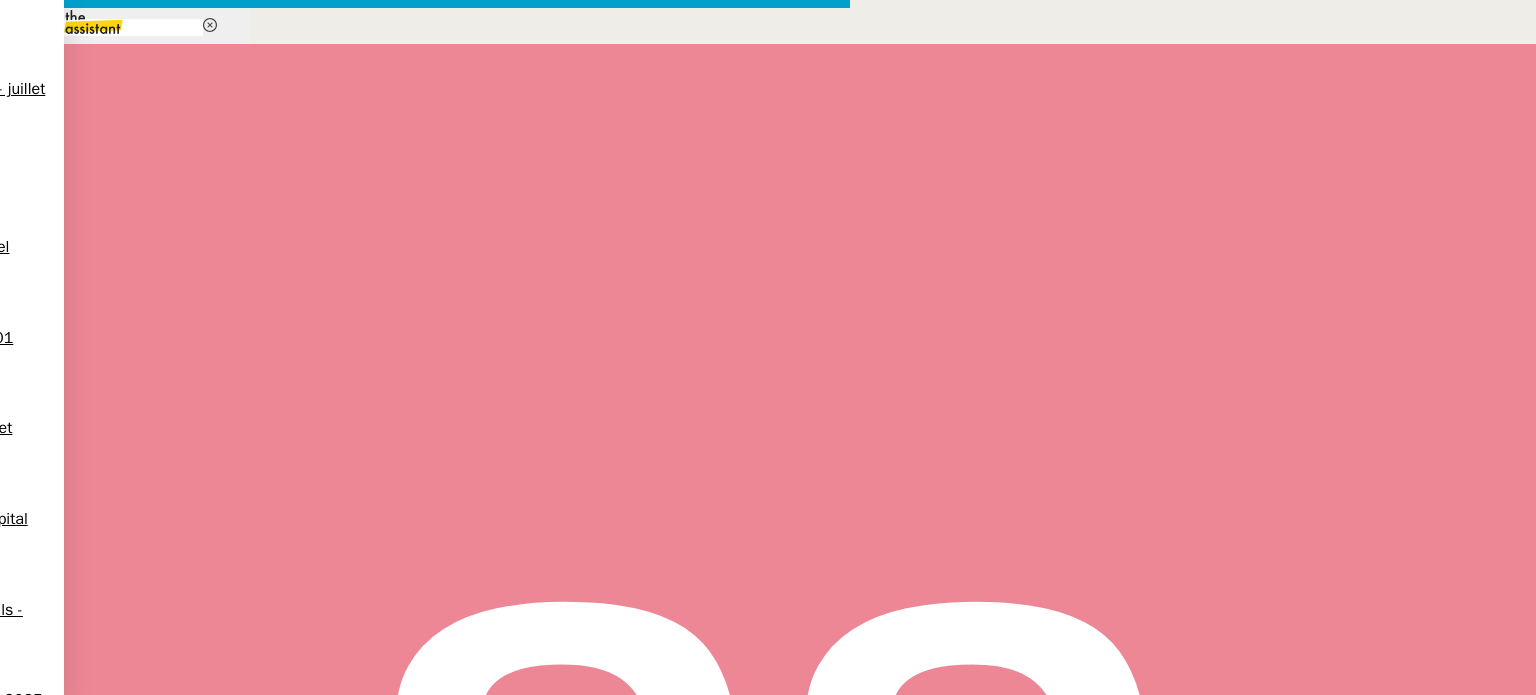 drag, startPoint x: 1042, startPoint y: 175, endPoint x: 524, endPoint y: 127, distance: 520.2192 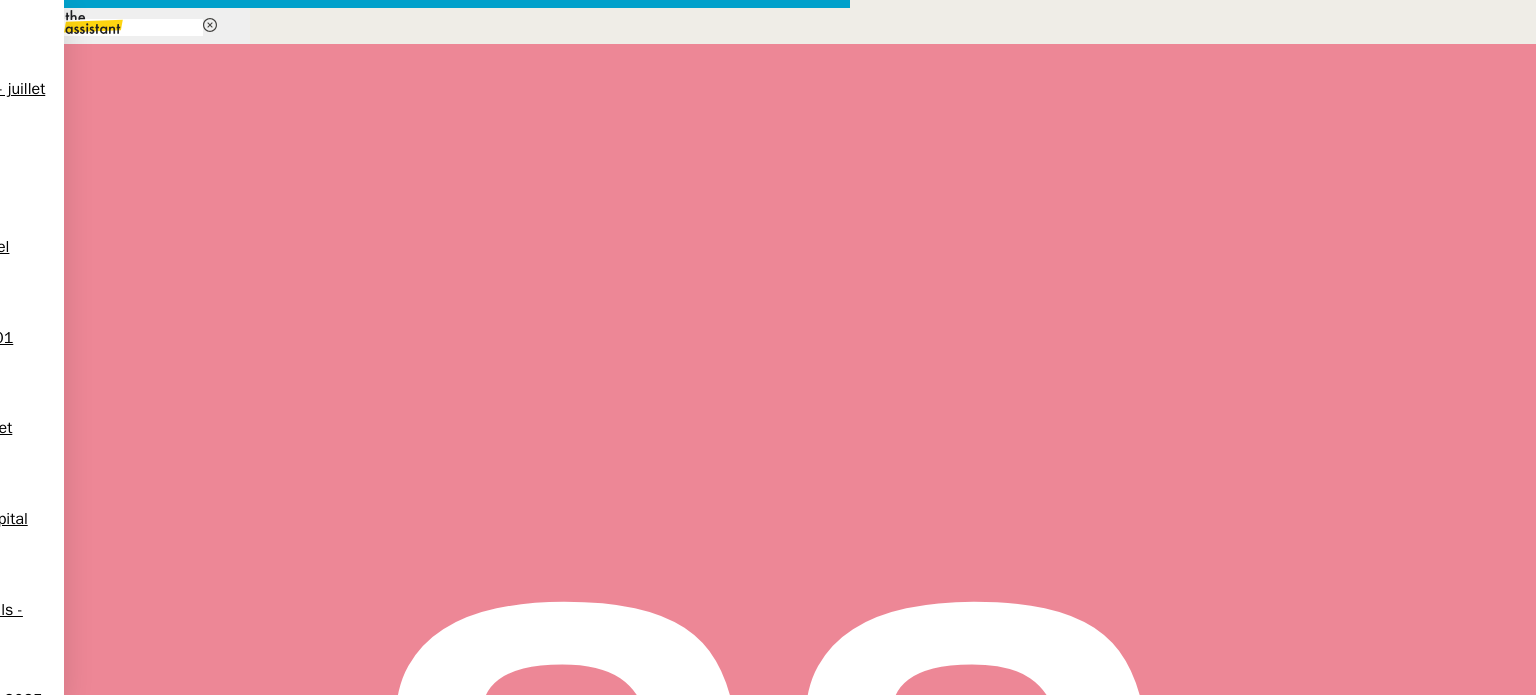 click on "_______" at bounding box center [41, 674] 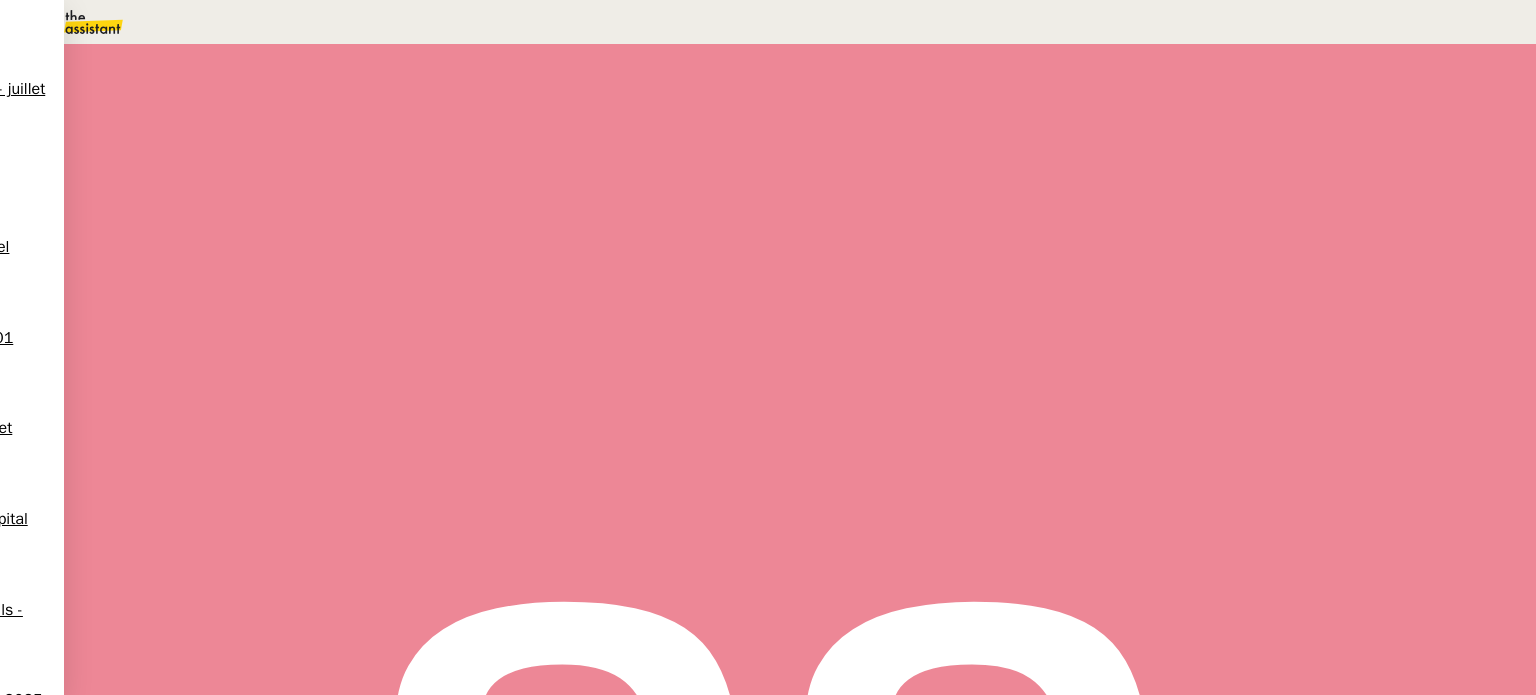click on "PDF Parutions Exercices de style" at bounding box center (163, 2569) 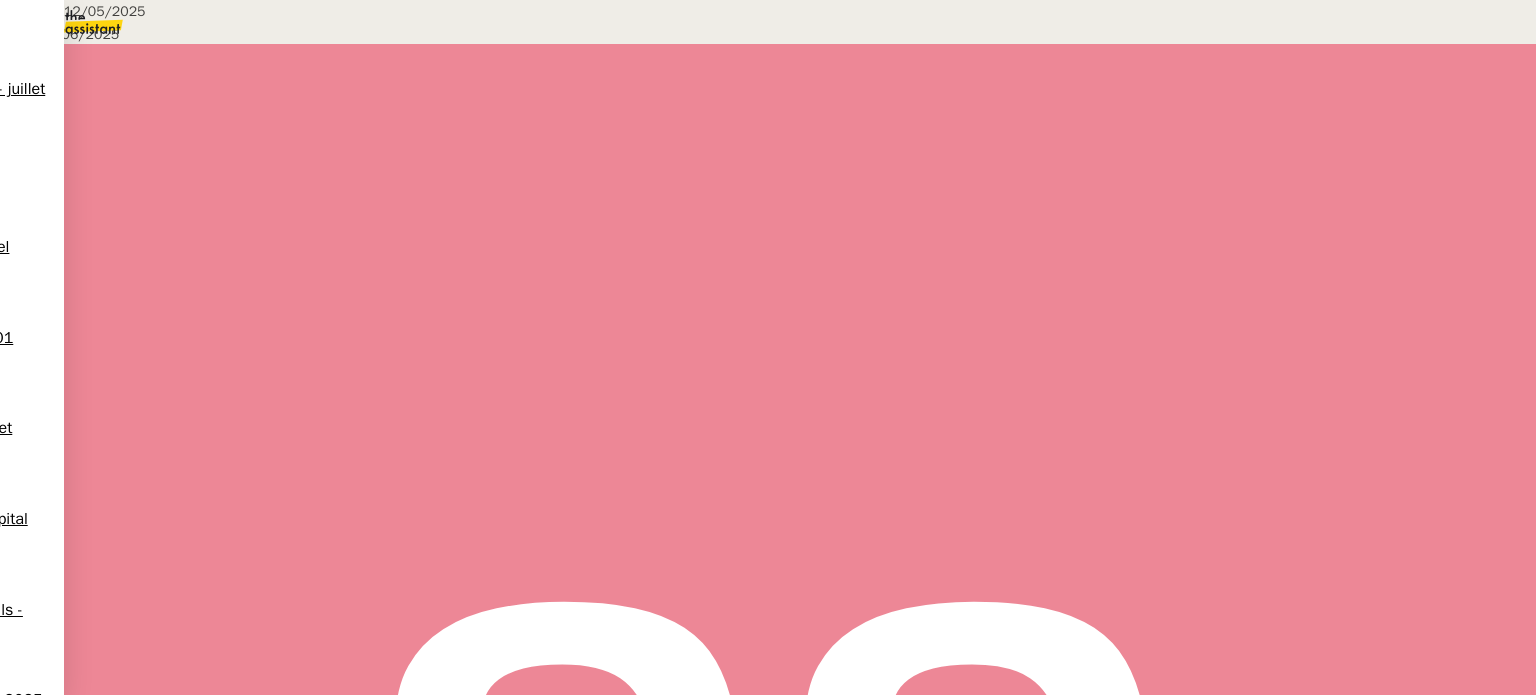 scroll, scrollTop: 546, scrollLeft: 0, axis: vertical 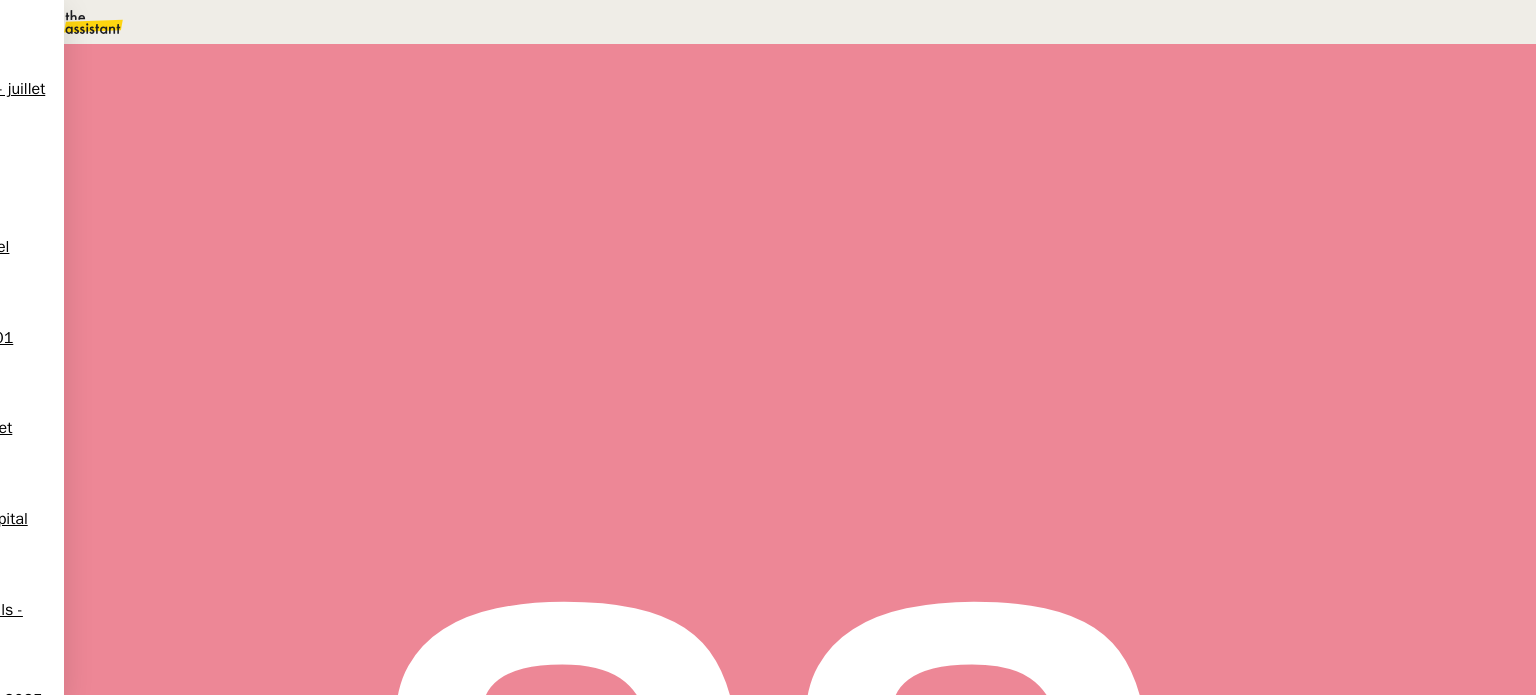 click on "Bonjour [NAME]," at bounding box center [689, 498] 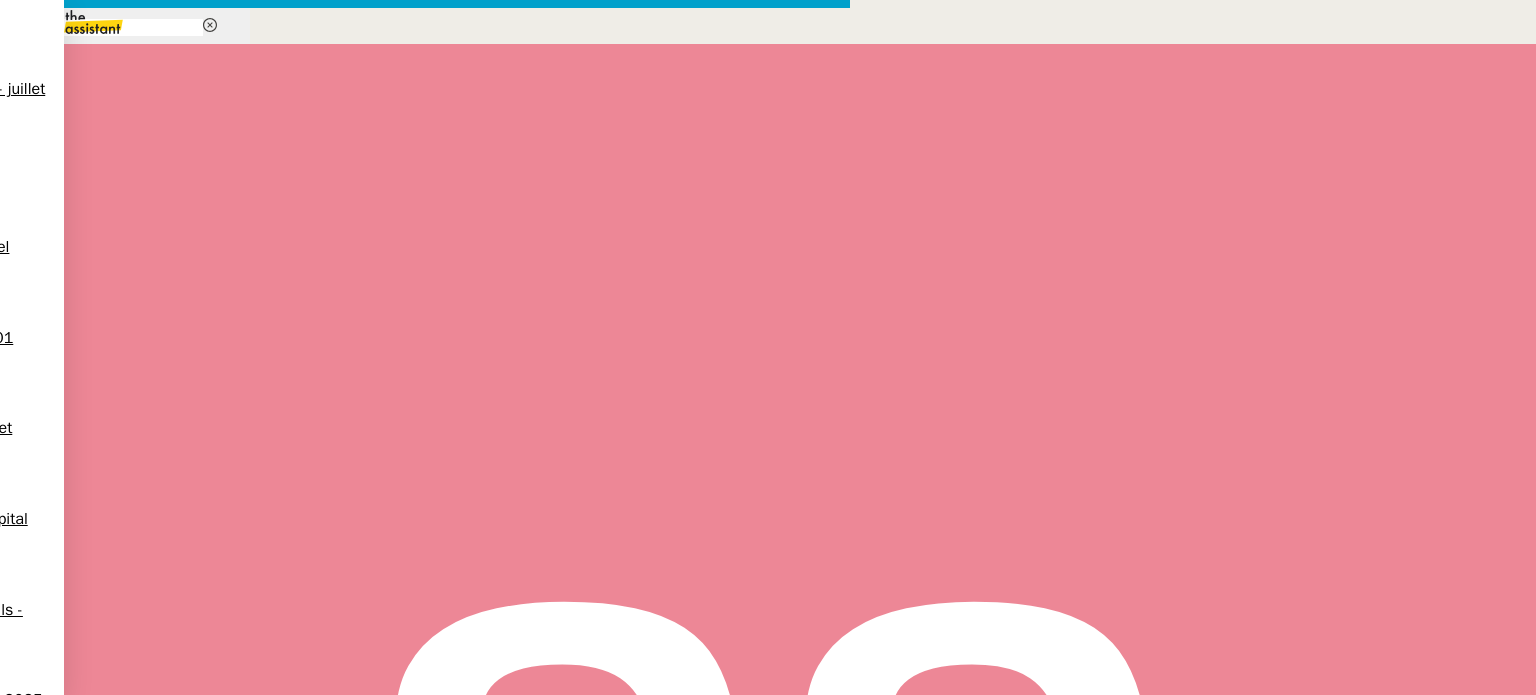 scroll, scrollTop: 0, scrollLeft: 59, axis: horizontal 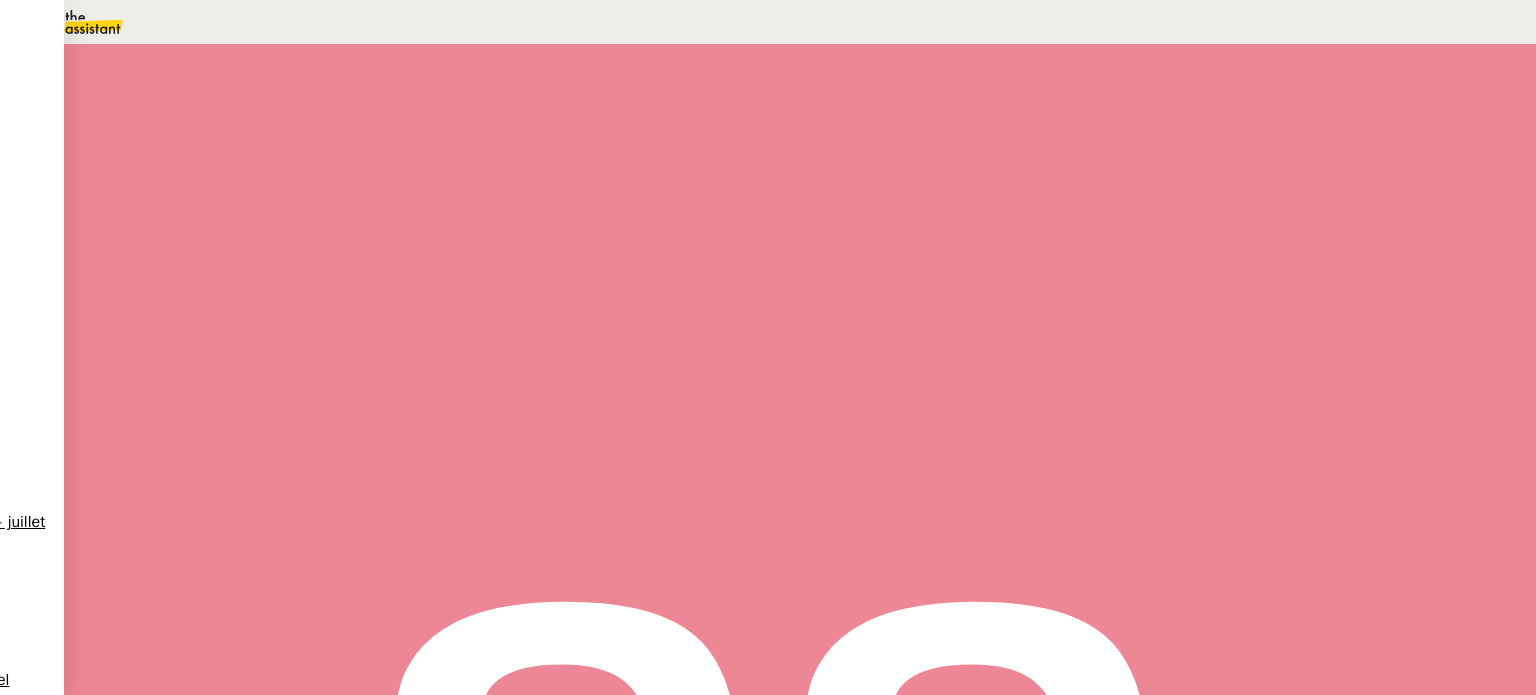 click at bounding box center (287, 236) 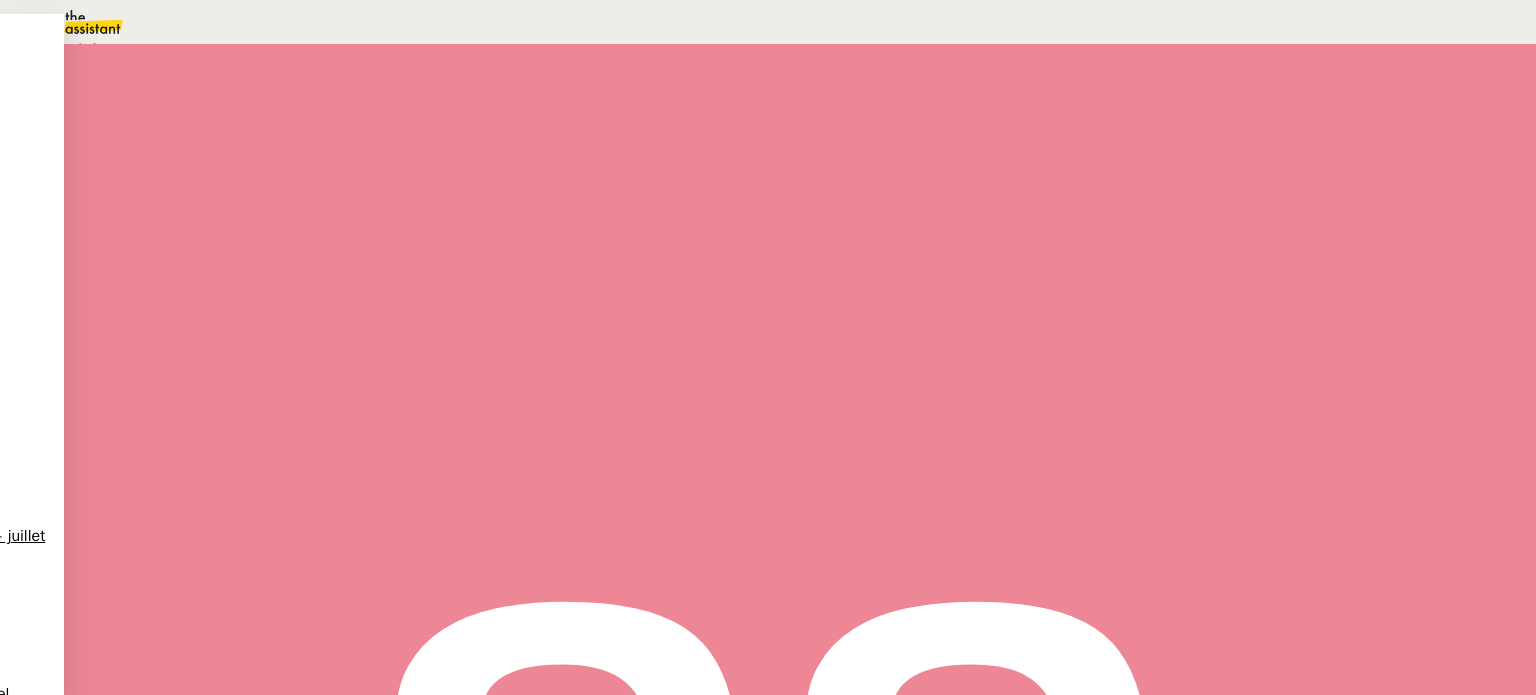 click on "Statut" at bounding box center (290, 134) 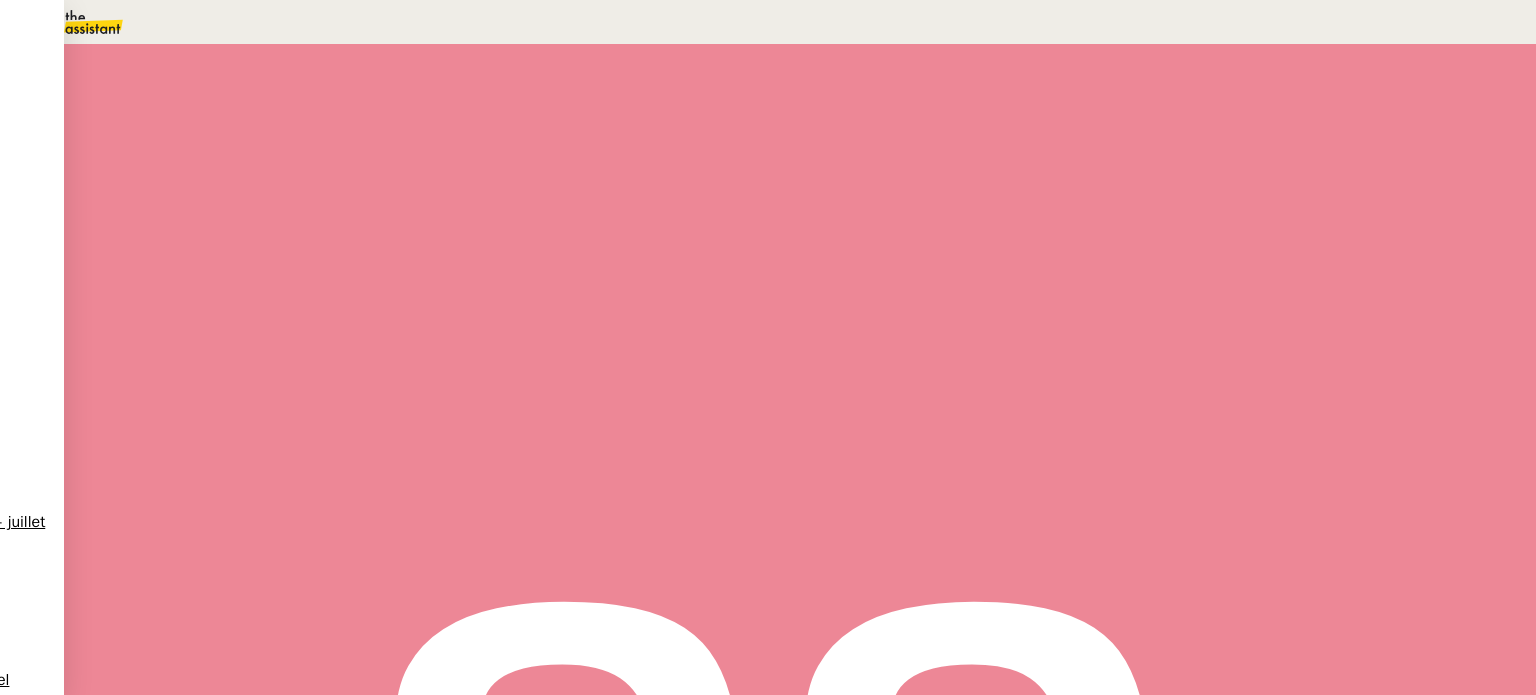 click on "7" at bounding box center [1121, 299] 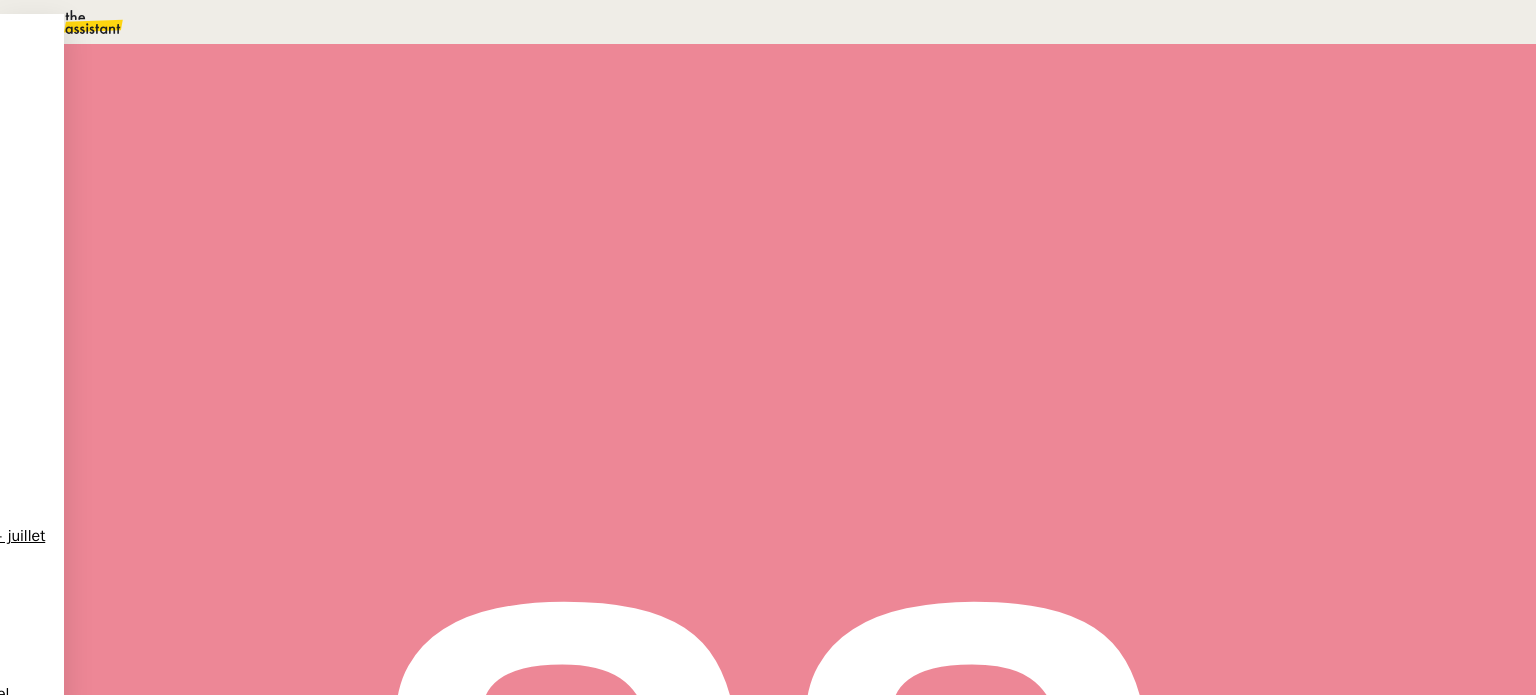 click on "15" at bounding box center [788, 22] 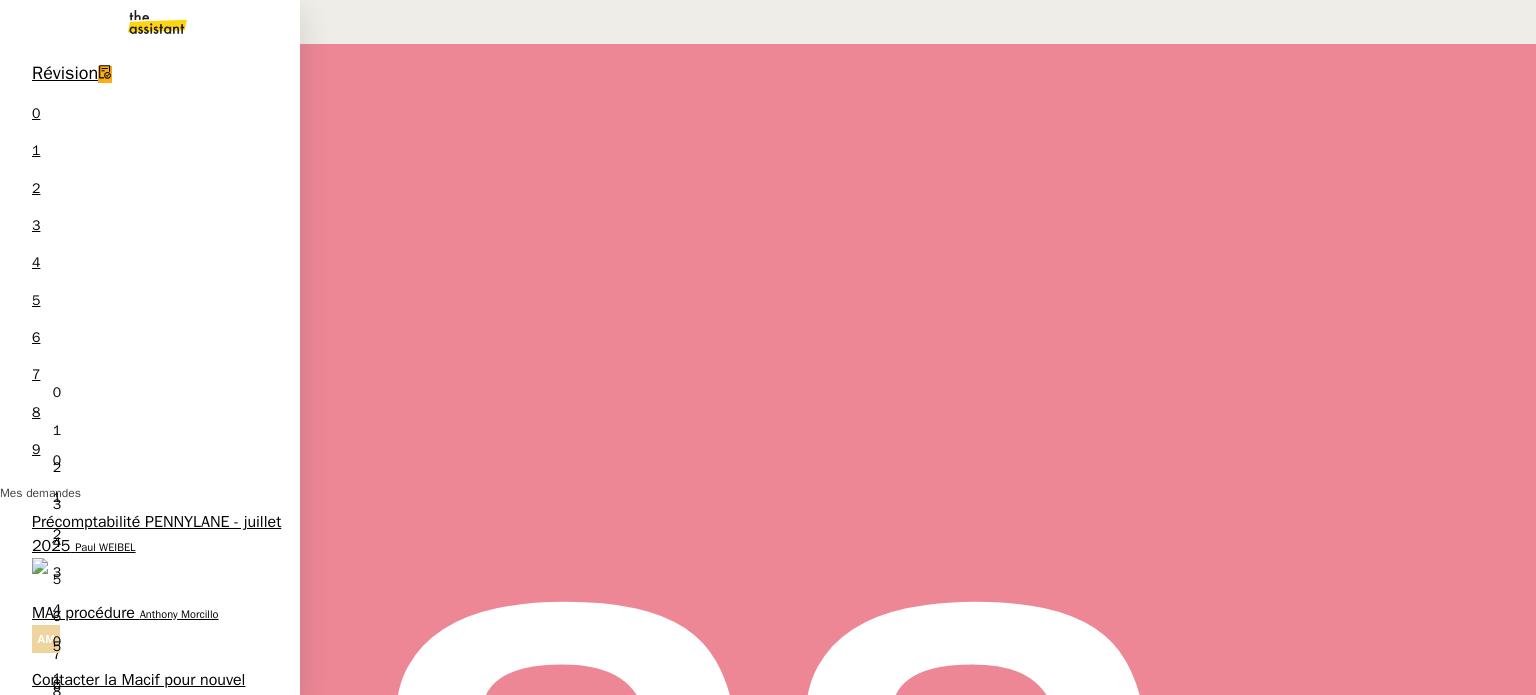 scroll, scrollTop: 0, scrollLeft: 0, axis: both 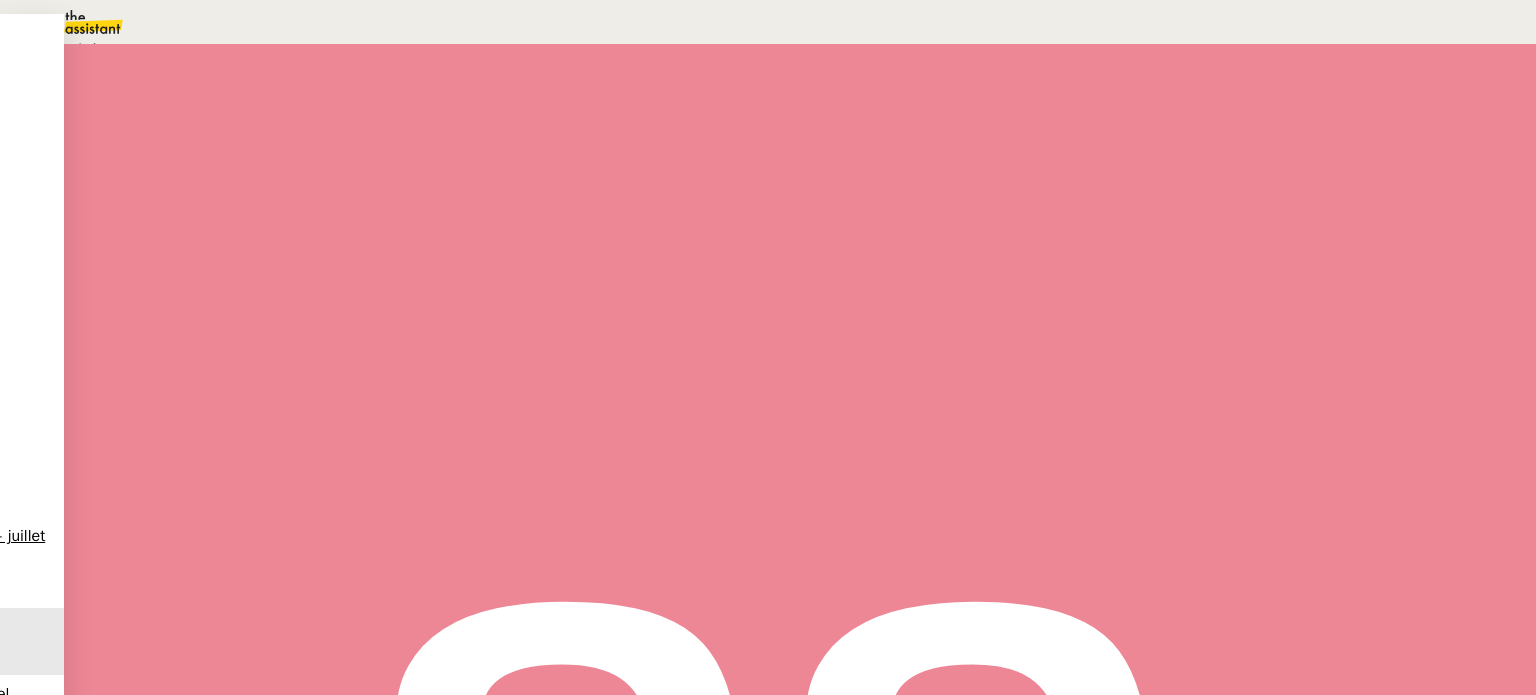 click on "Statut" at bounding box center [290, 114] 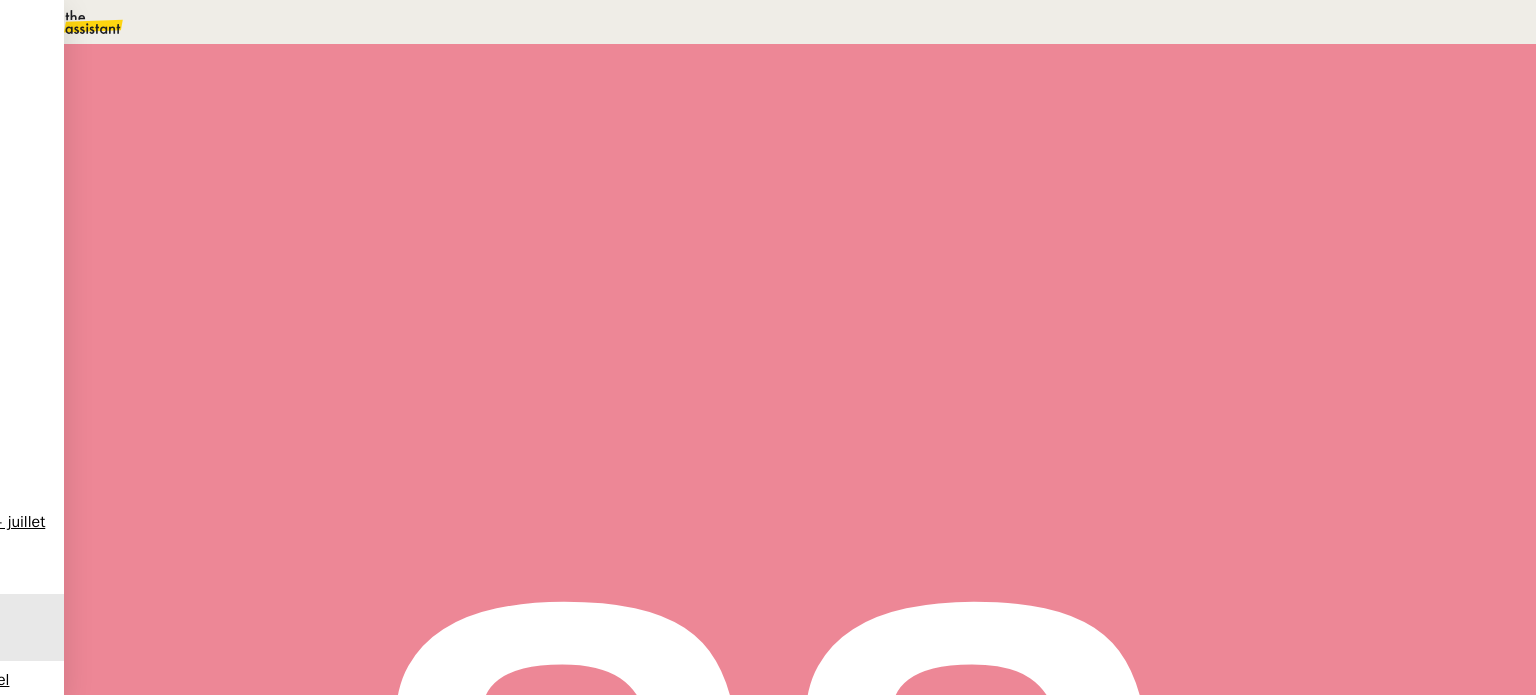 click on "1" at bounding box center (1201, 273) 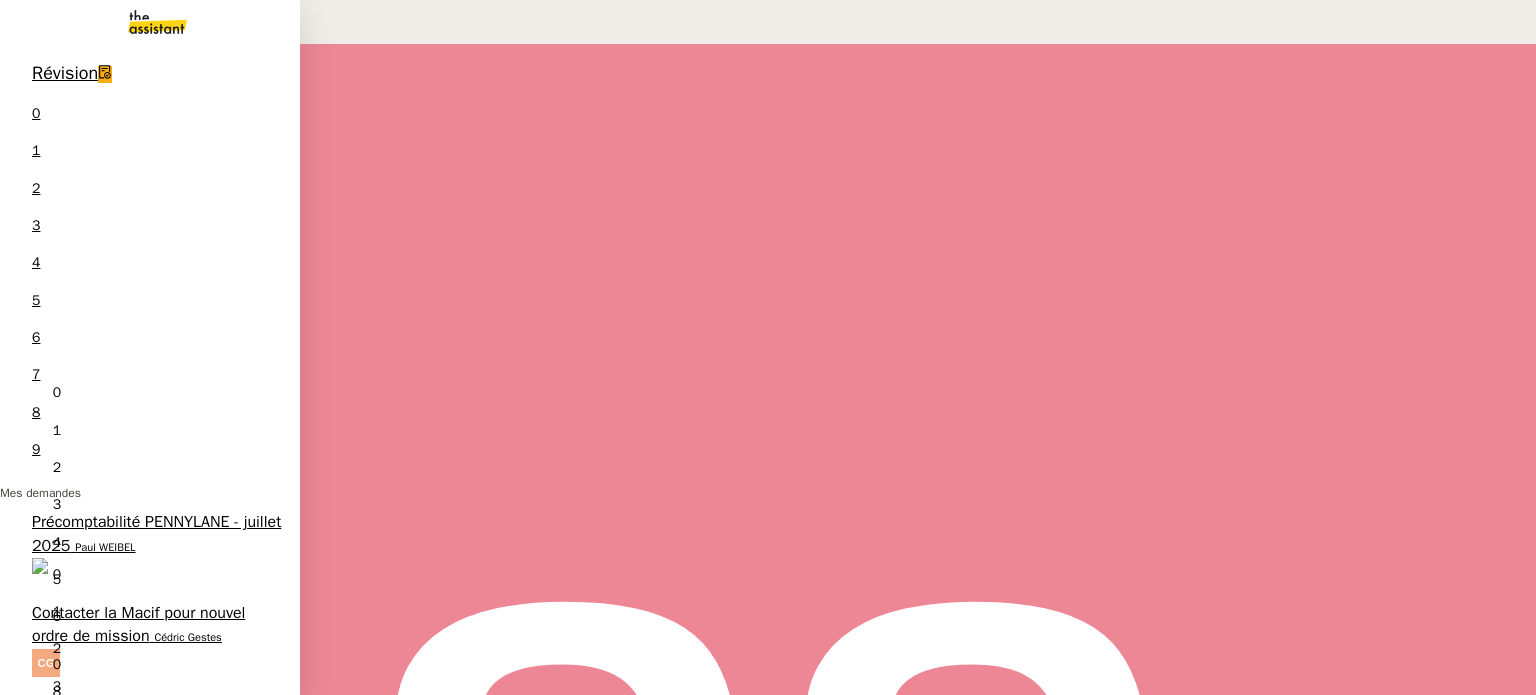 click on "Créer une association loi 1901" at bounding box center [140, 704] 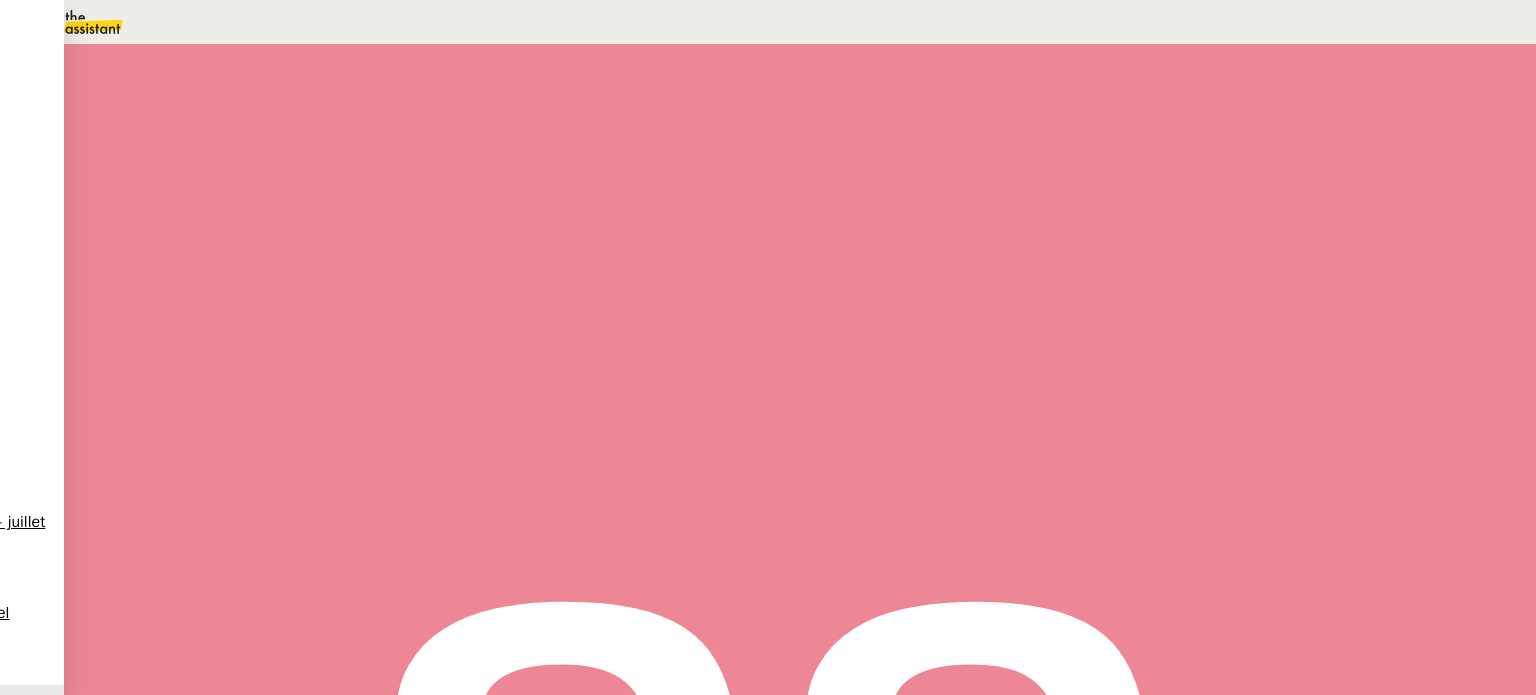 scroll, scrollTop: 300, scrollLeft: 0, axis: vertical 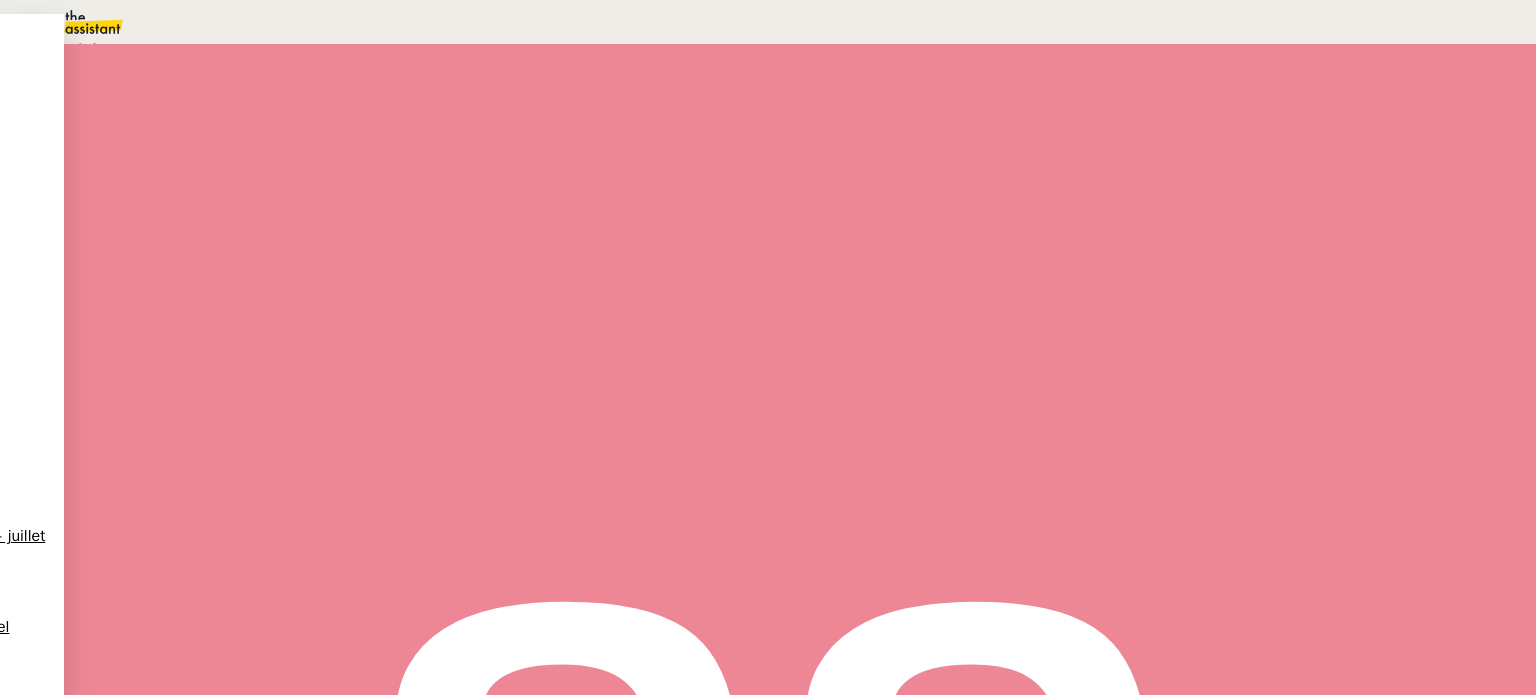 click on "En attente En attente d'une réponse d'un client, d'un contact ou d'un tiers." at bounding box center [345, 48] 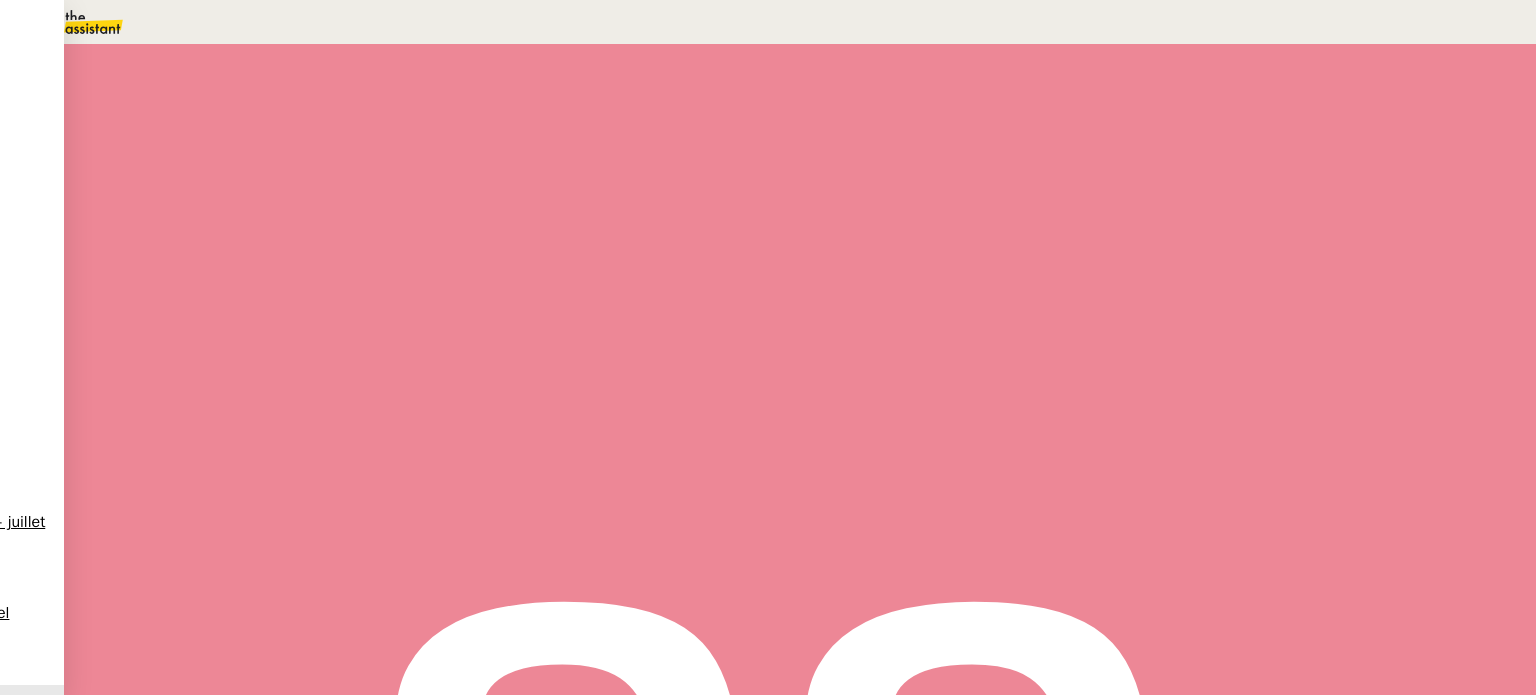 click on "9" at bounding box center [1141, 273] 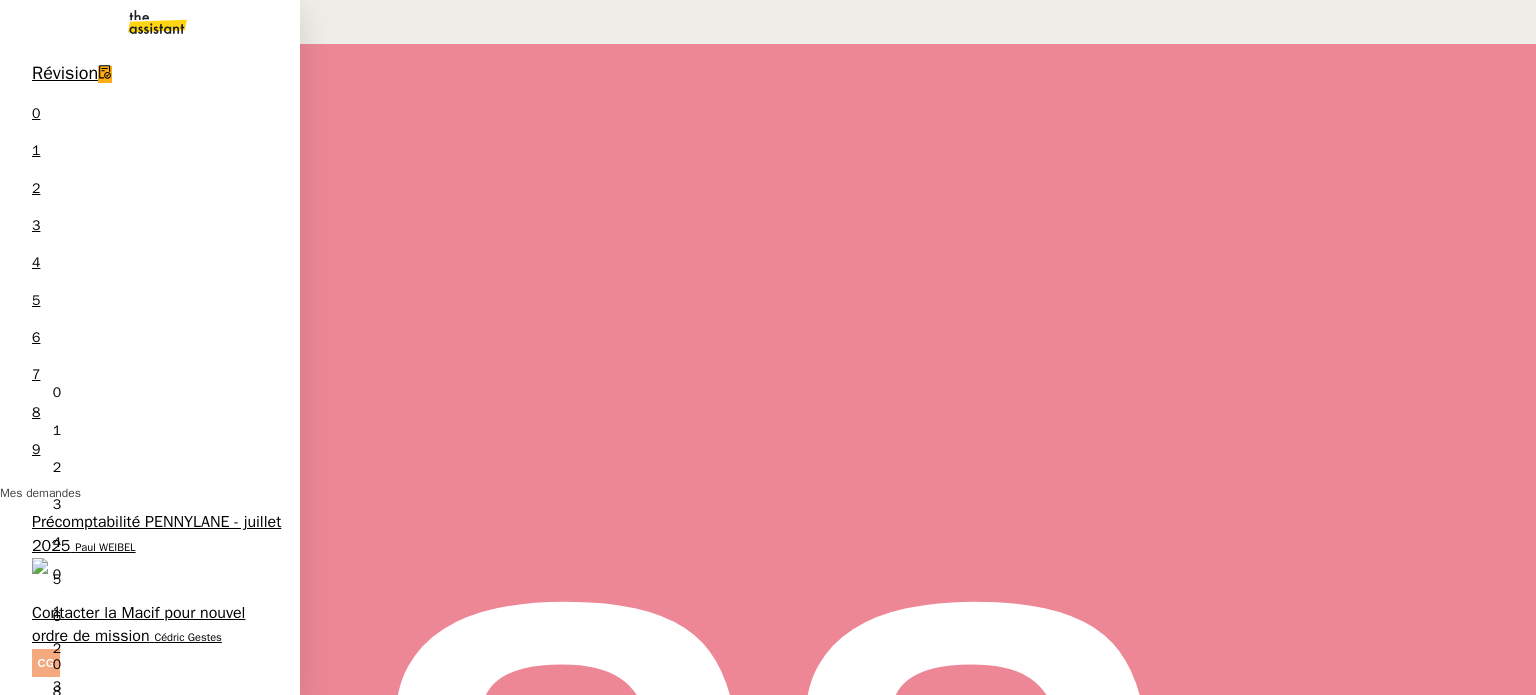 click on "NDA TRIKEDONE <> Agile Capital Markets" at bounding box center (148, 805) 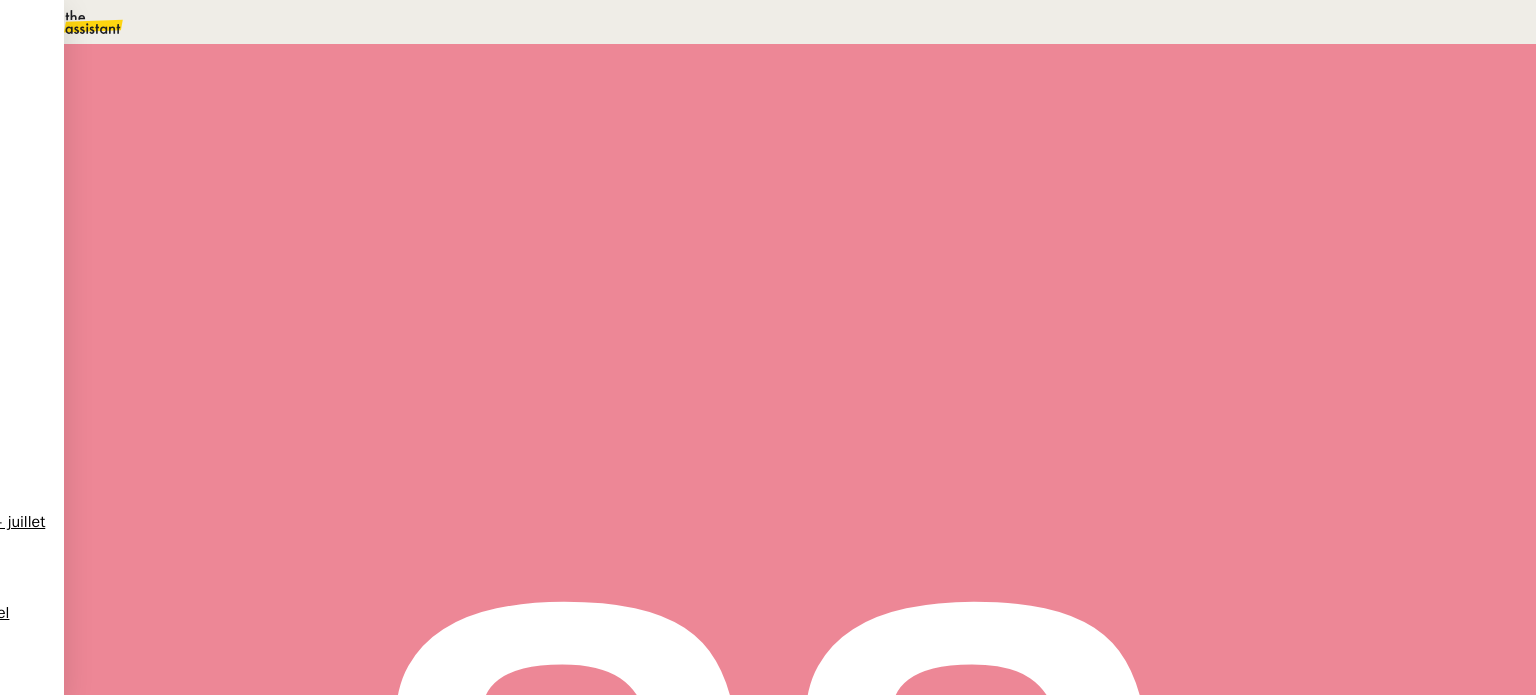scroll, scrollTop: 0, scrollLeft: 0, axis: both 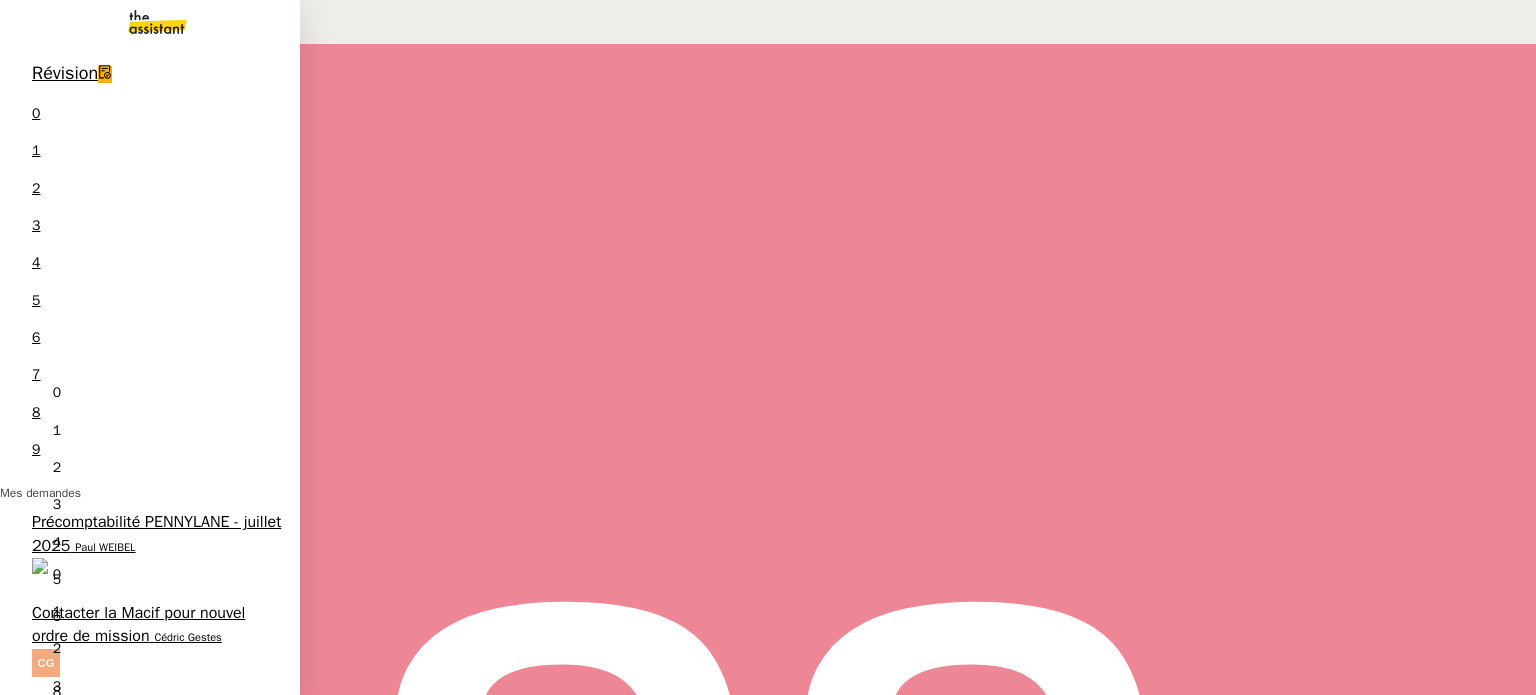 click on "Série d'annonces sur le bon coin de choses à donner" at bounding box center (147, 1531) 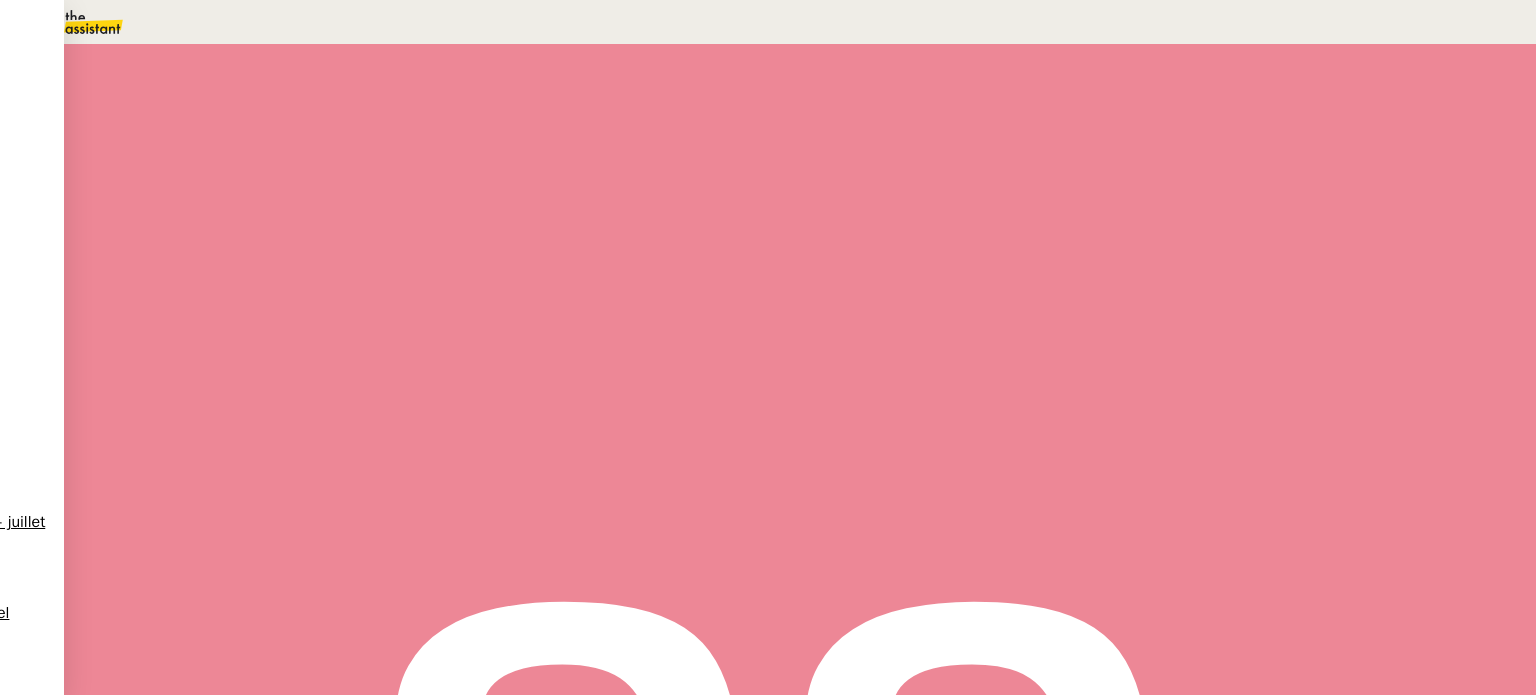 click on "Re: Série d'annonces sur le bon coin de choses à donner" at bounding box center (689, 456) 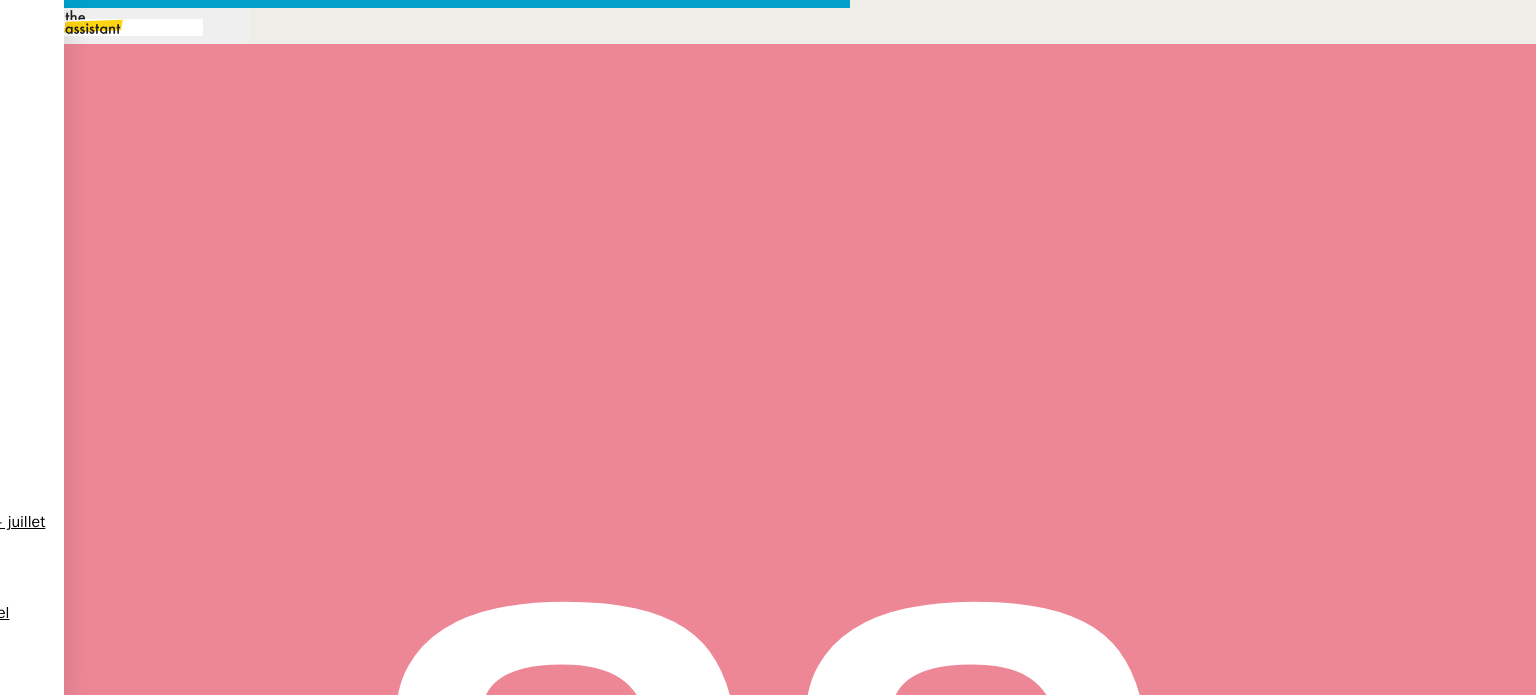 click at bounding box center (425, 837) 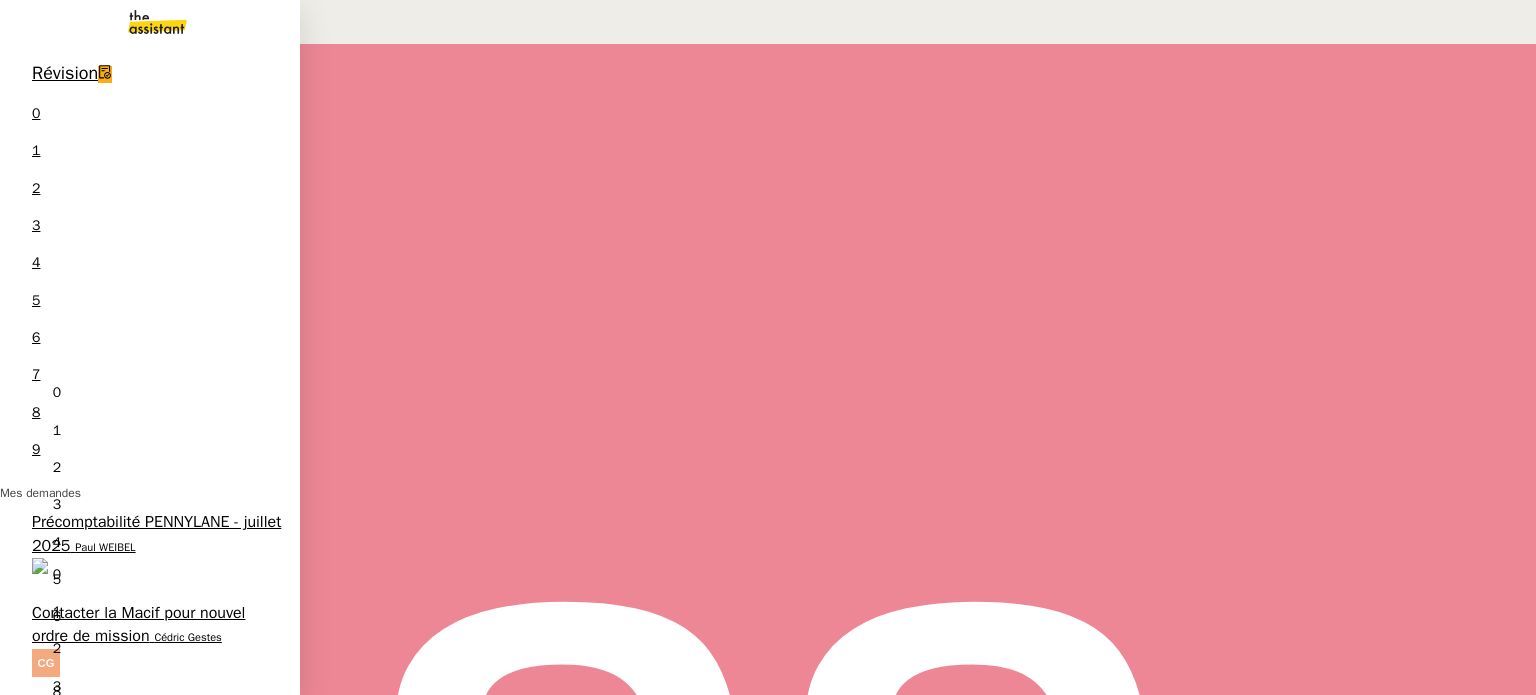 click on "NDA Nextage Therapeutics Ltd." at bounding box center (140, 1882) 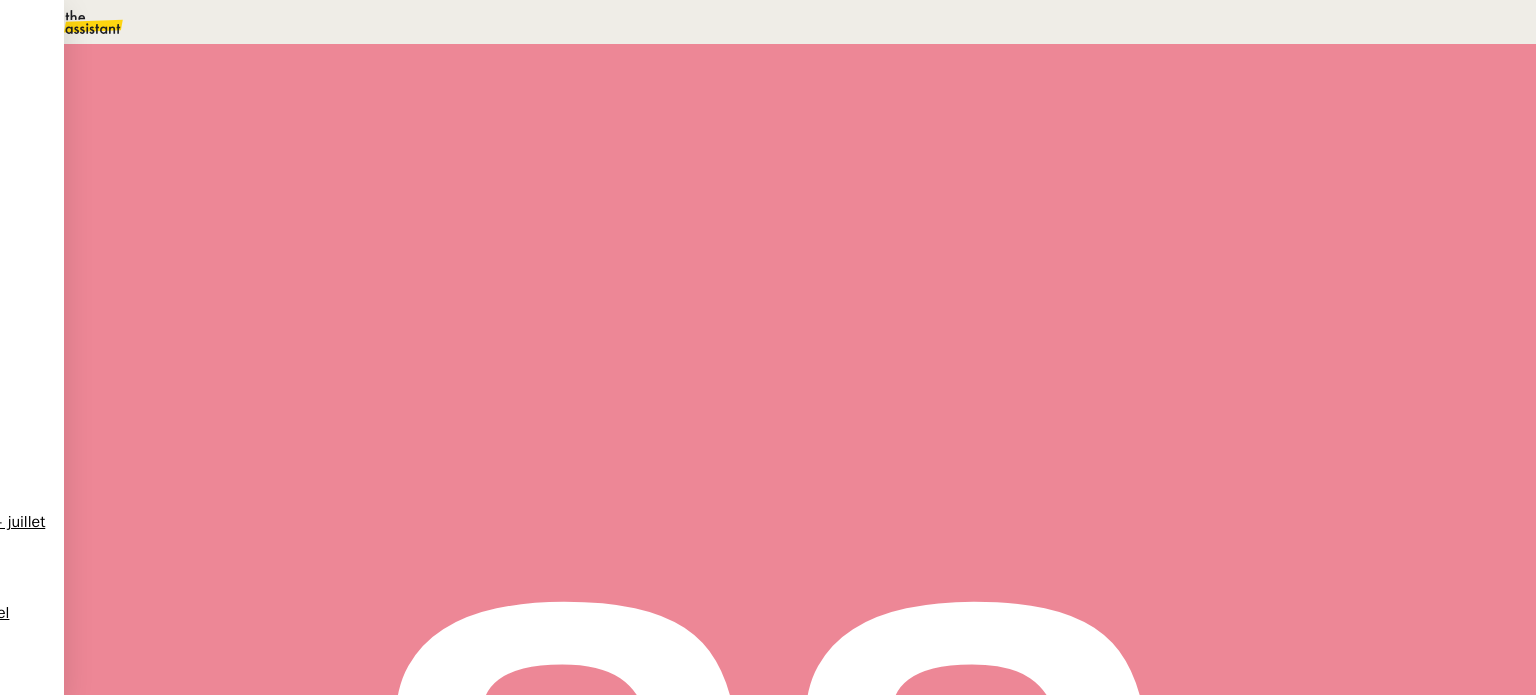 scroll, scrollTop: 100, scrollLeft: 0, axis: vertical 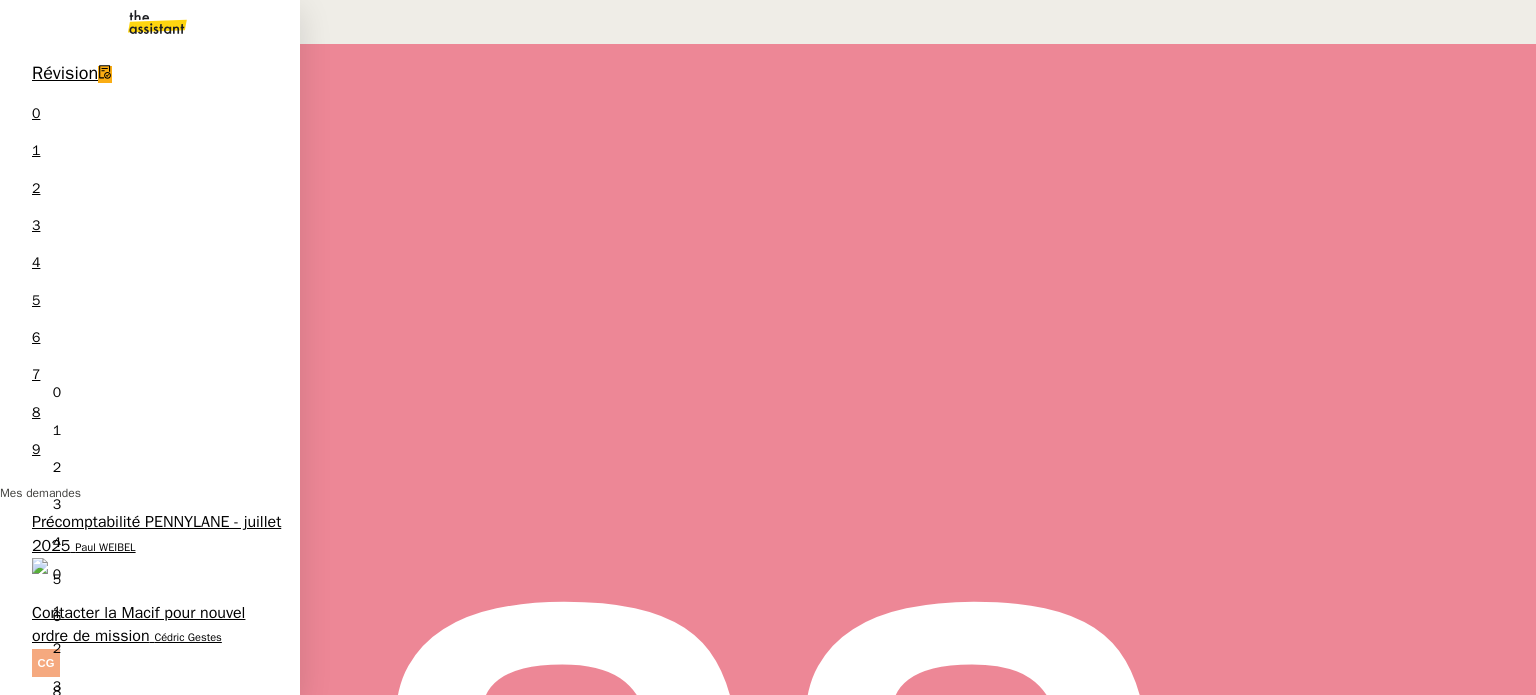 click on "Hugo Bentz" at bounding box center (145, 1803) 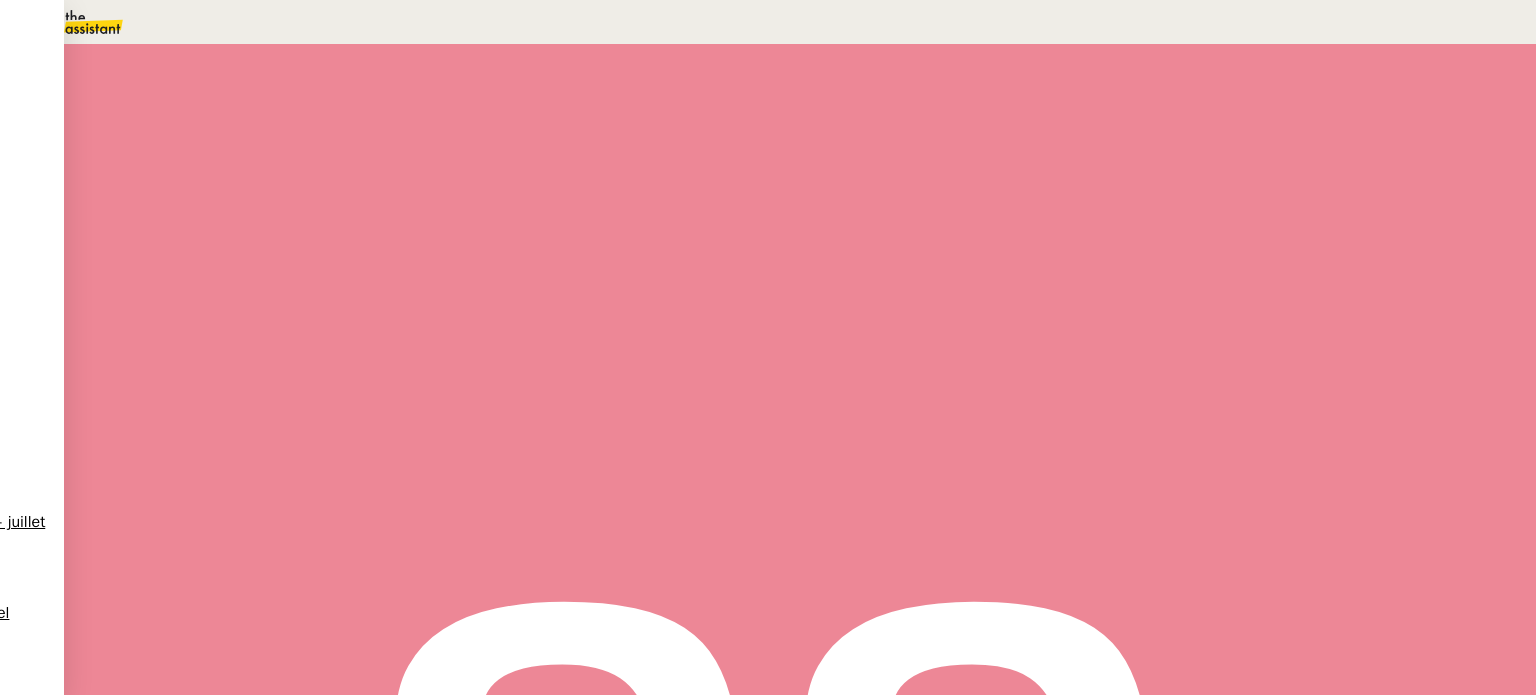 scroll, scrollTop: 400, scrollLeft: 0, axis: vertical 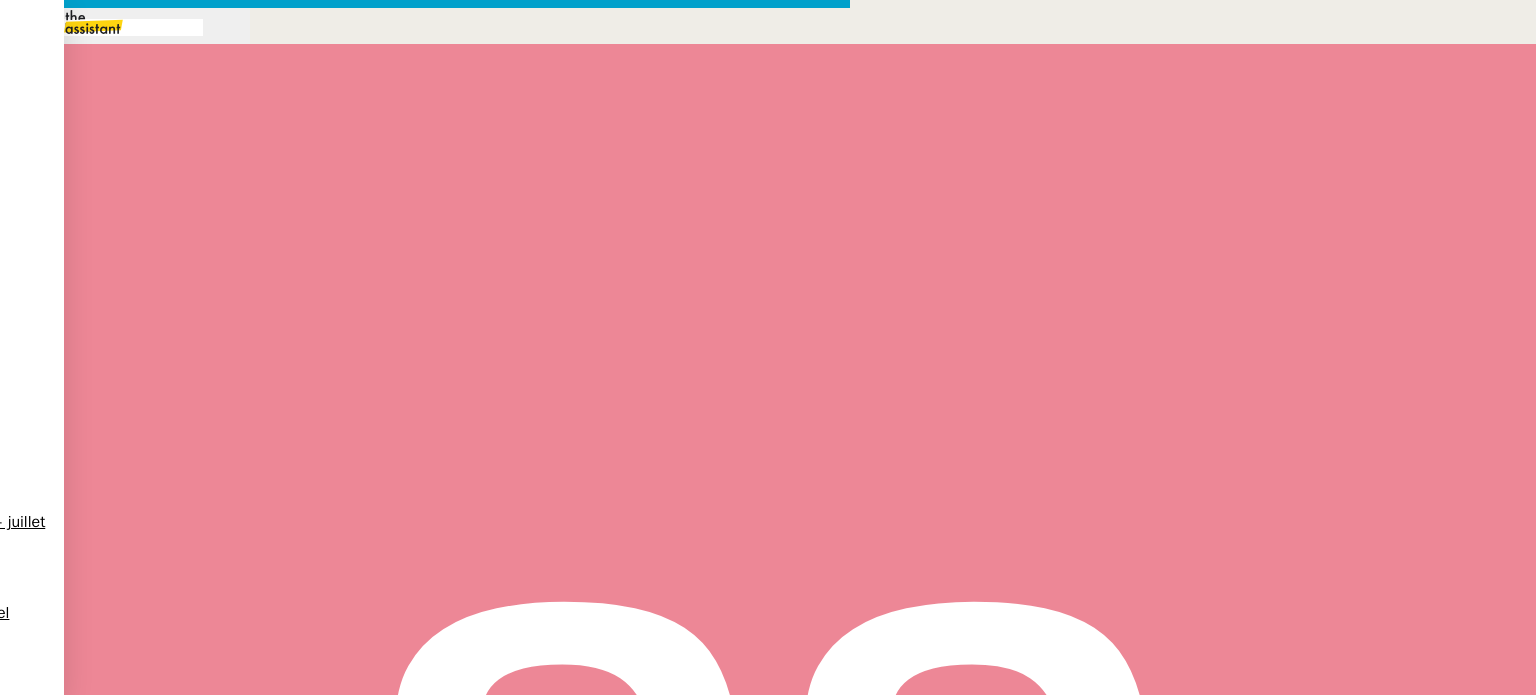 click at bounding box center (425, 837) 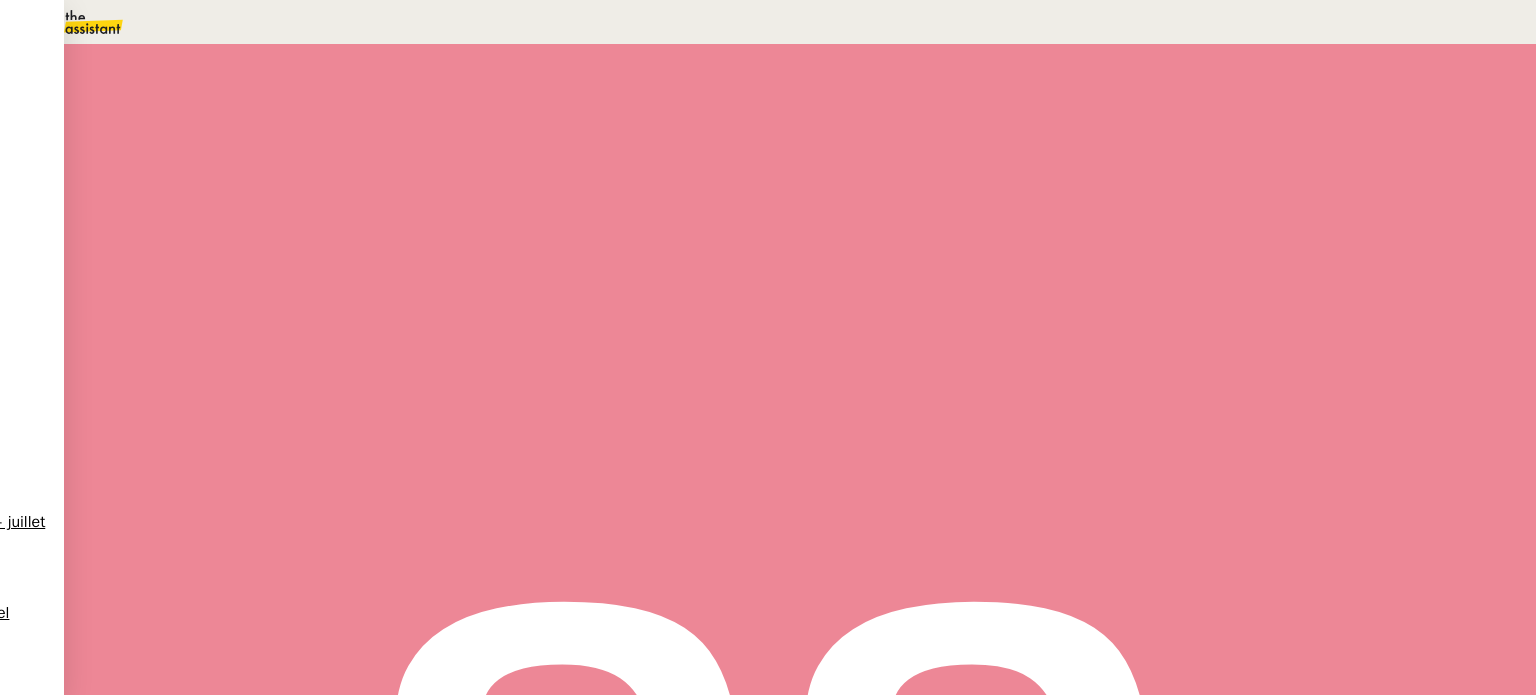 scroll, scrollTop: 0, scrollLeft: 0, axis: both 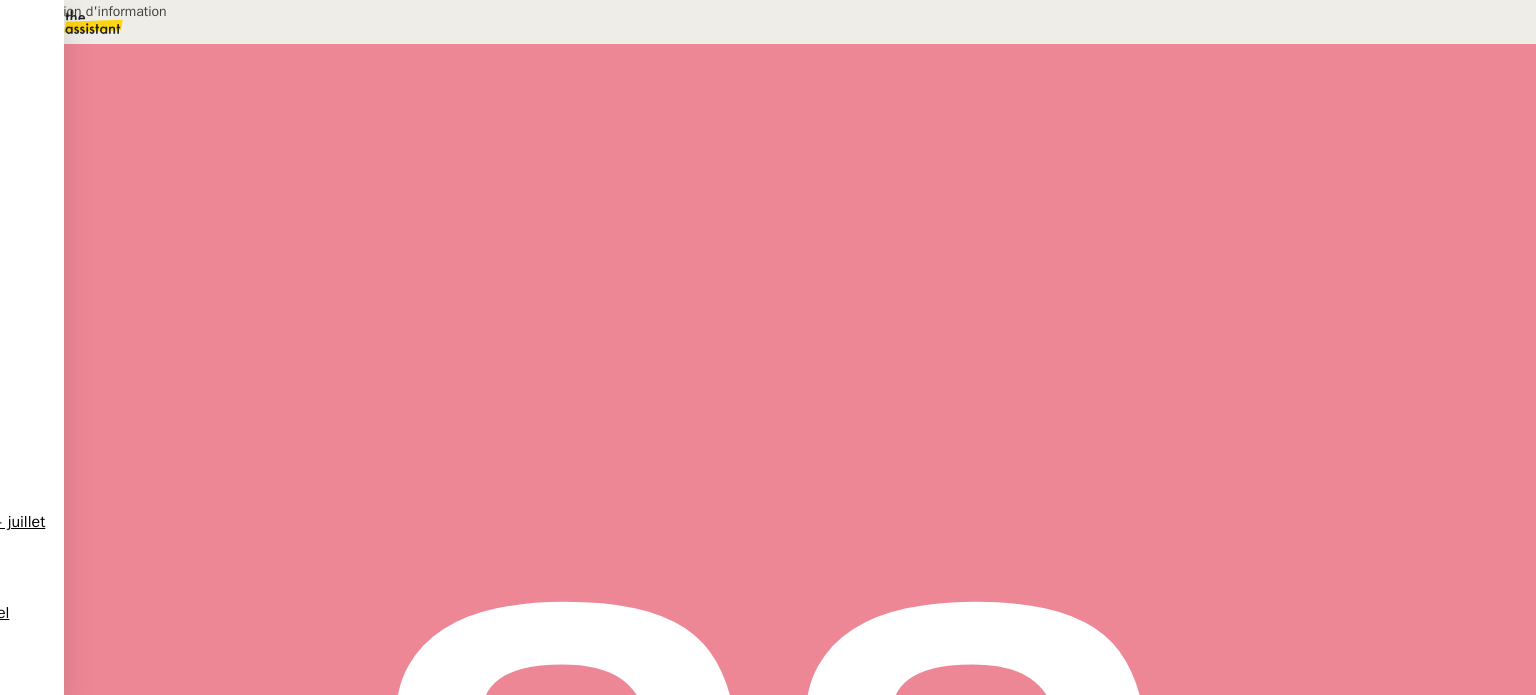 click on "Transmission d'information" at bounding box center [204, 11] 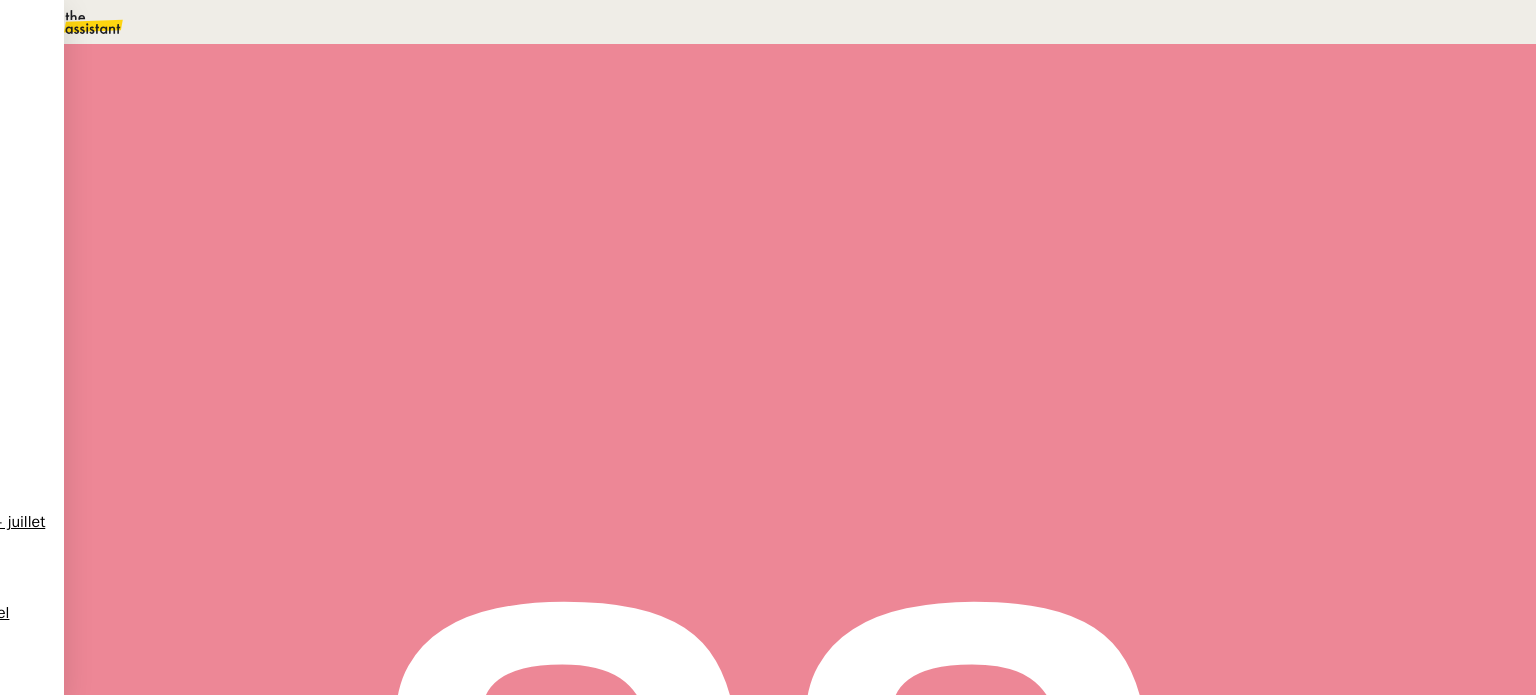 type on "Transmission d'information" 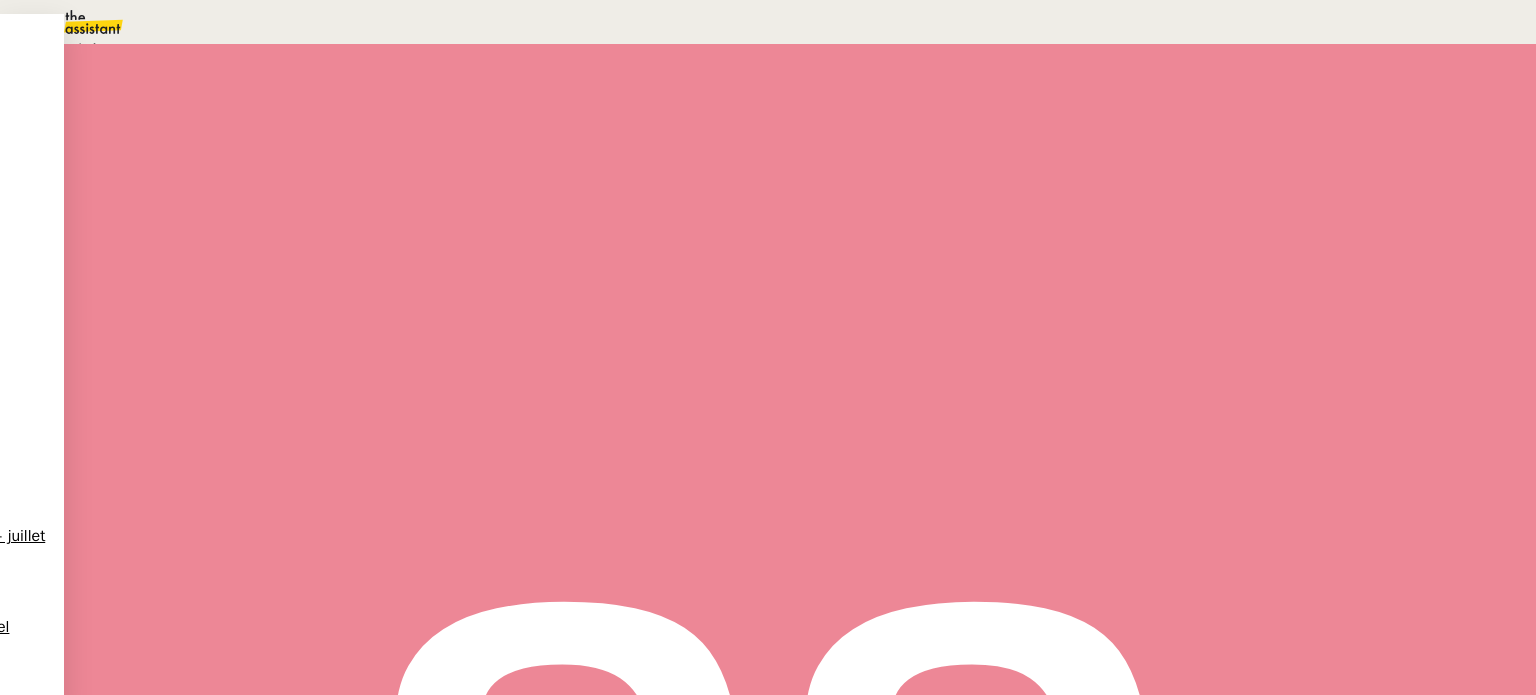 click on "Statut" at bounding box center (800, 113) 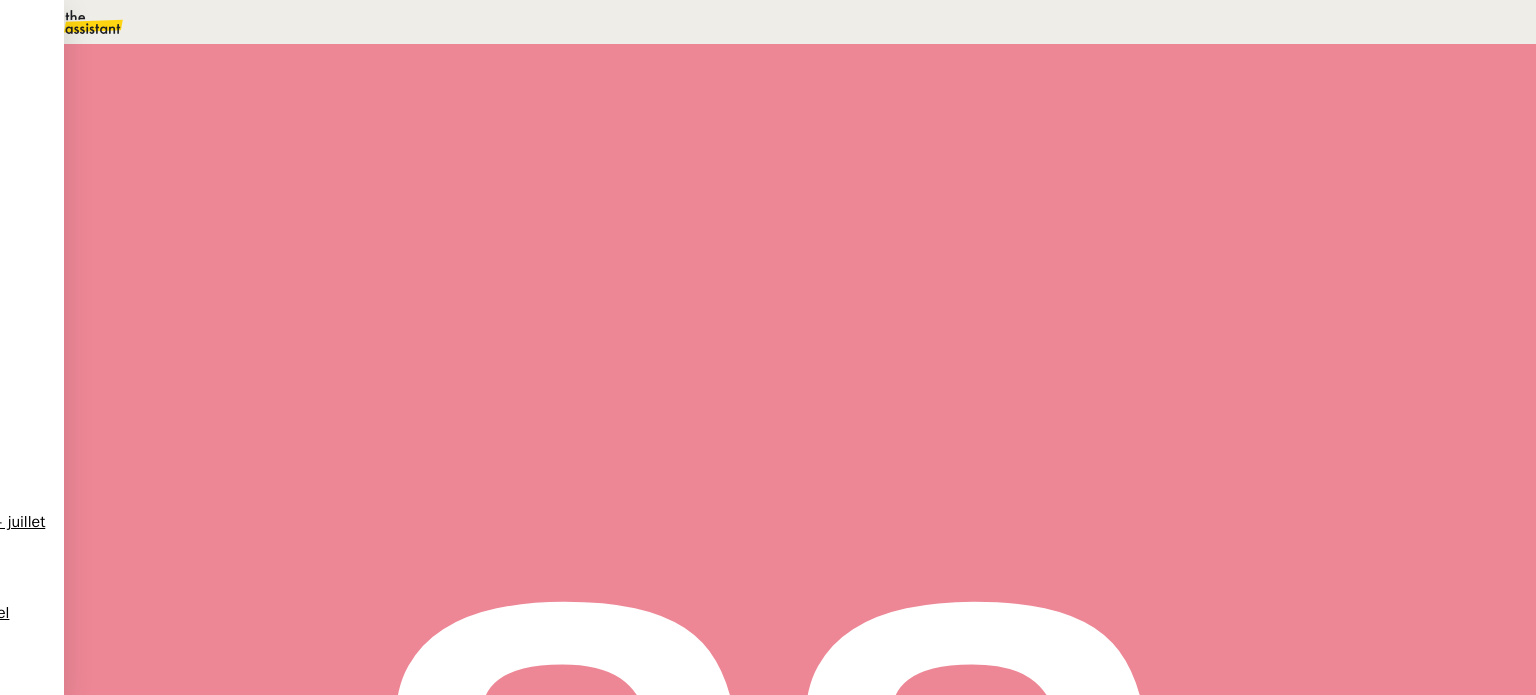 click on "9" at bounding box center [1162, 273] 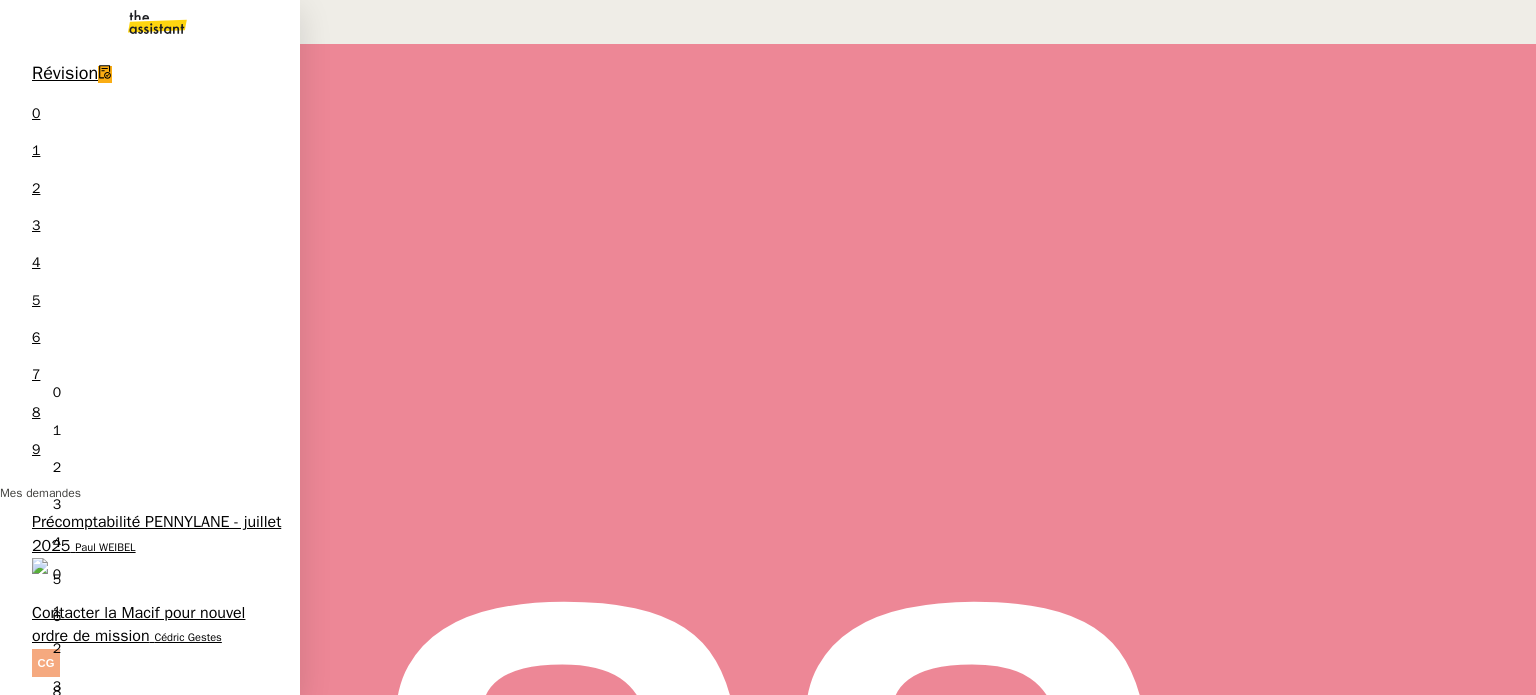 scroll, scrollTop: 0, scrollLeft: 0, axis: both 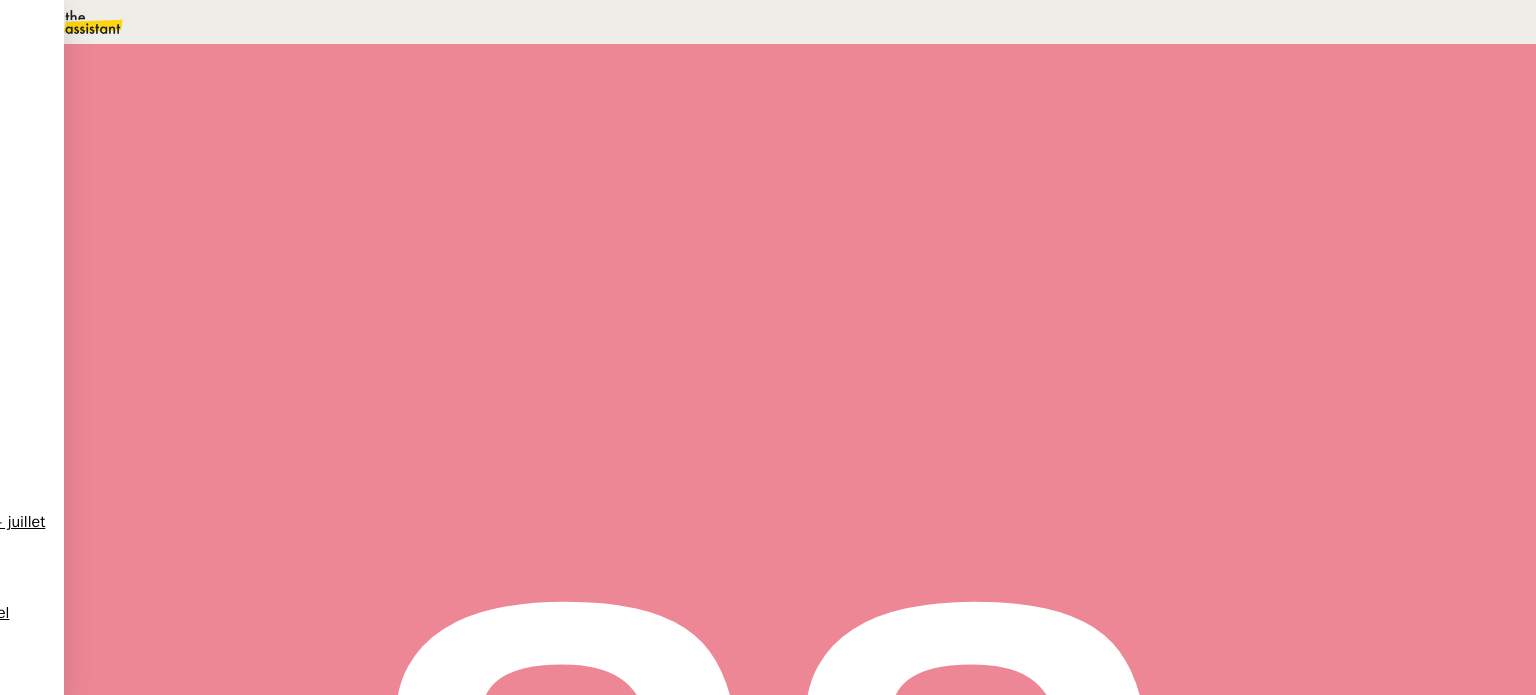drag, startPoint x: 932, startPoint y: 77, endPoint x: 947, endPoint y: 95, distance: 23.43075 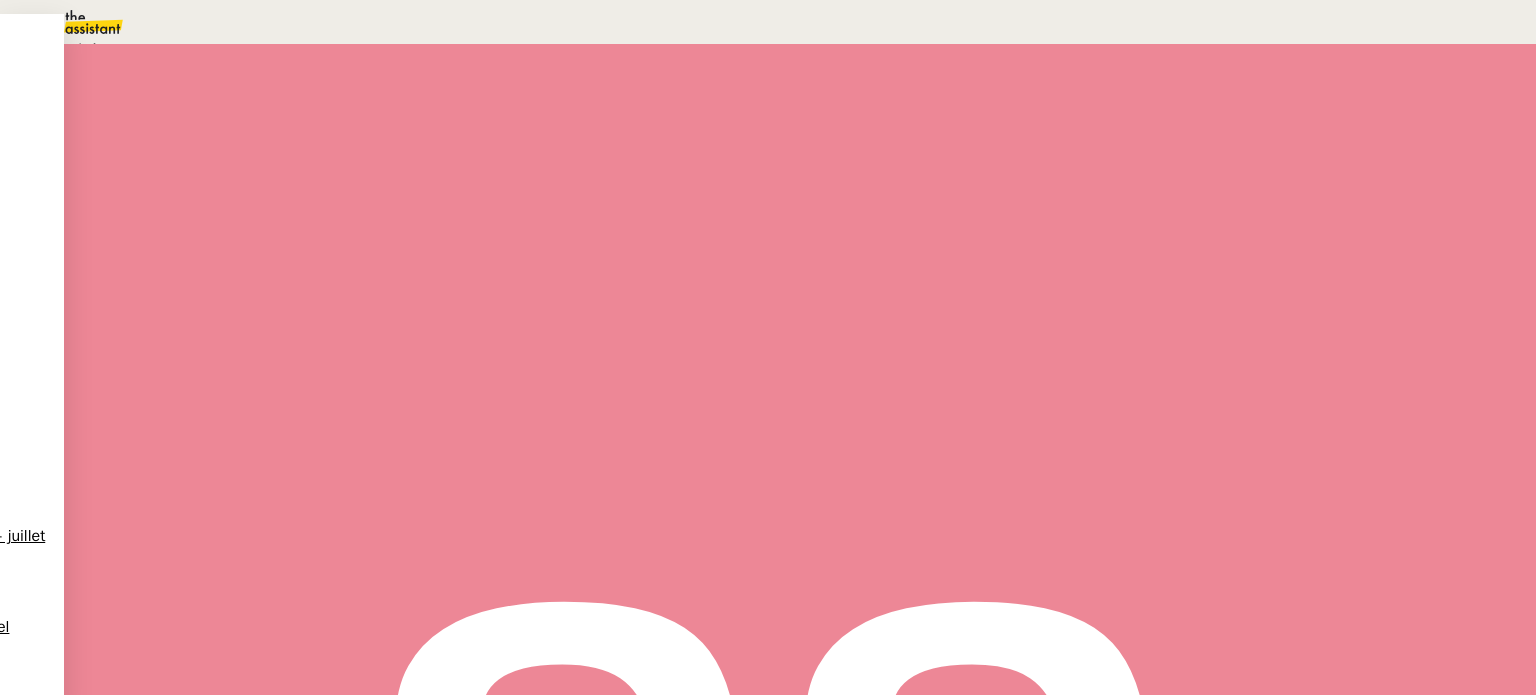 click on "En attente" at bounding box center [72, 48] 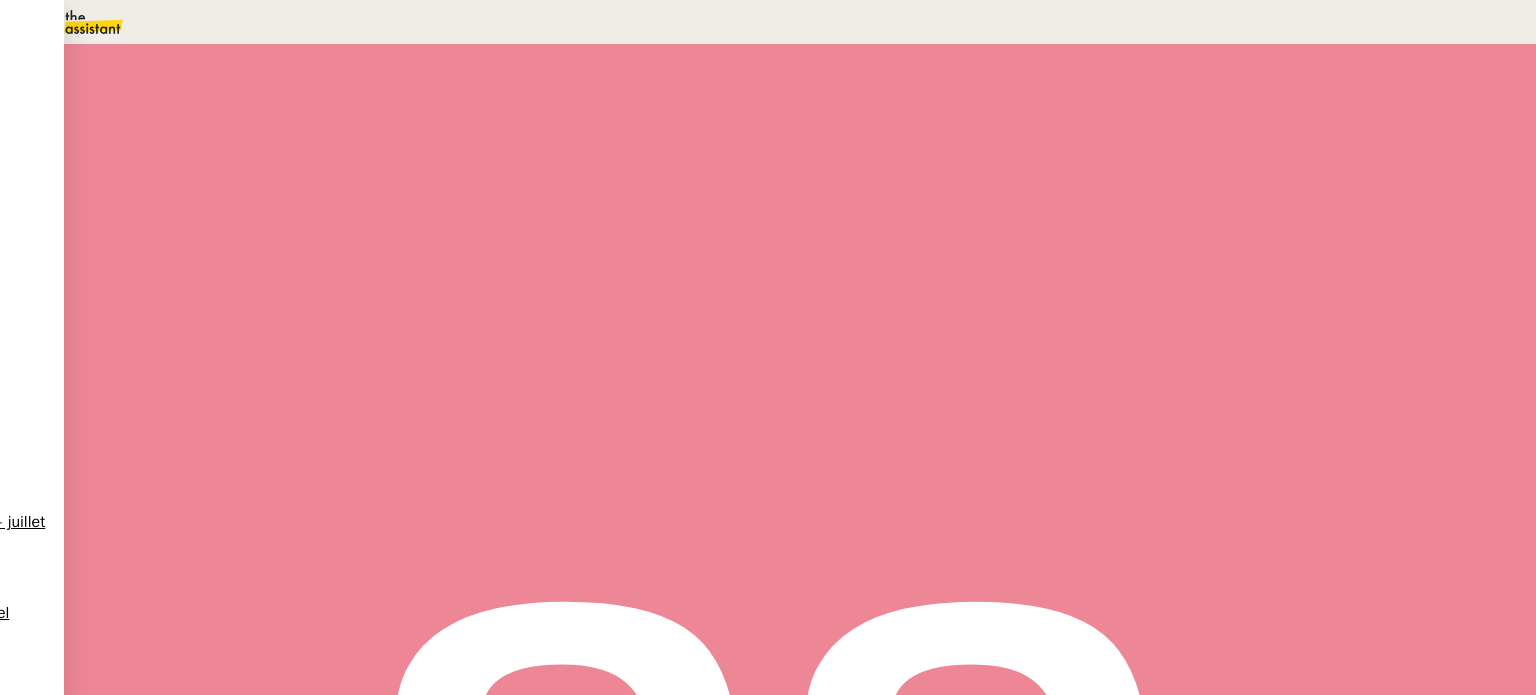 click on "24" at bounding box center (1141, 273) 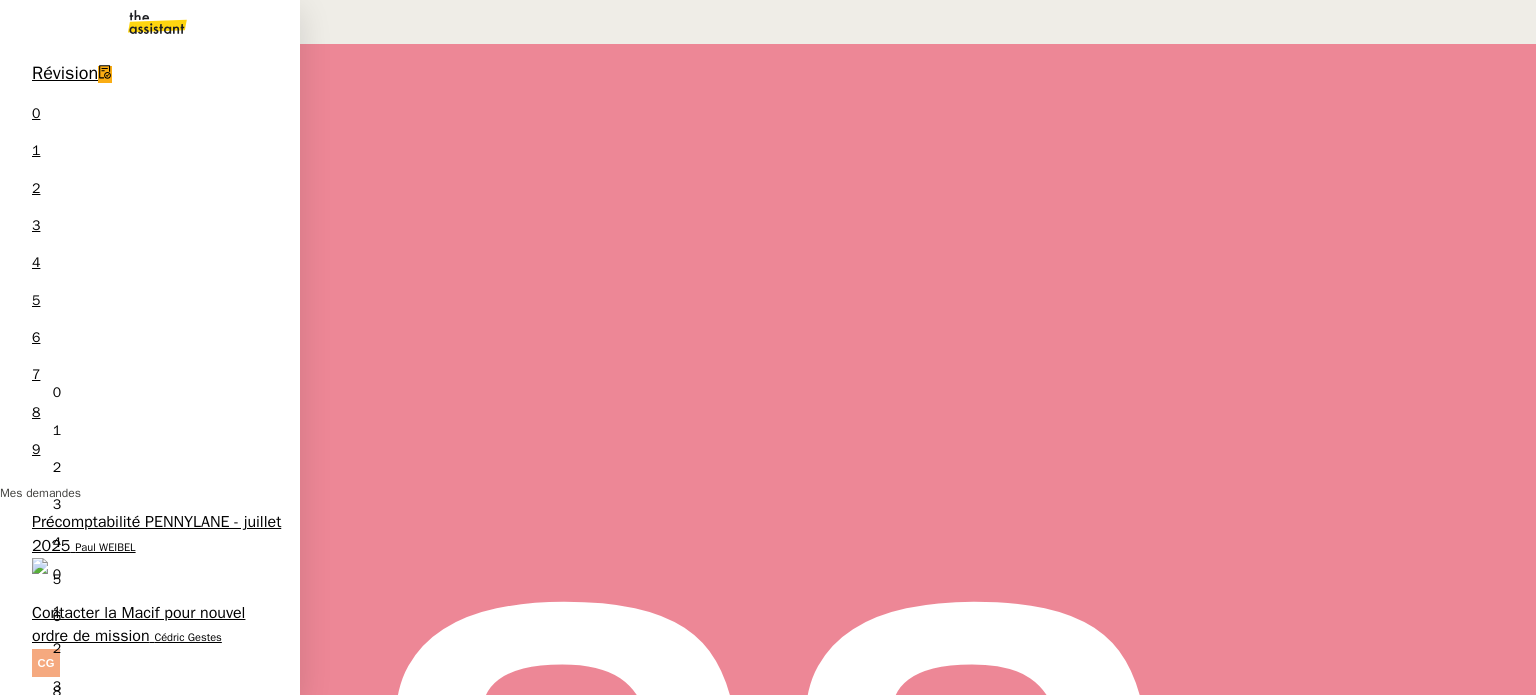 scroll, scrollTop: 100, scrollLeft: 0, axis: vertical 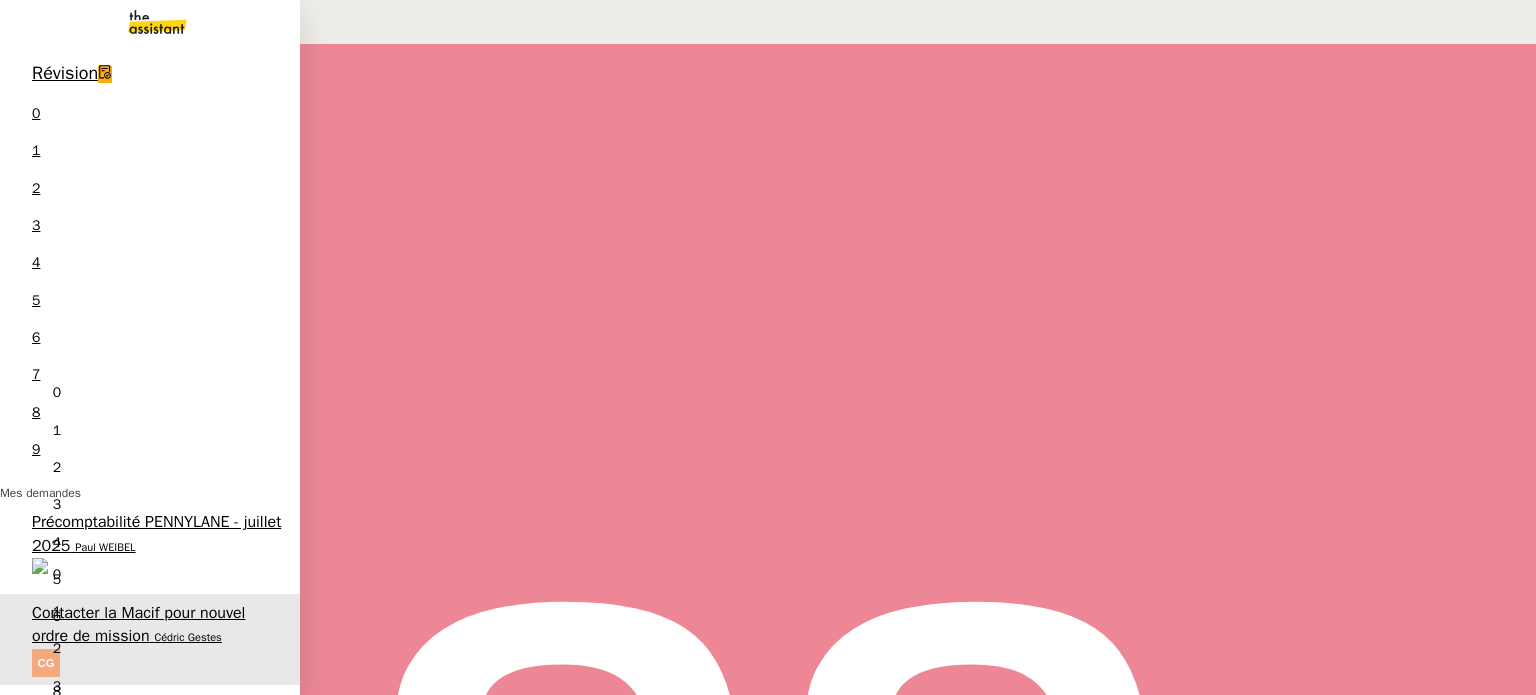 click on "Précomptabilité Epicure - juillet 2025" at bounding box center (140, 715) 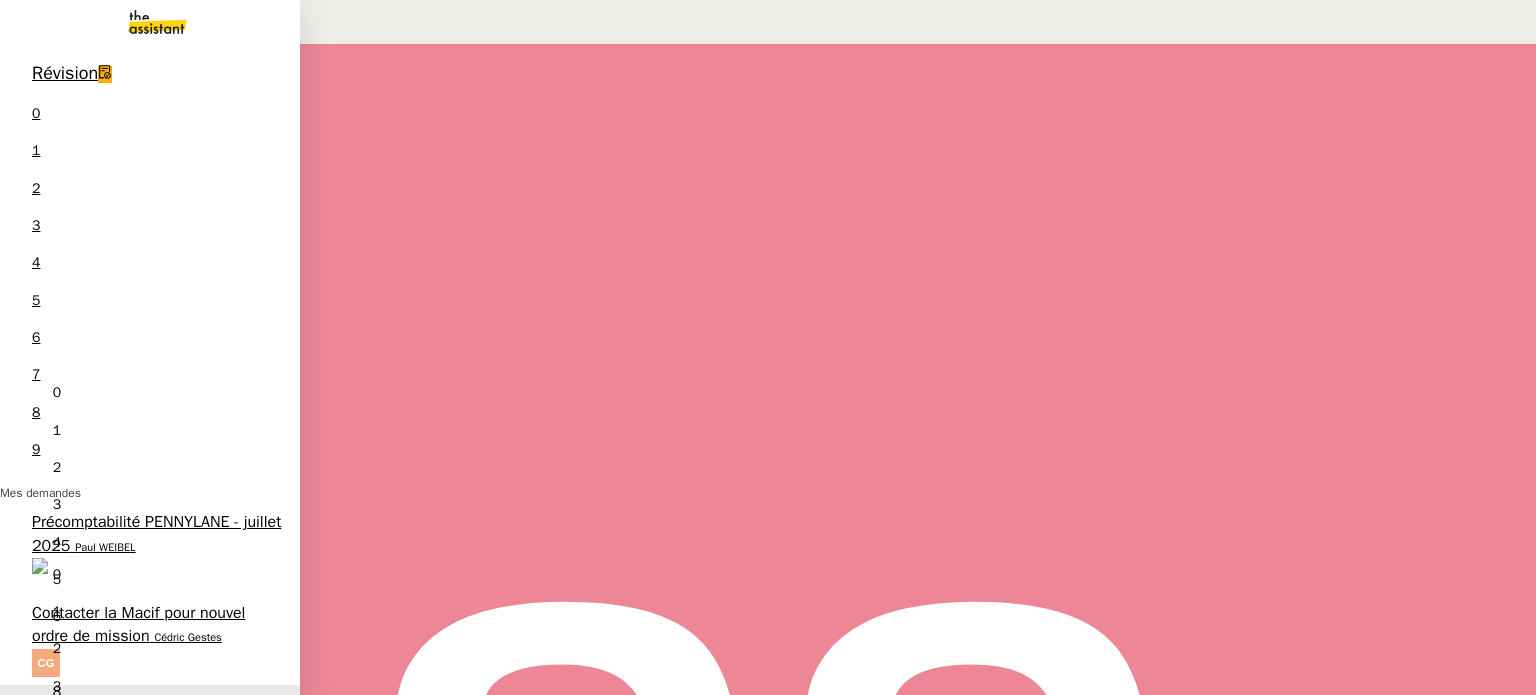 scroll, scrollTop: 204, scrollLeft: 0, axis: vertical 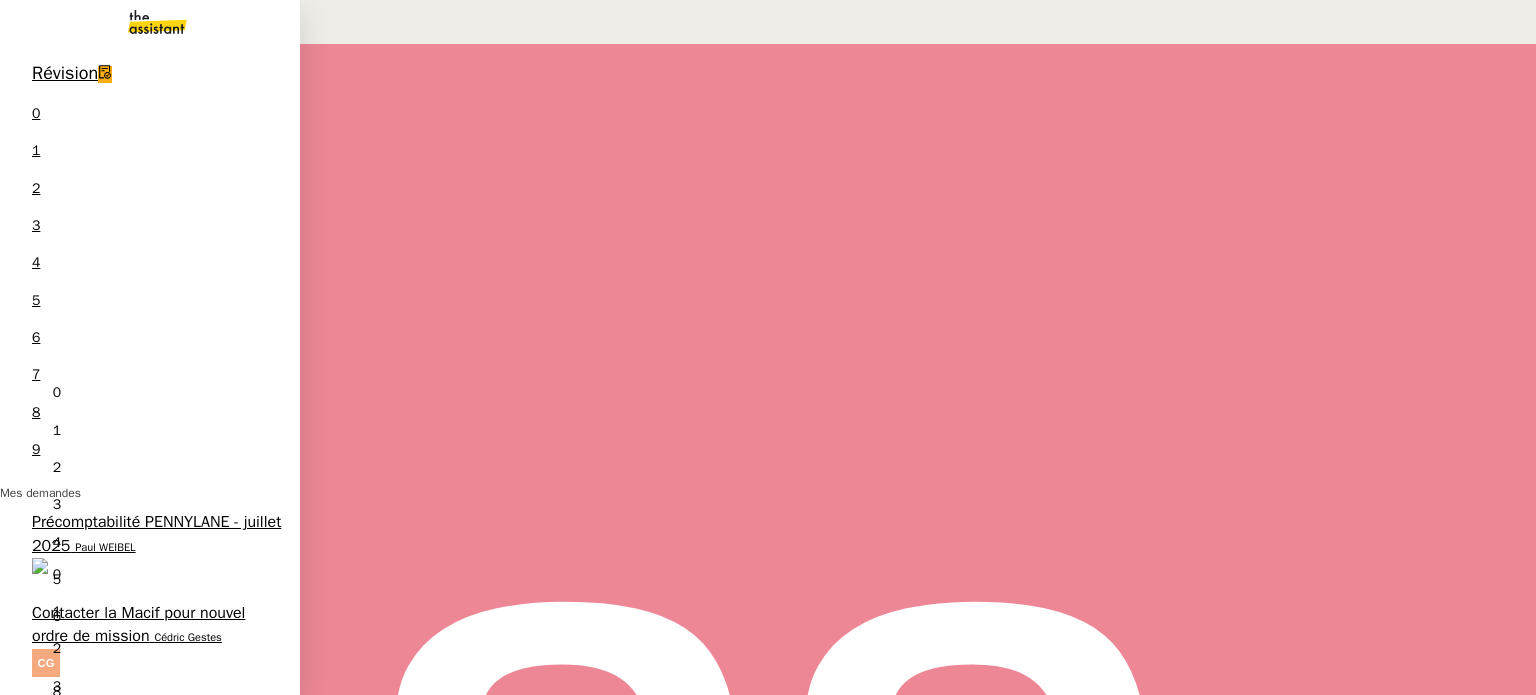click on "Appel de Suivi - [FIRST] [LAST] - UCPA VITAM    [FIRST] [LAST]" at bounding box center (150, 1364) 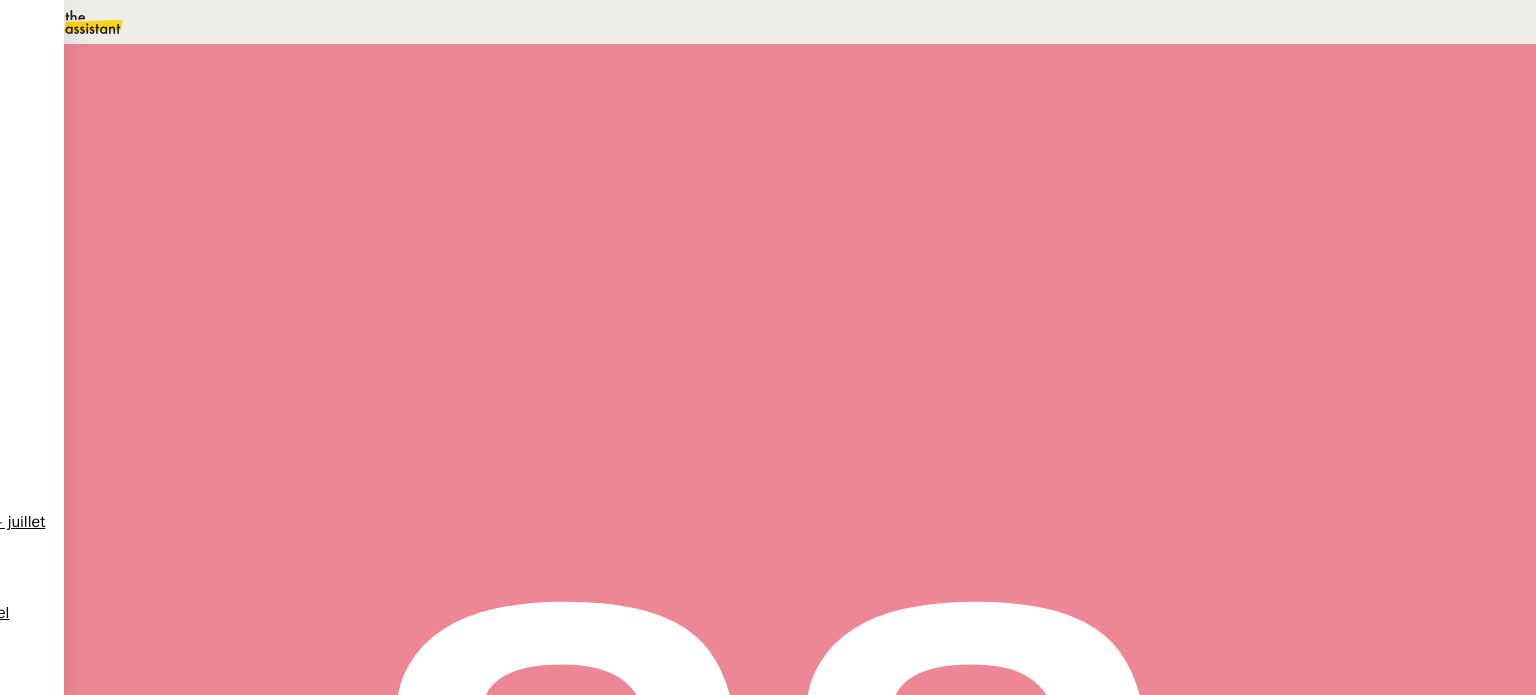 scroll, scrollTop: 800, scrollLeft: 0, axis: vertical 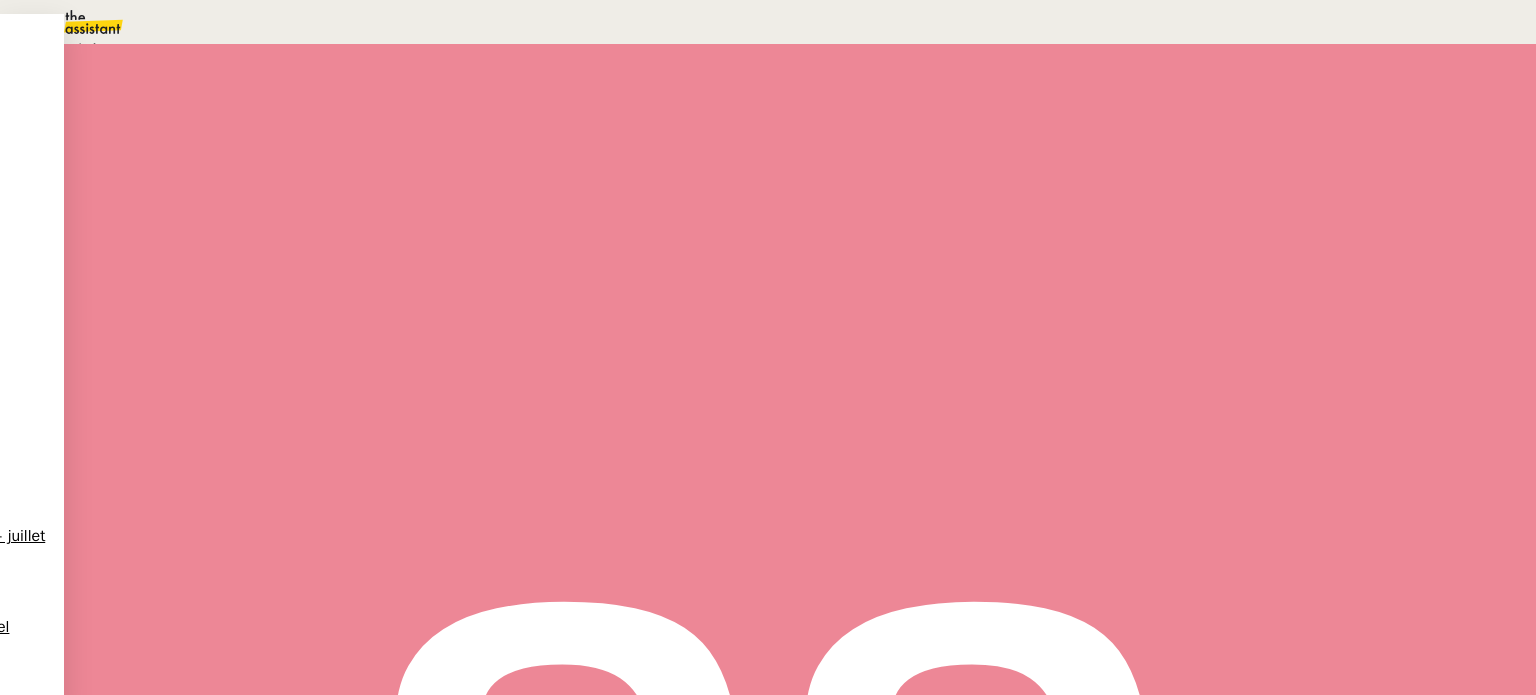 click on "Statut" at bounding box center [290, 134] 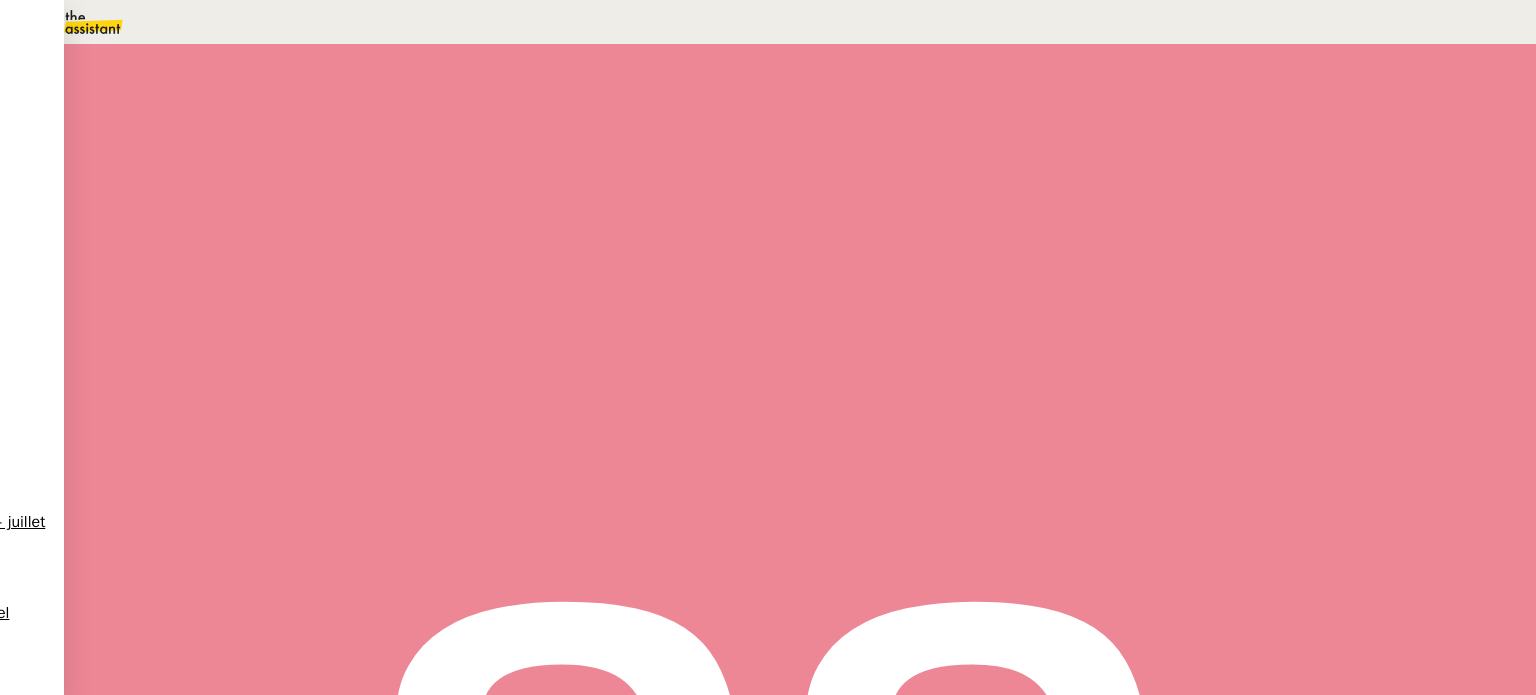 click on "10" at bounding box center [1182, 273] 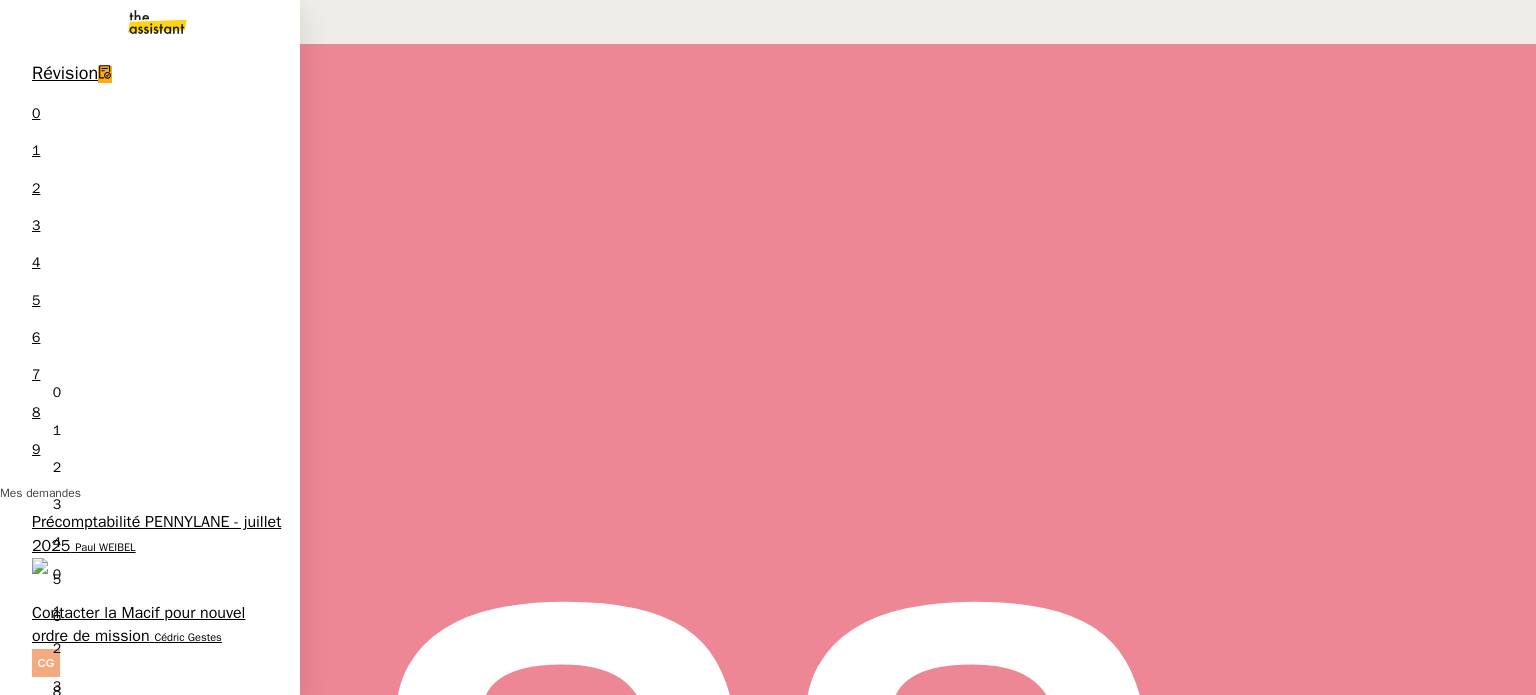scroll, scrollTop: 823, scrollLeft: 0, axis: vertical 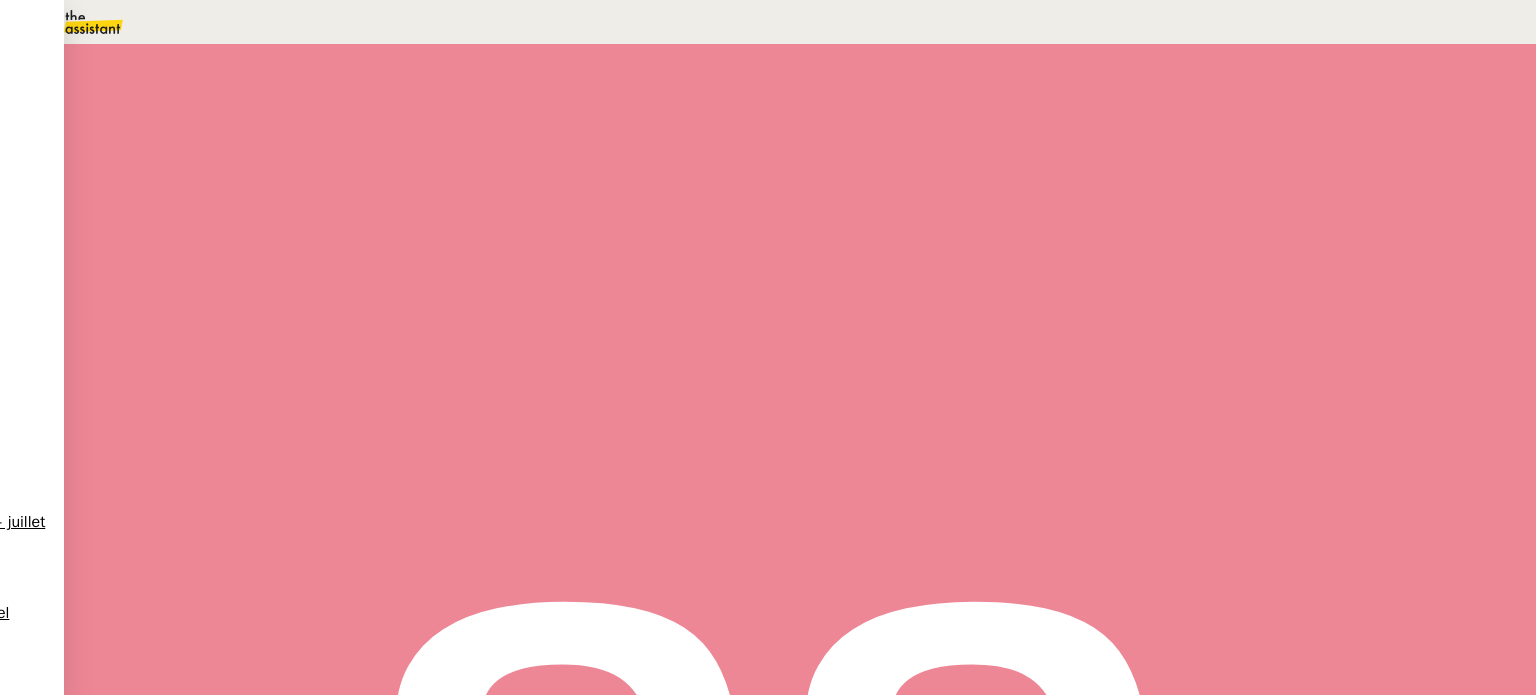 click on "•••" at bounding box center (269, 619) 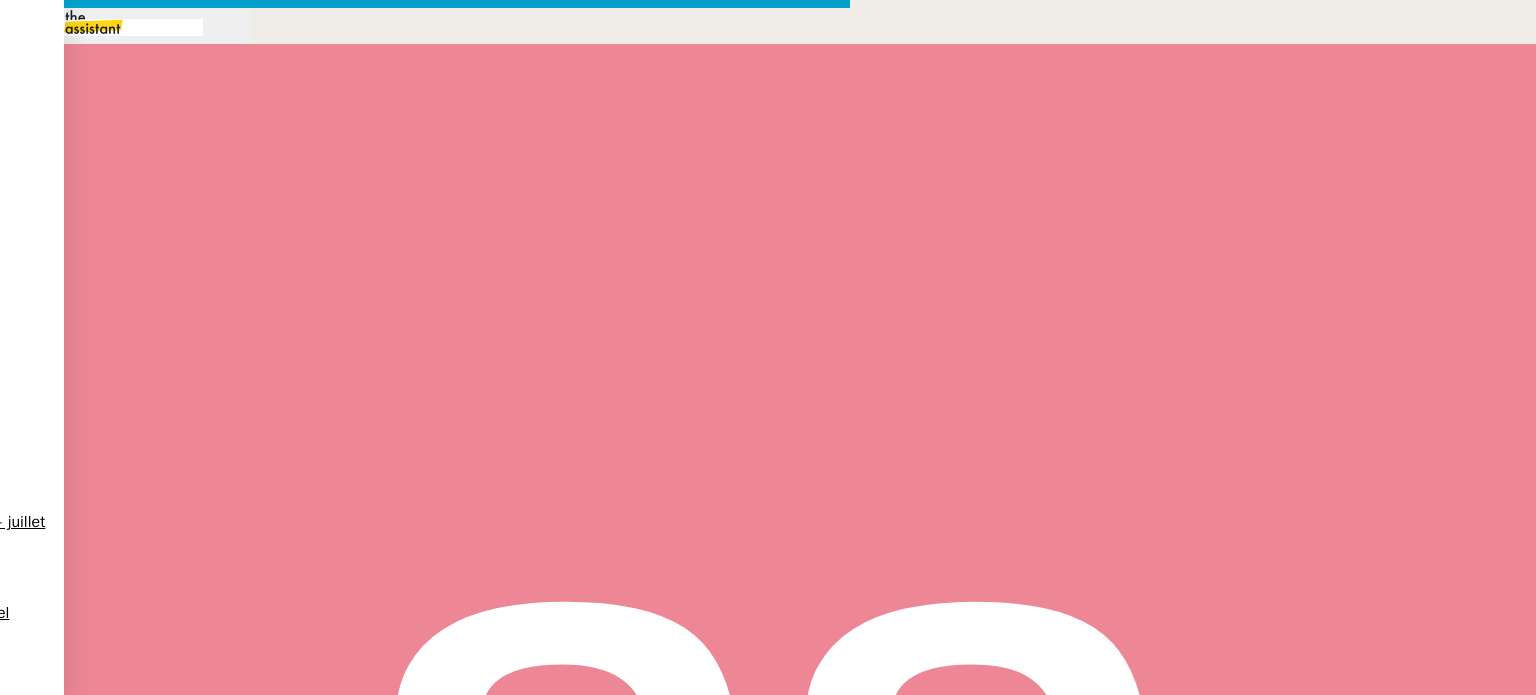 click at bounding box center [425, 837] 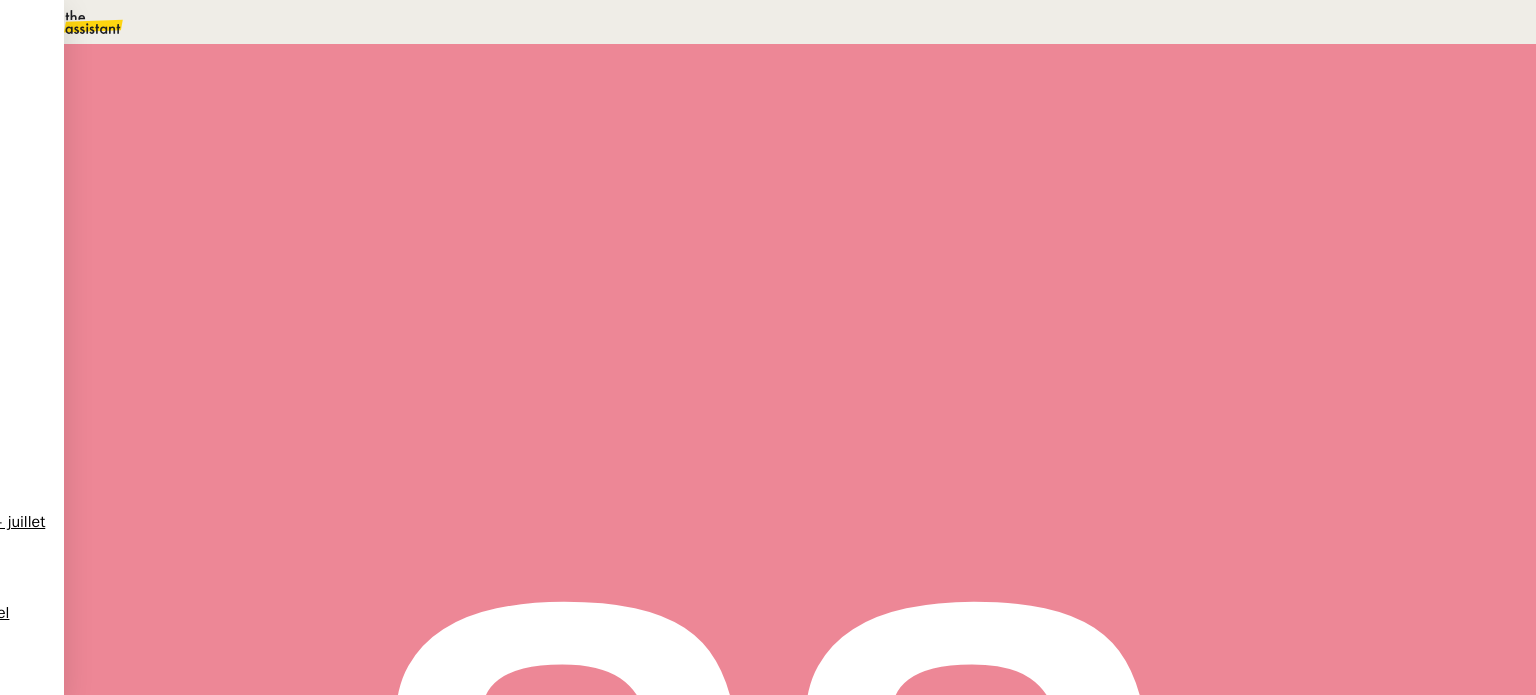 scroll, scrollTop: 0, scrollLeft: 0, axis: both 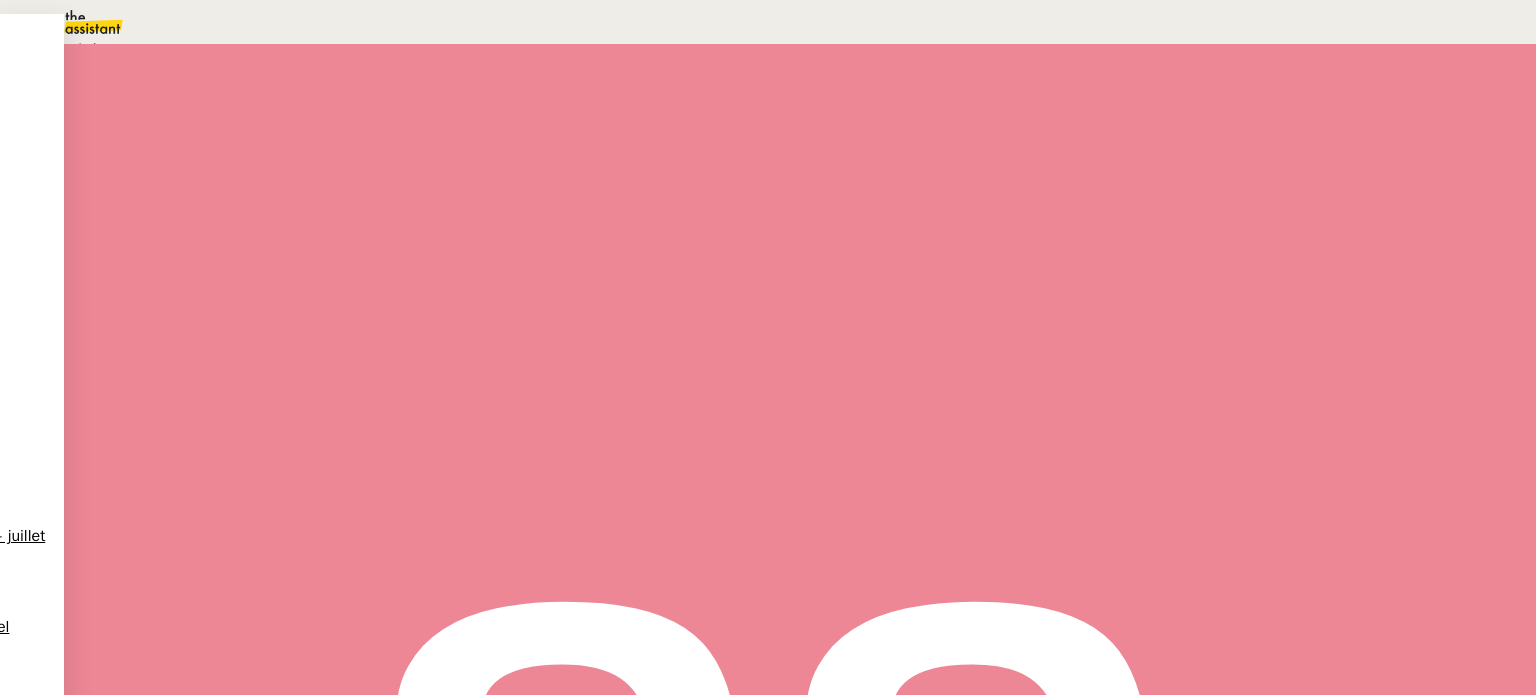 click on "En attente d'une réponse d'un client, d'un contact ou d'un tiers." at bounding box center [213, 49] 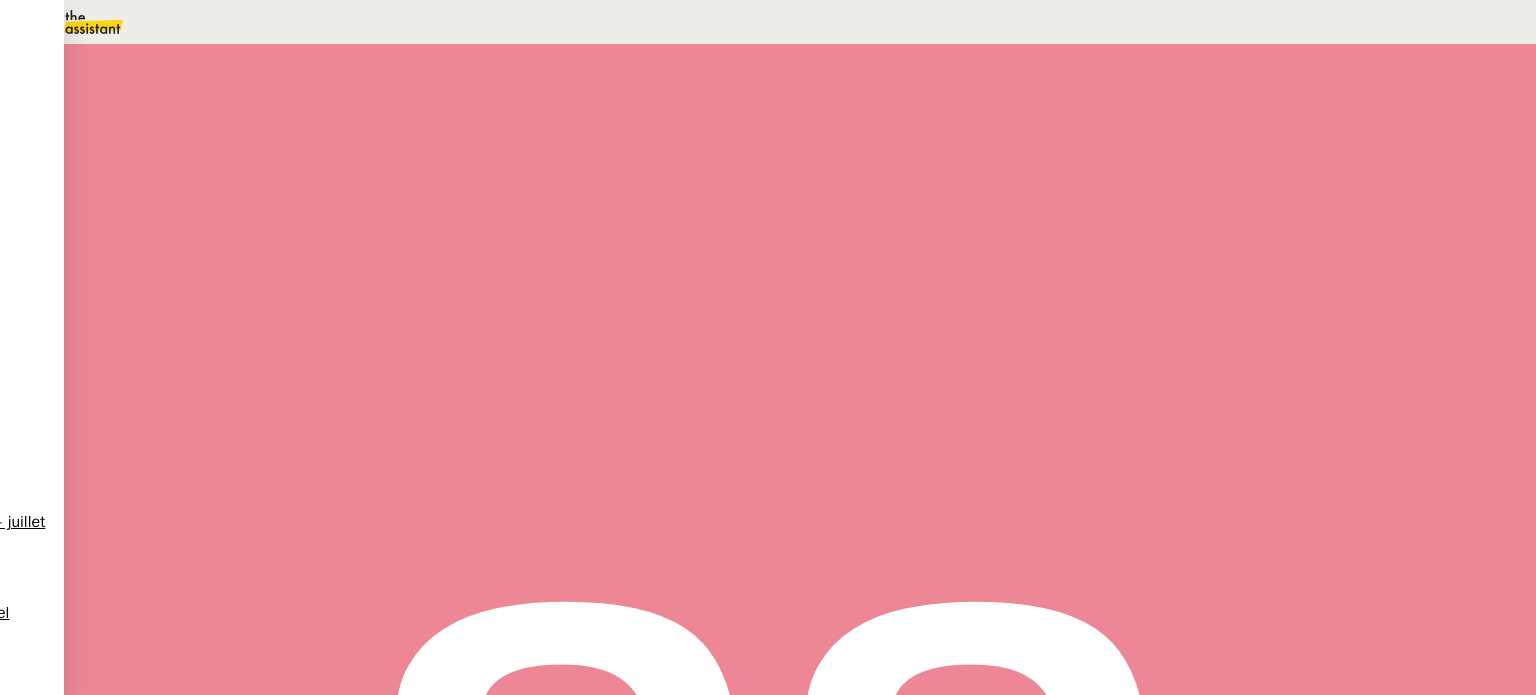 click on "8" at bounding box center (1141, 273) 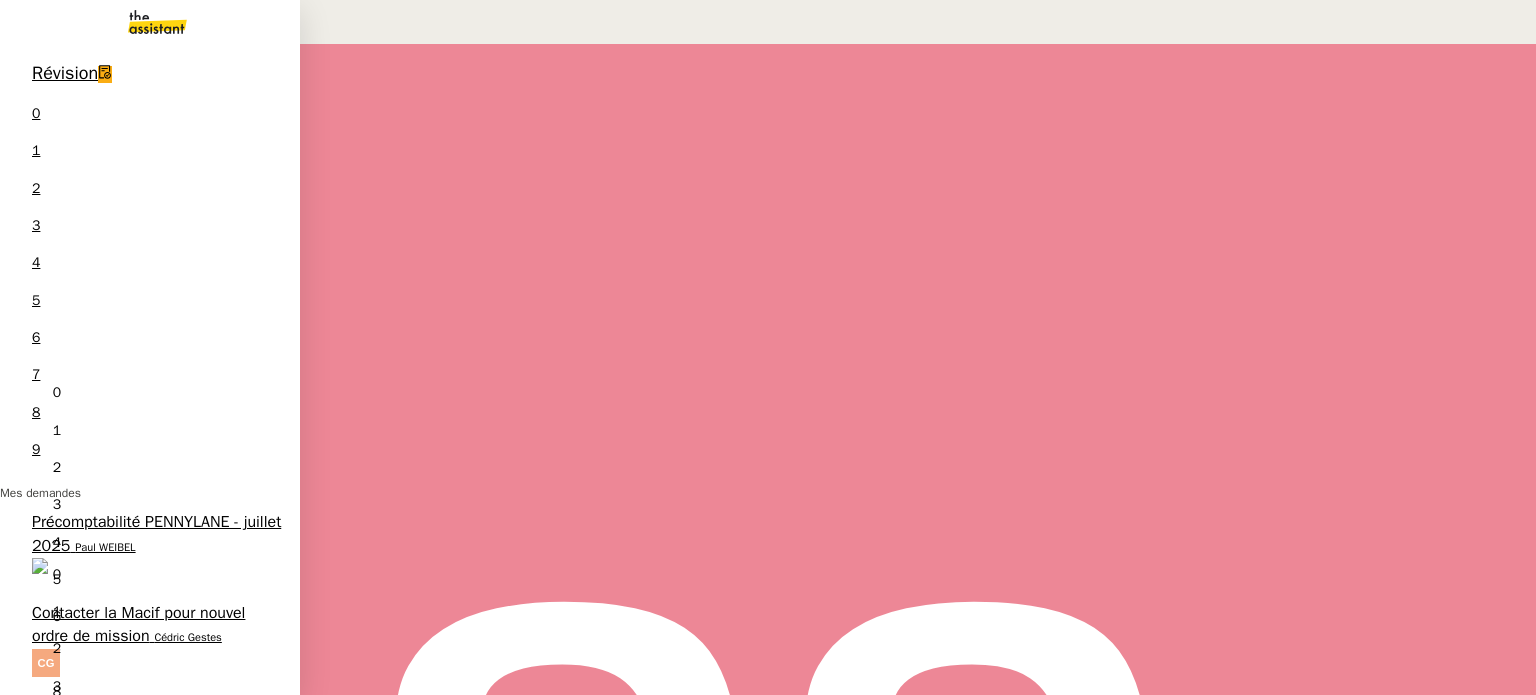 scroll, scrollTop: 112, scrollLeft: 0, axis: vertical 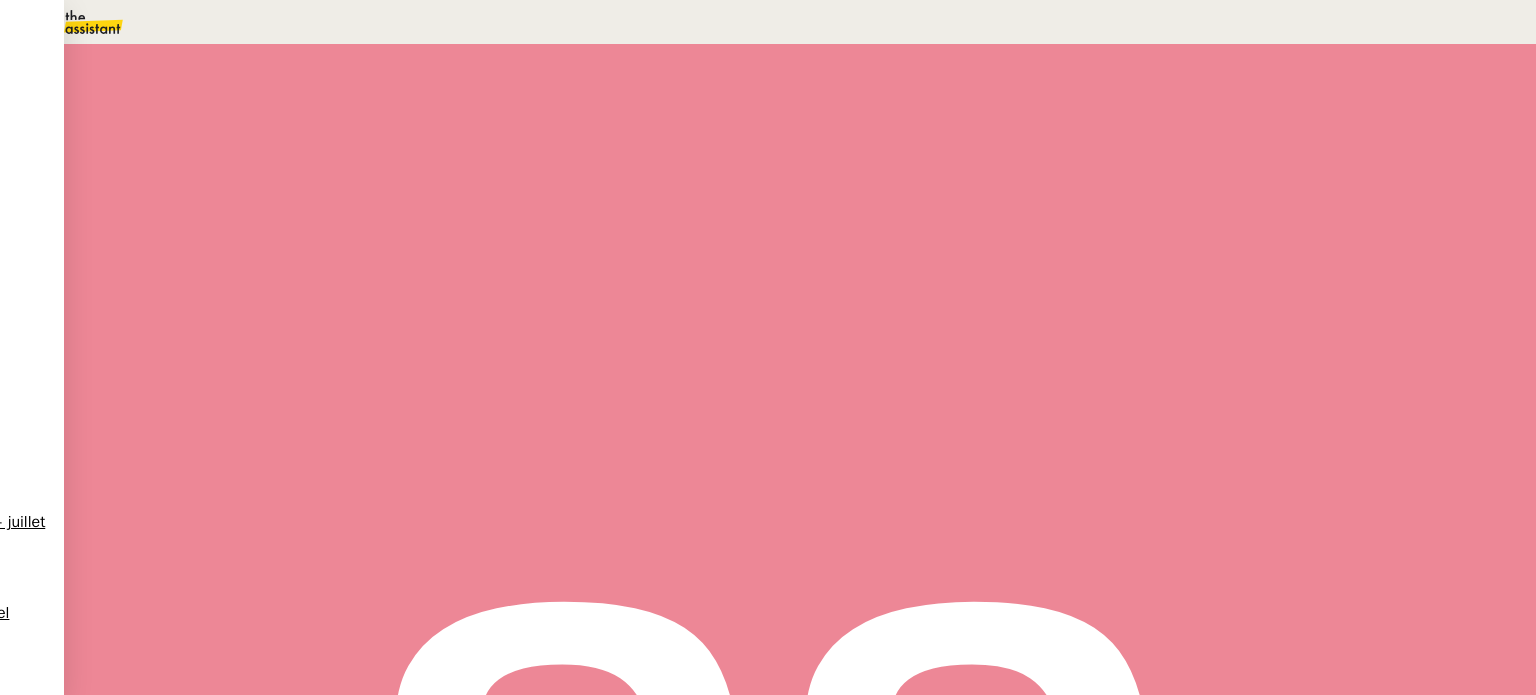 click on "Tâche" at bounding box center (819, 239) 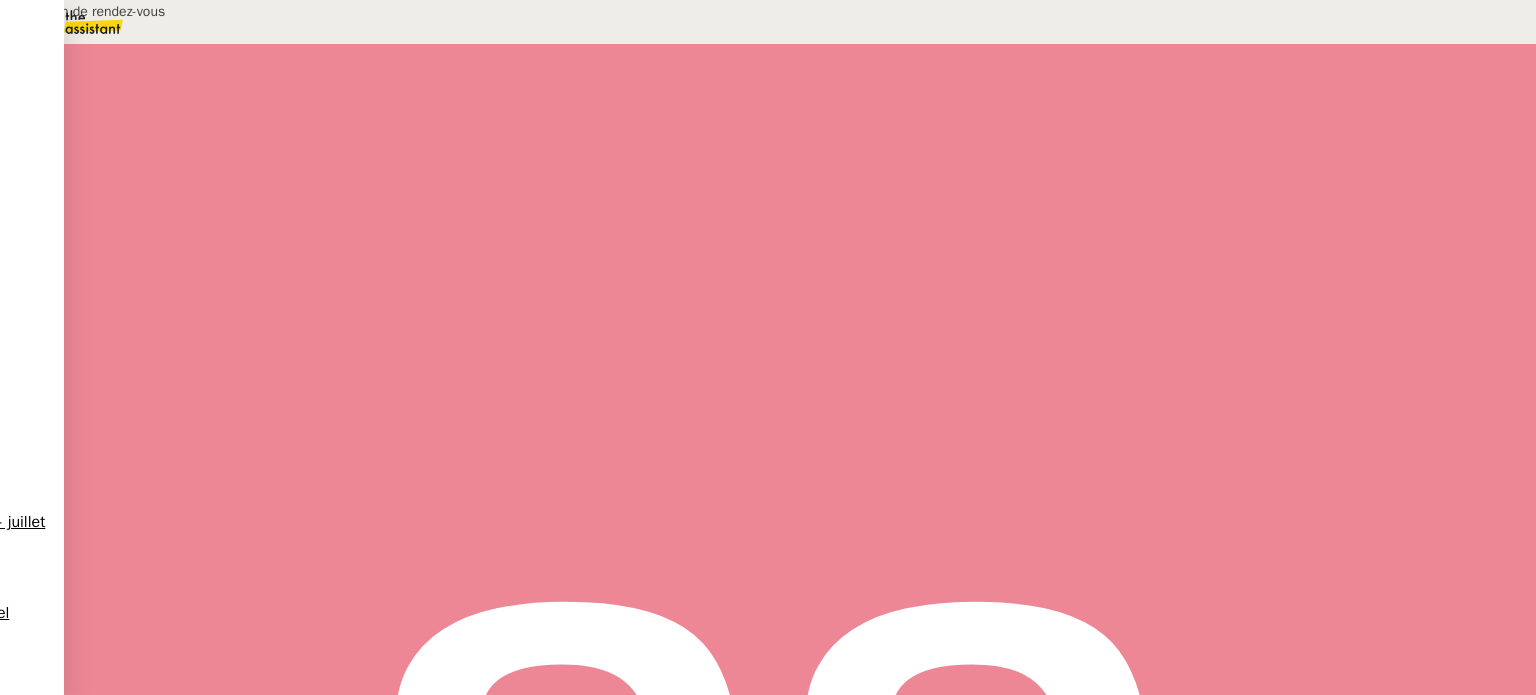 click on "📅 Proposition de rendez-vous" at bounding box center (204, 58) 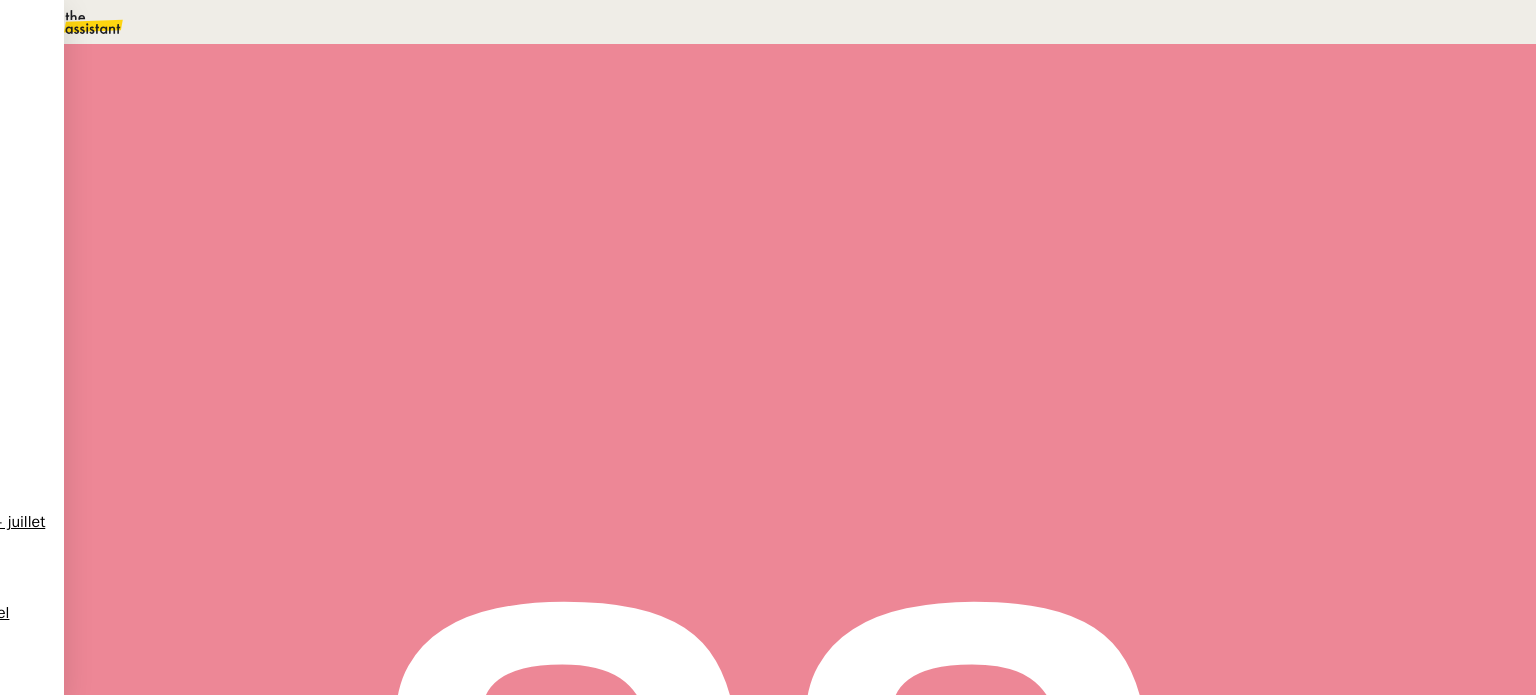 type on "Proposition de rendez-vous" 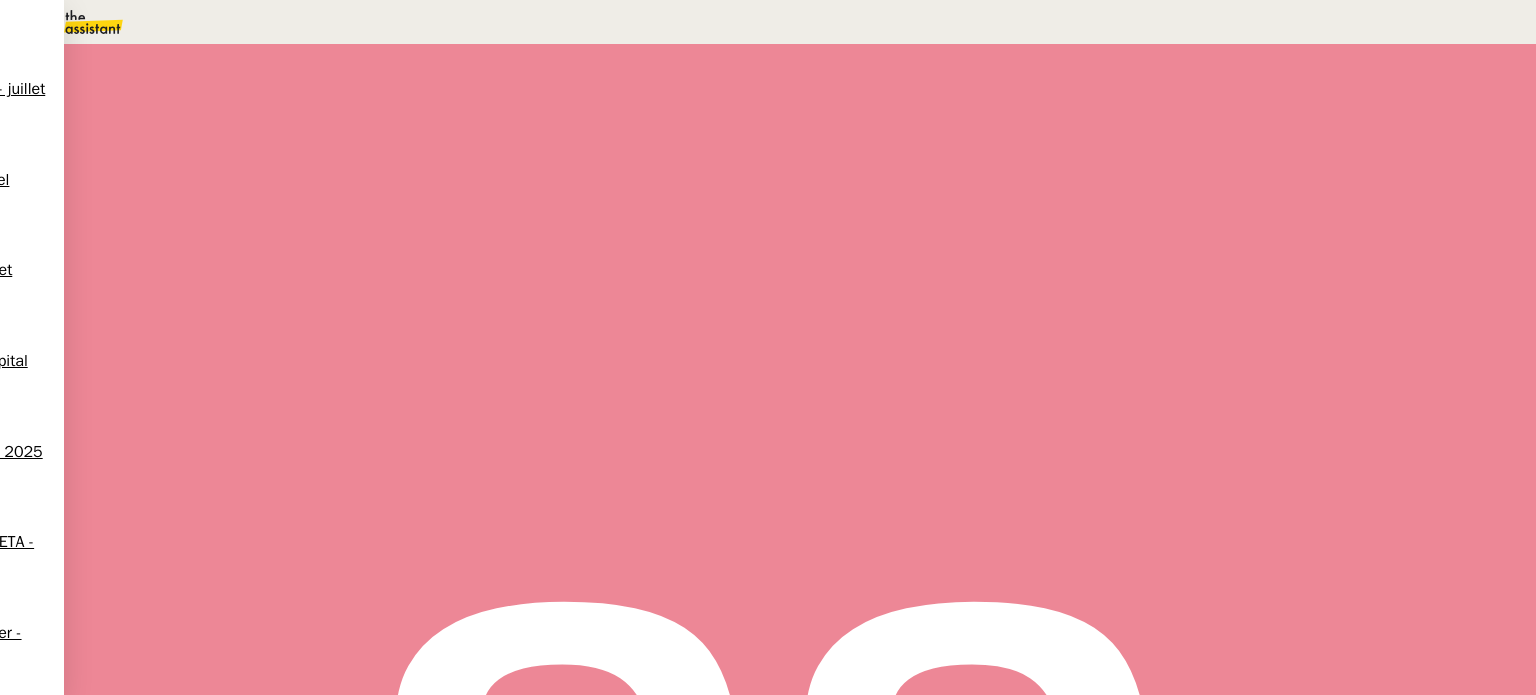 scroll, scrollTop: 66, scrollLeft: 0, axis: vertical 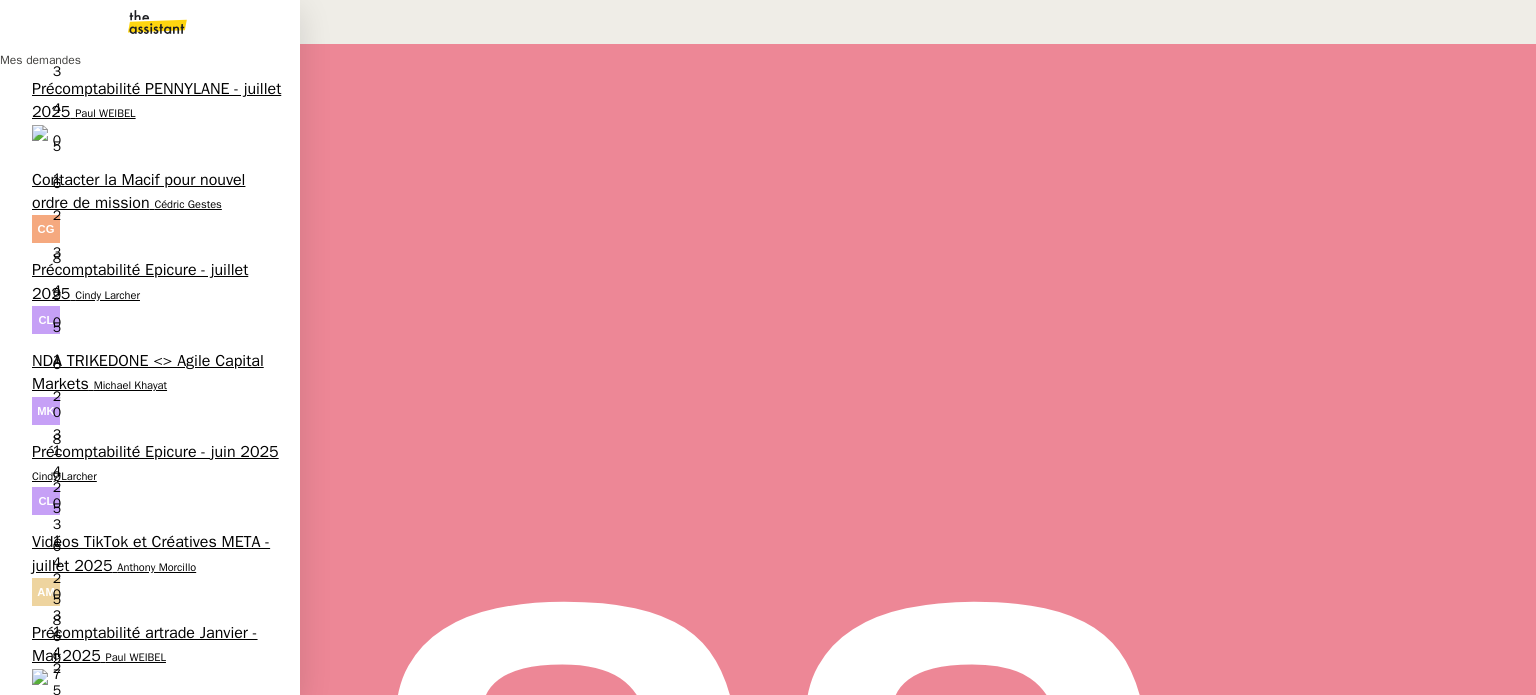 click on "Télécharge la vidéo LinkedIn" at bounding box center [131, 996] 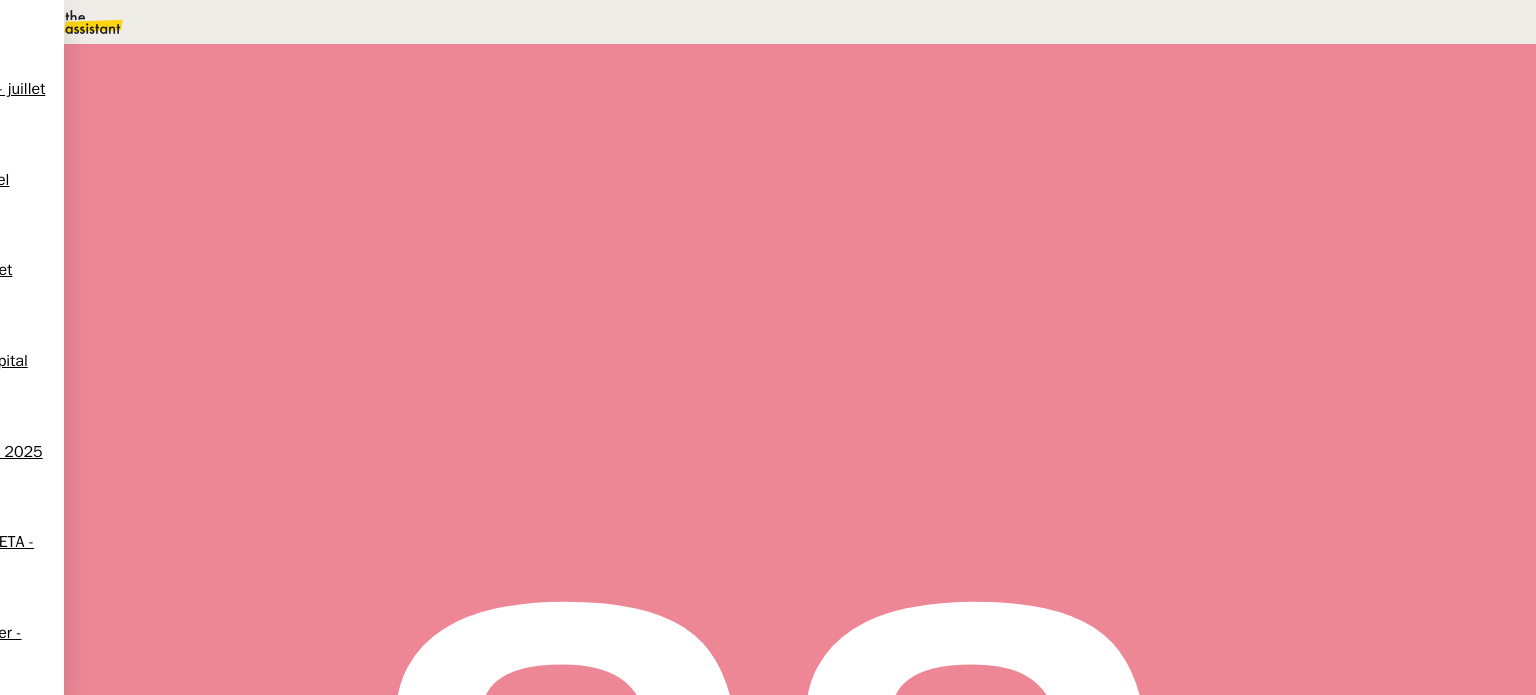 scroll, scrollTop: 100, scrollLeft: 0, axis: vertical 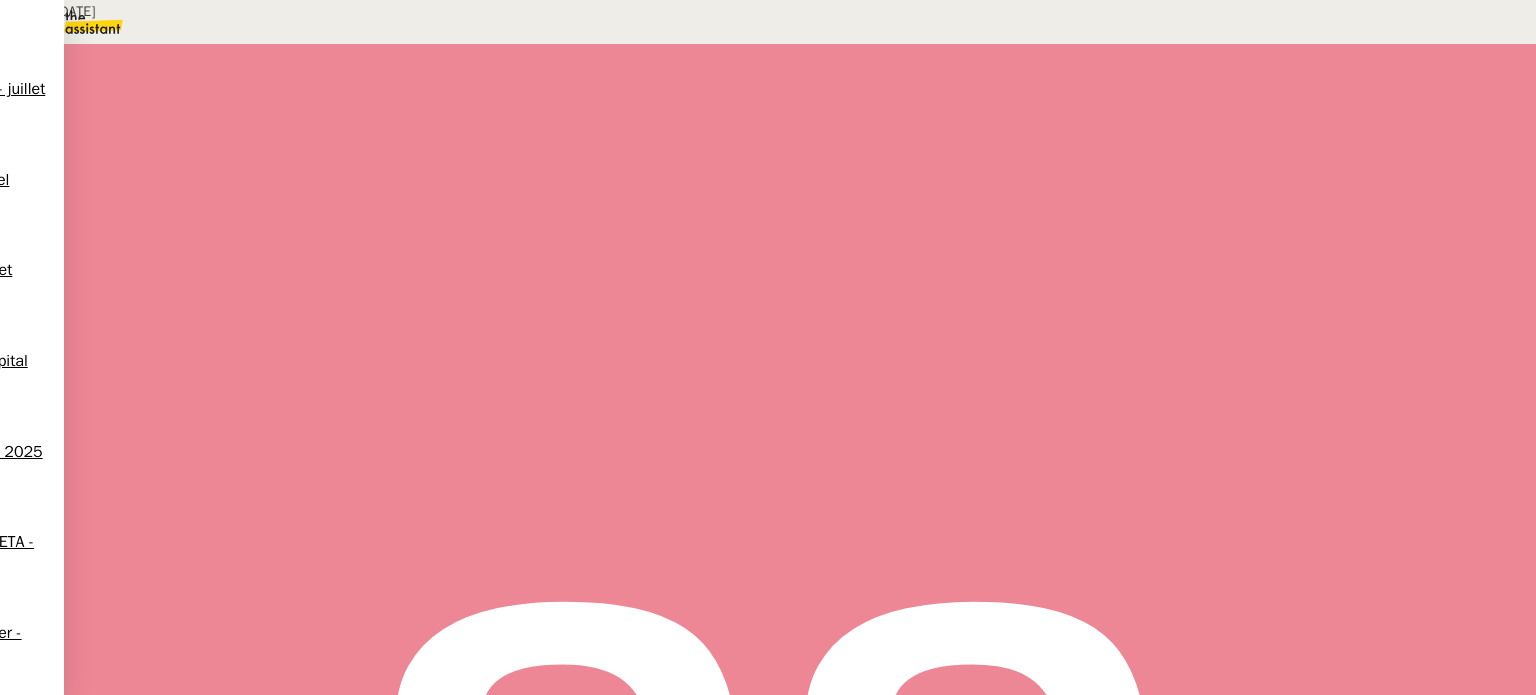 click on "Créée le 28/03/2025 Contexte :   Actuellement, le client envoie les NDA/CDA à signer aux clients/prospects et aux investisseurs lui-même. Il souhaite que son assistant s’en occupe dès réception d’un email présentant les informations nécessaires à la création de ce NDA/CDA. Ce document, une fois signé, doit être ajouté sur un Sharepoint. Déclenchement  :  dès que le client demande à faire signer un document sur Docusign PROCÉDURE A-ENVOI DU DOCUMENT VIA DOCUSIGN Se connecter à Docusign Cliquer sur commencer et glisser le document Remplir les destinataires/signataires selon la demande du client Pour Agile Capital Markets, le signataire des NDA est toujours Michael ou Eric ou Sophie Envoyer le document pour signature ⚠️ Toujours revérifier l'orthographe Agile Capital Markets avant envoi Une fois signé, le client ajoute lui-même le document sur le SharePoint." at bounding box center (768, 294) 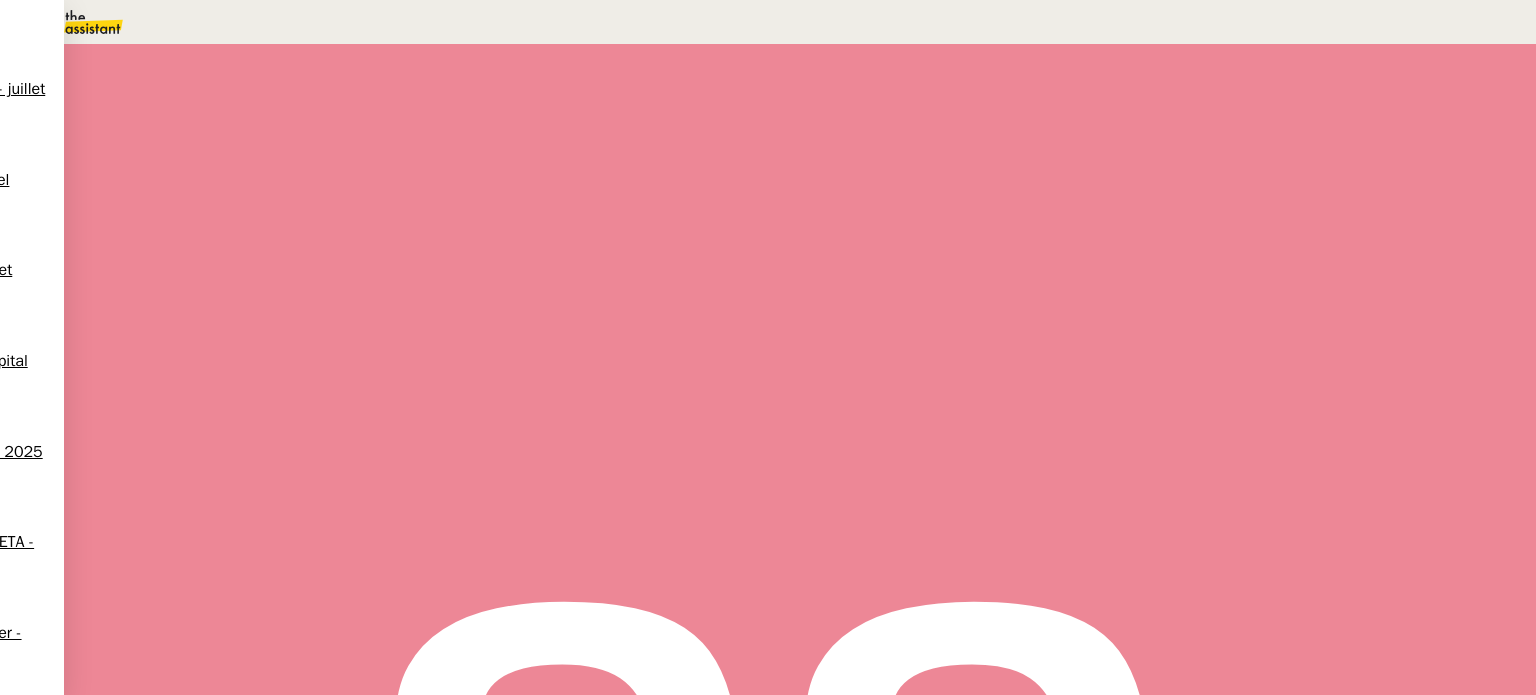click on "Modifier" at bounding box center (209, 2701) 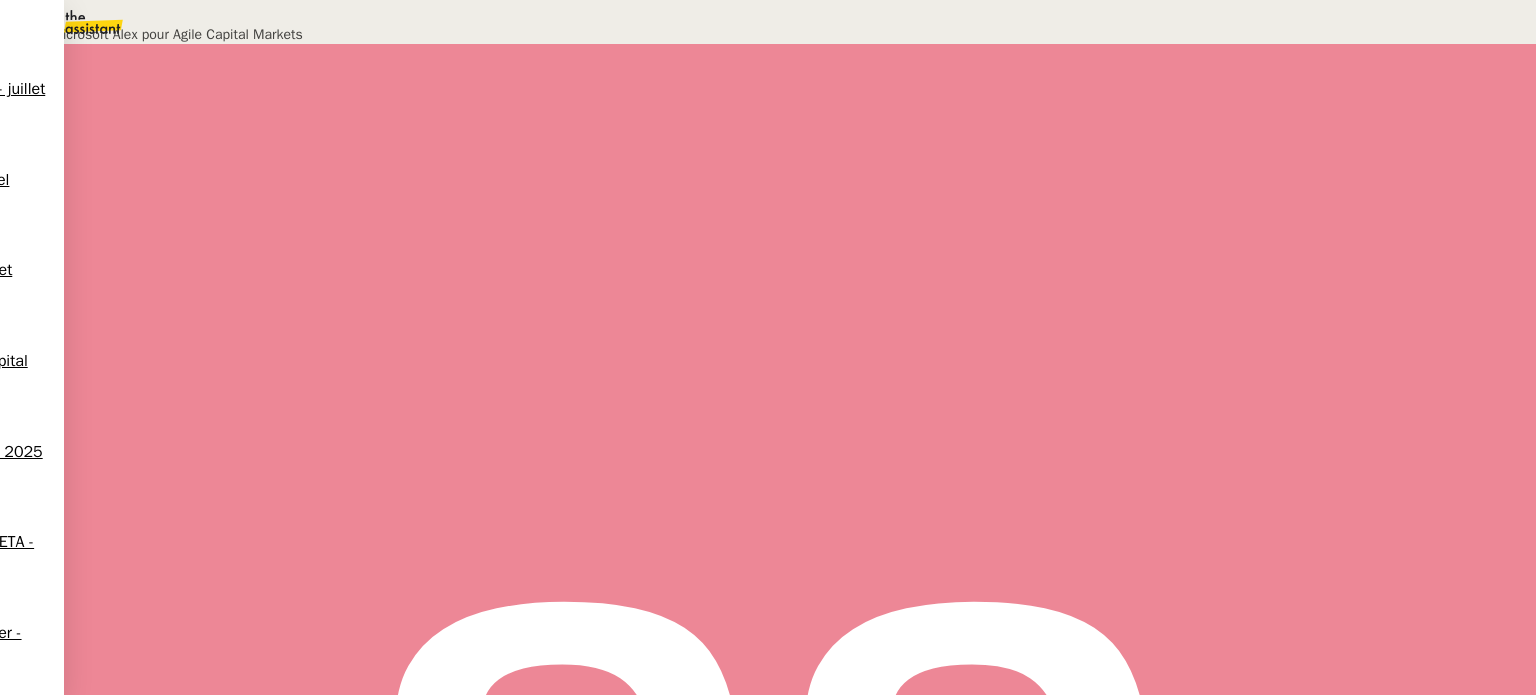 click on "Déverrouiller" at bounding box center (57, 98) 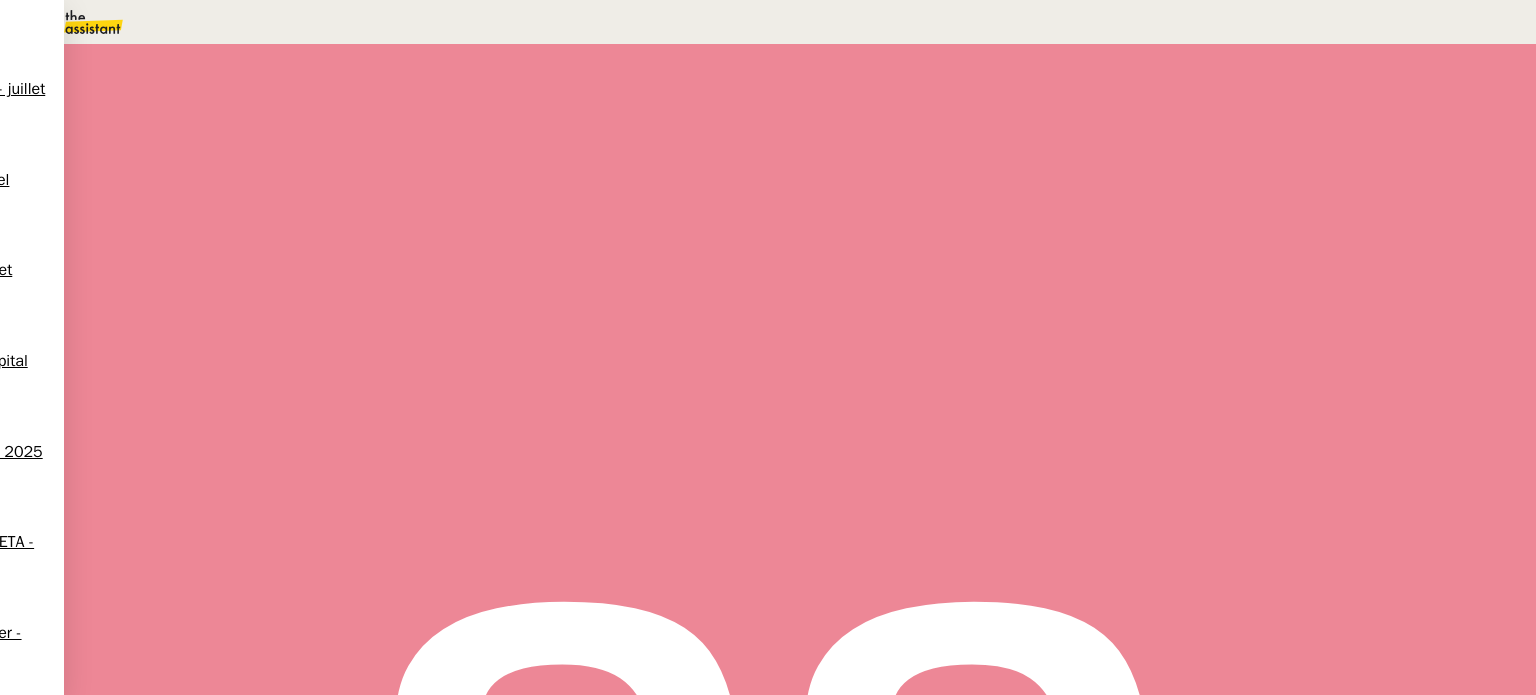 scroll, scrollTop: 1100, scrollLeft: 0, axis: vertical 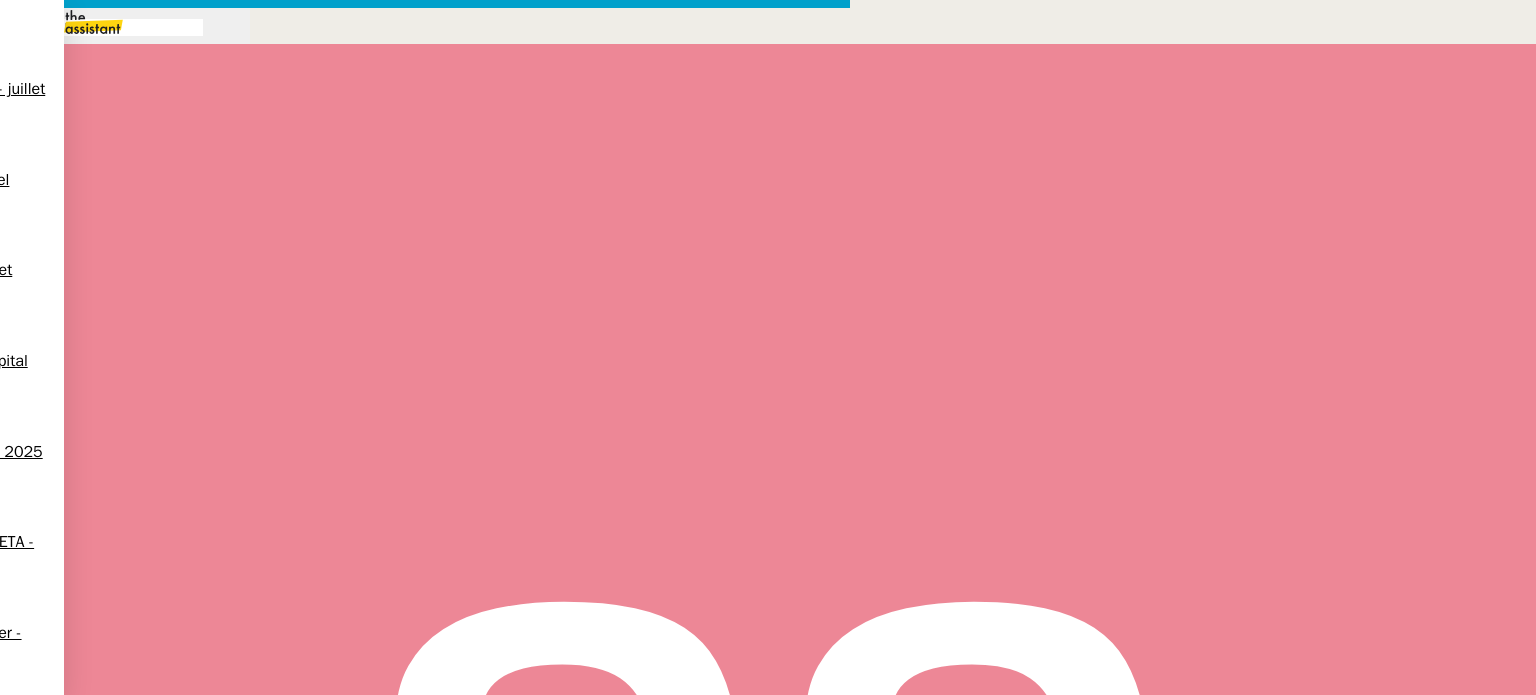click on "Supprimer" at bounding box center [45, 993] 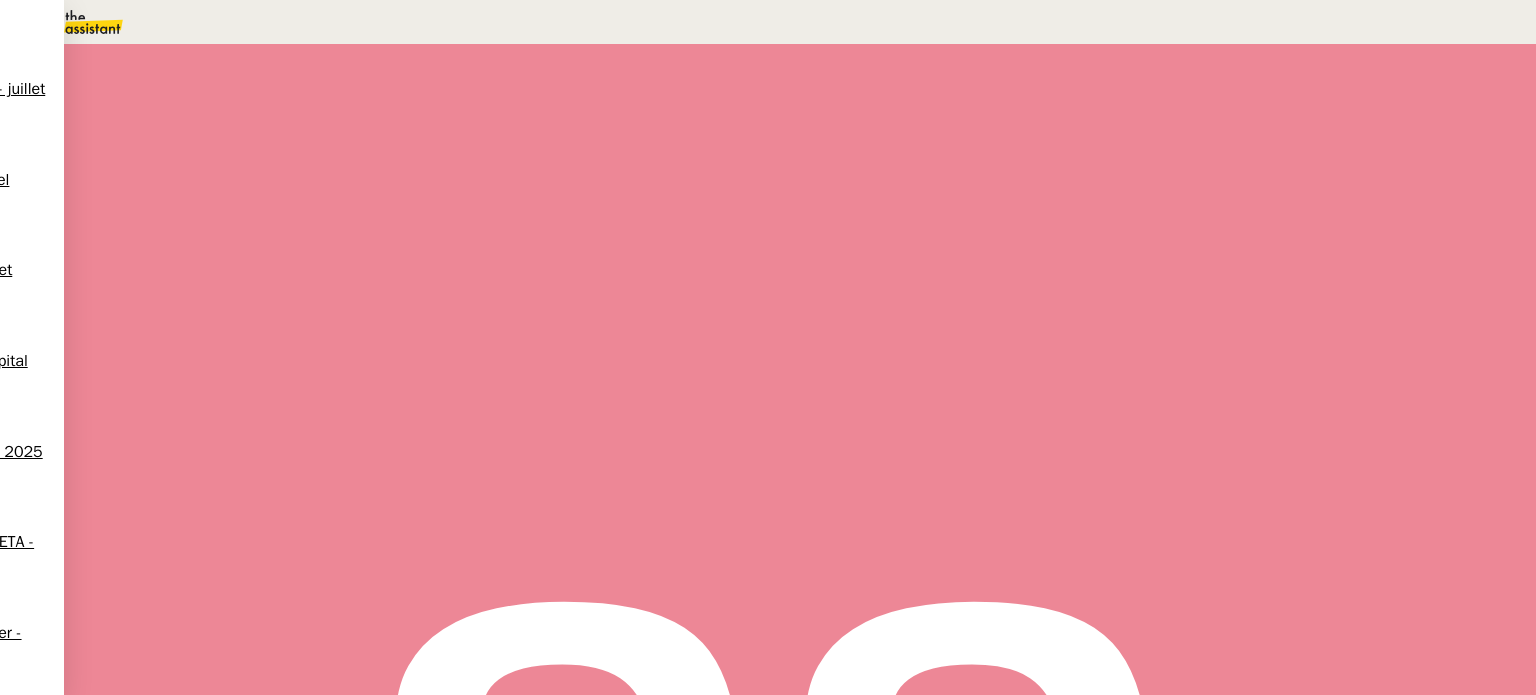 scroll, scrollTop: 500, scrollLeft: 0, axis: vertical 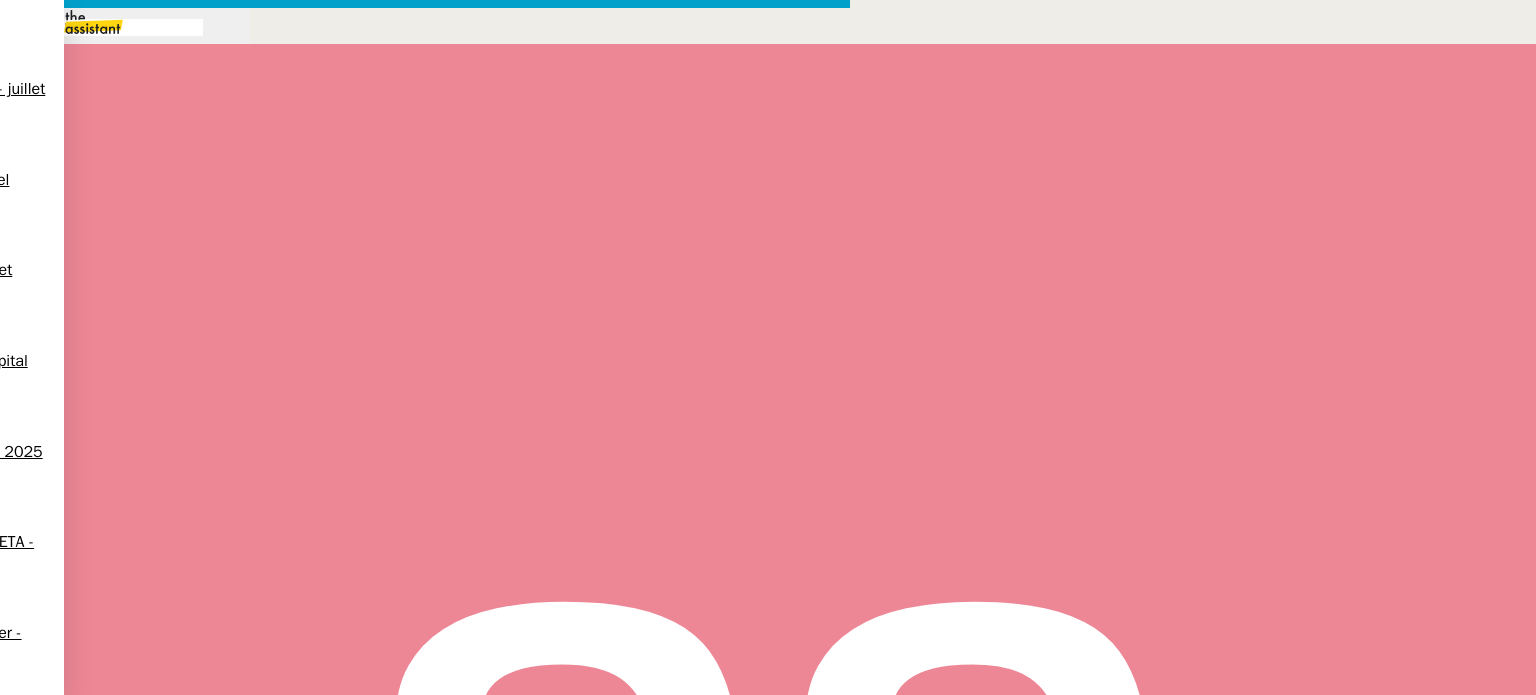 click at bounding box center (425, 837) 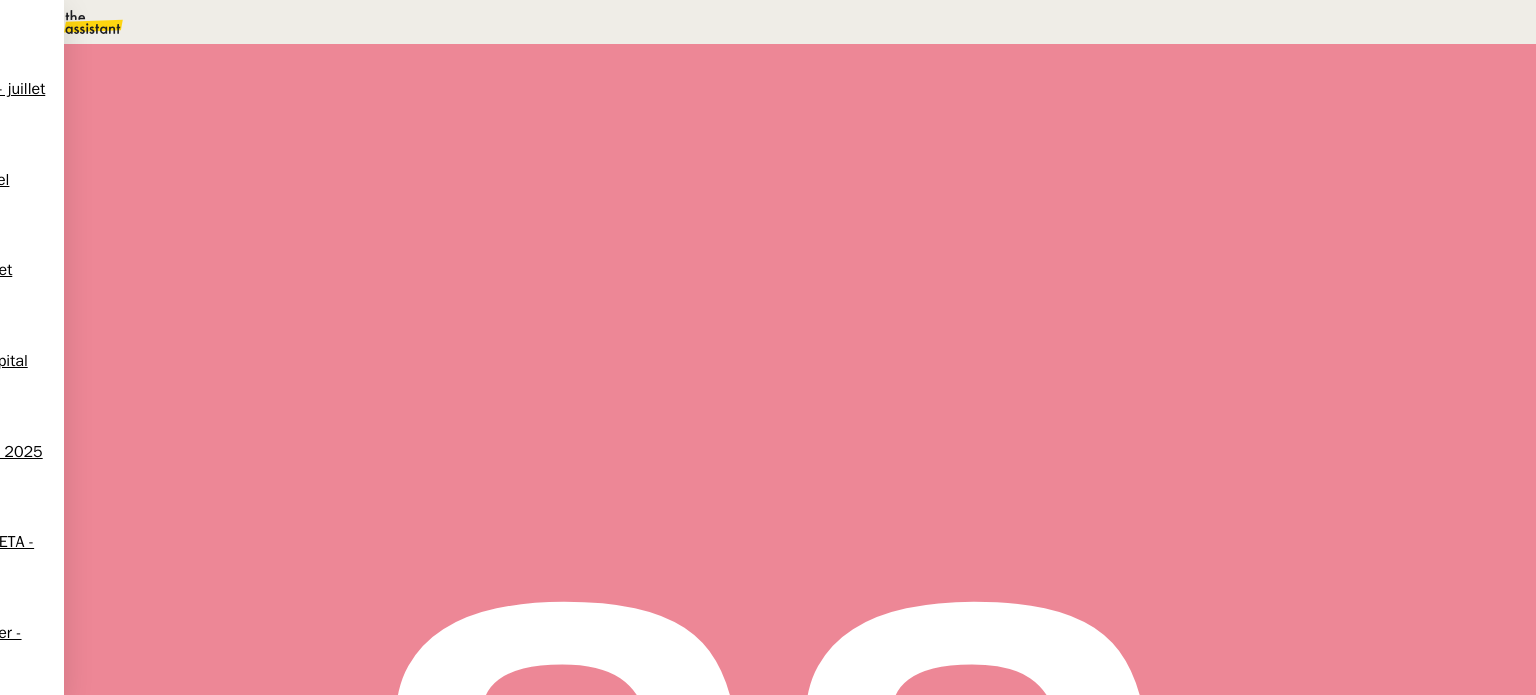 scroll, scrollTop: 953, scrollLeft: 0, axis: vertical 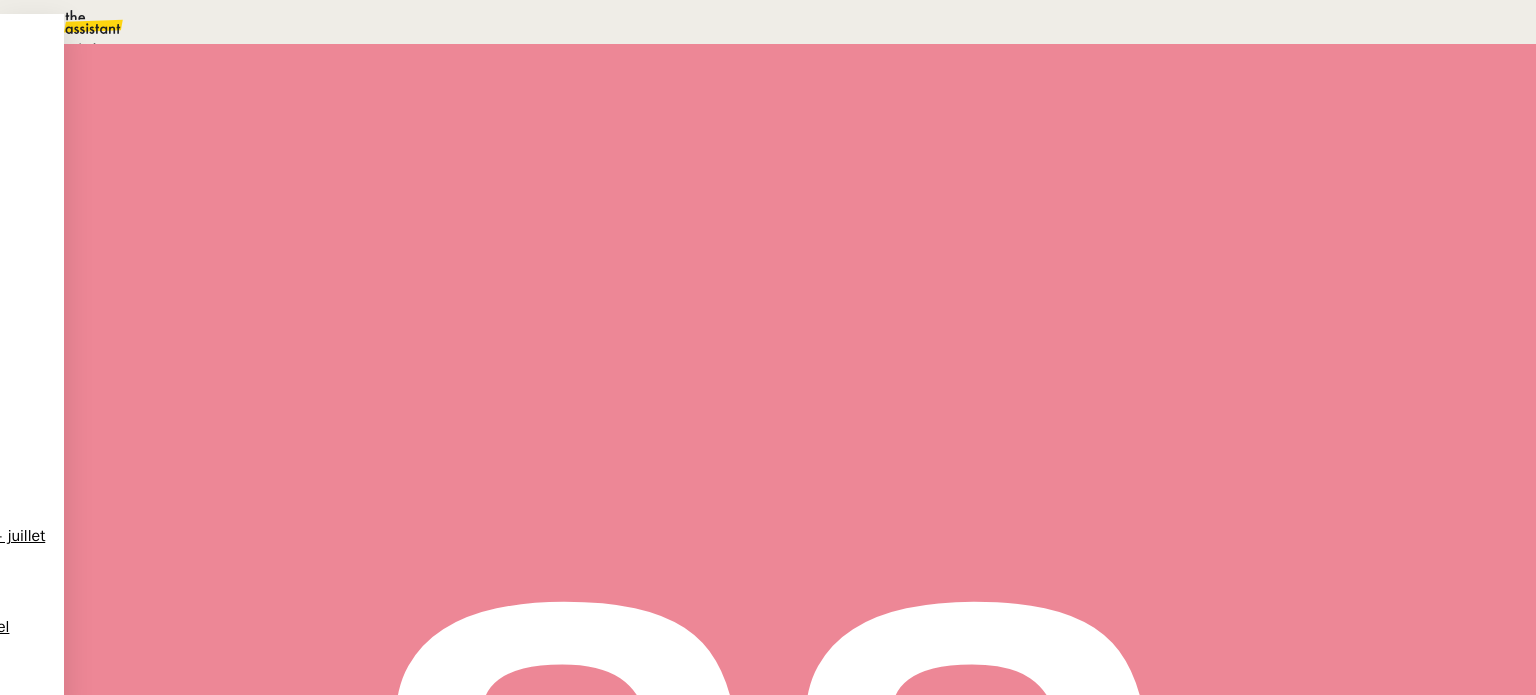 click on "Statut" at bounding box center (800, 113) 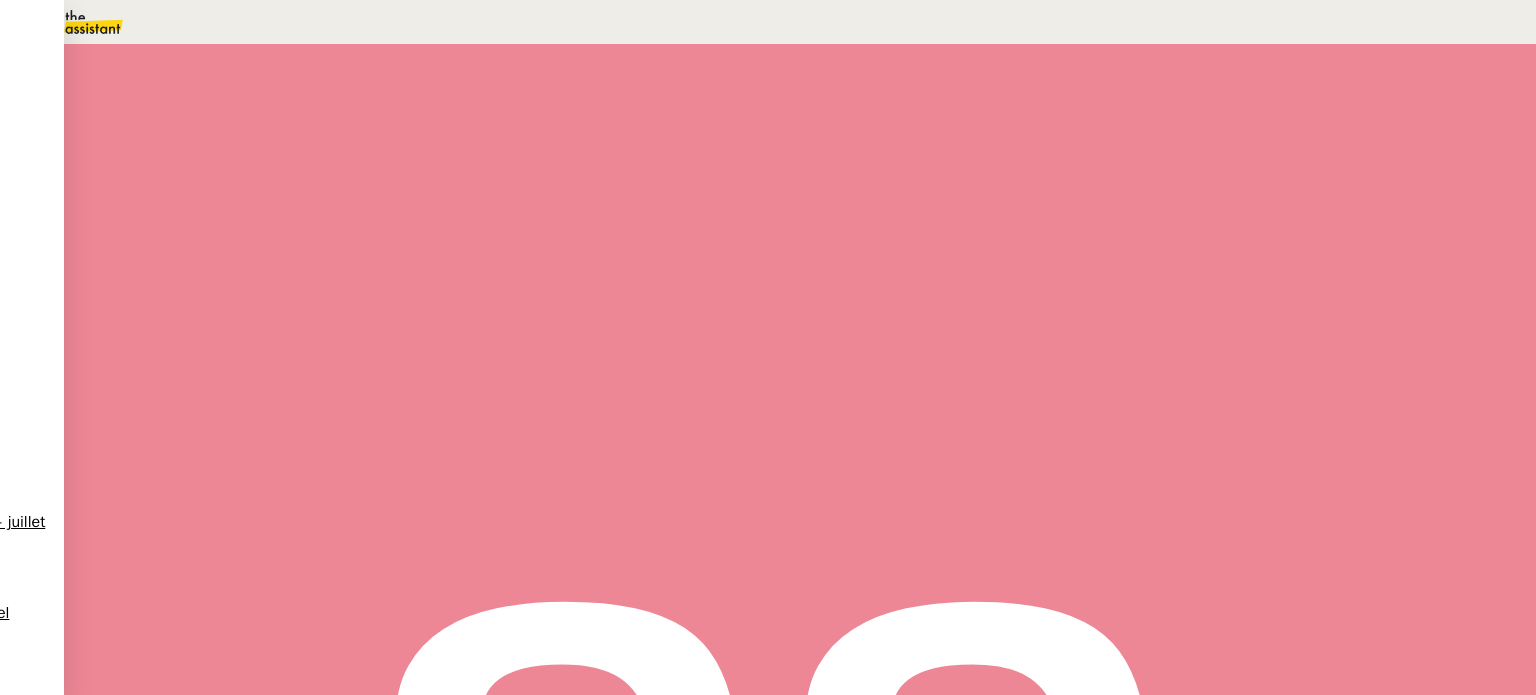 click on "8" at bounding box center [1141, 273] 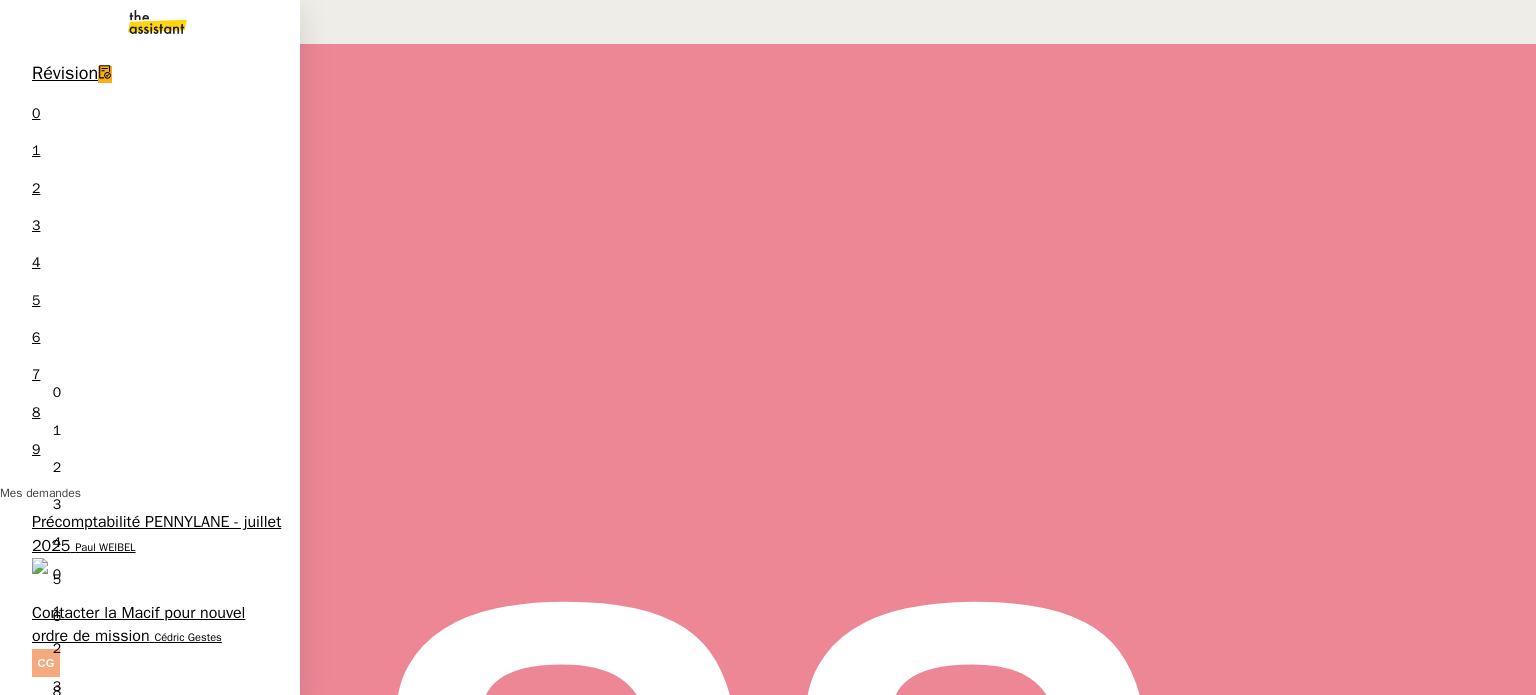 scroll, scrollTop: 66, scrollLeft: 0, axis: vertical 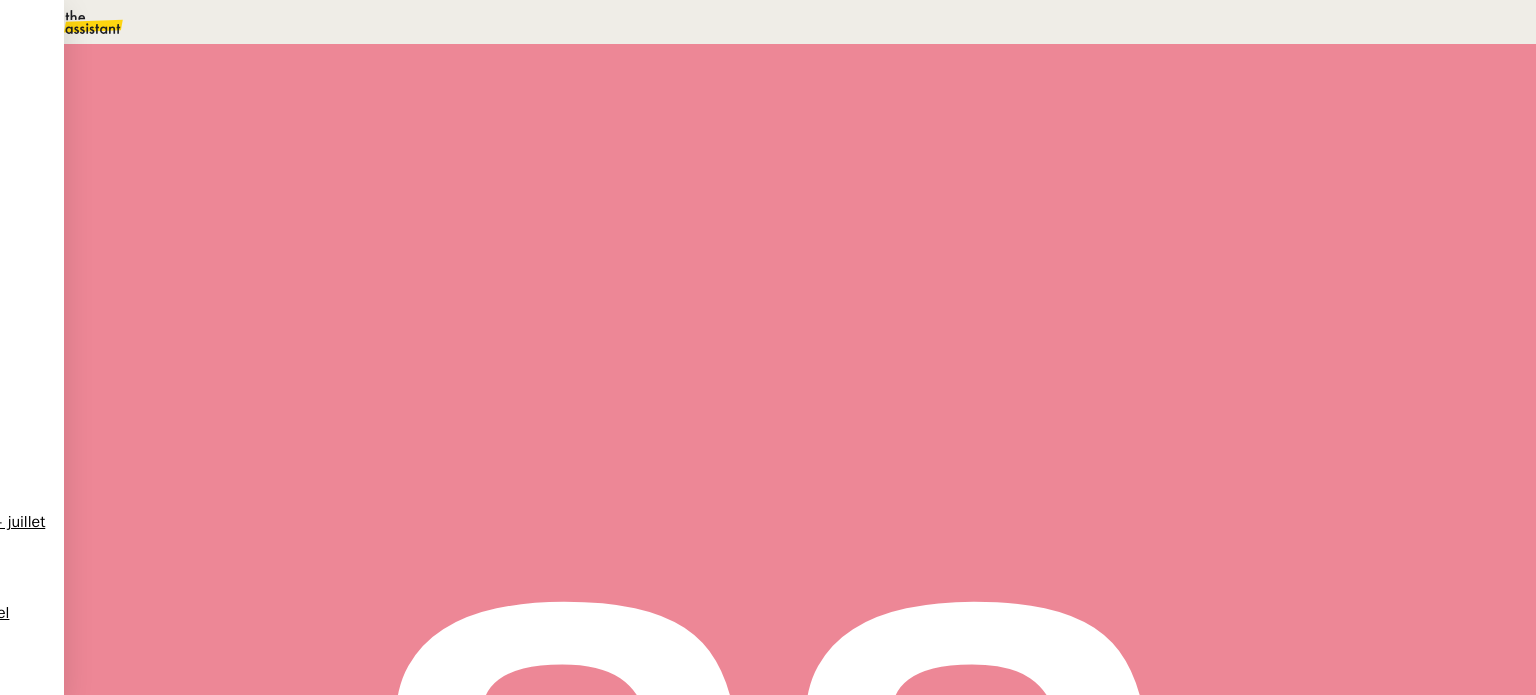 click on "Tâche" at bounding box center (819, 239) 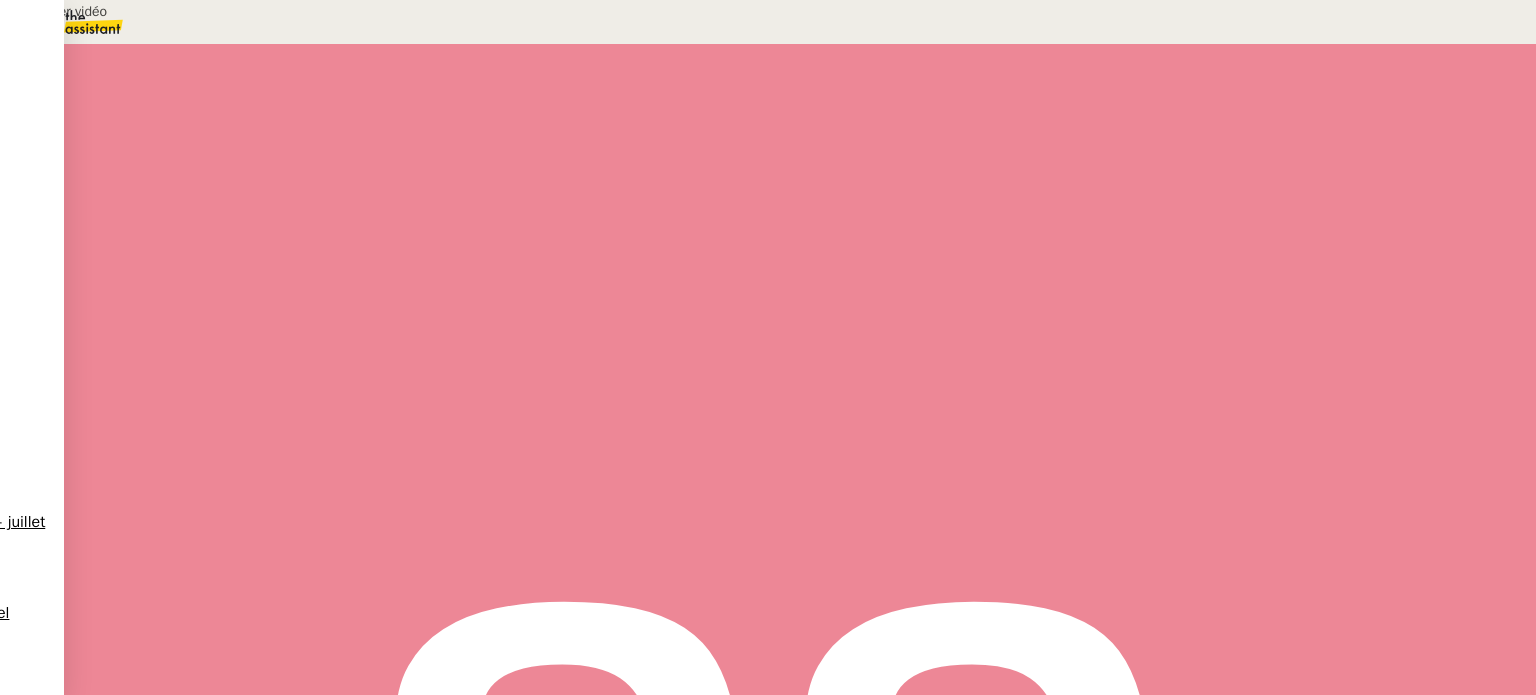 click on "Télécharger vidéo" at bounding box center [204, 11] 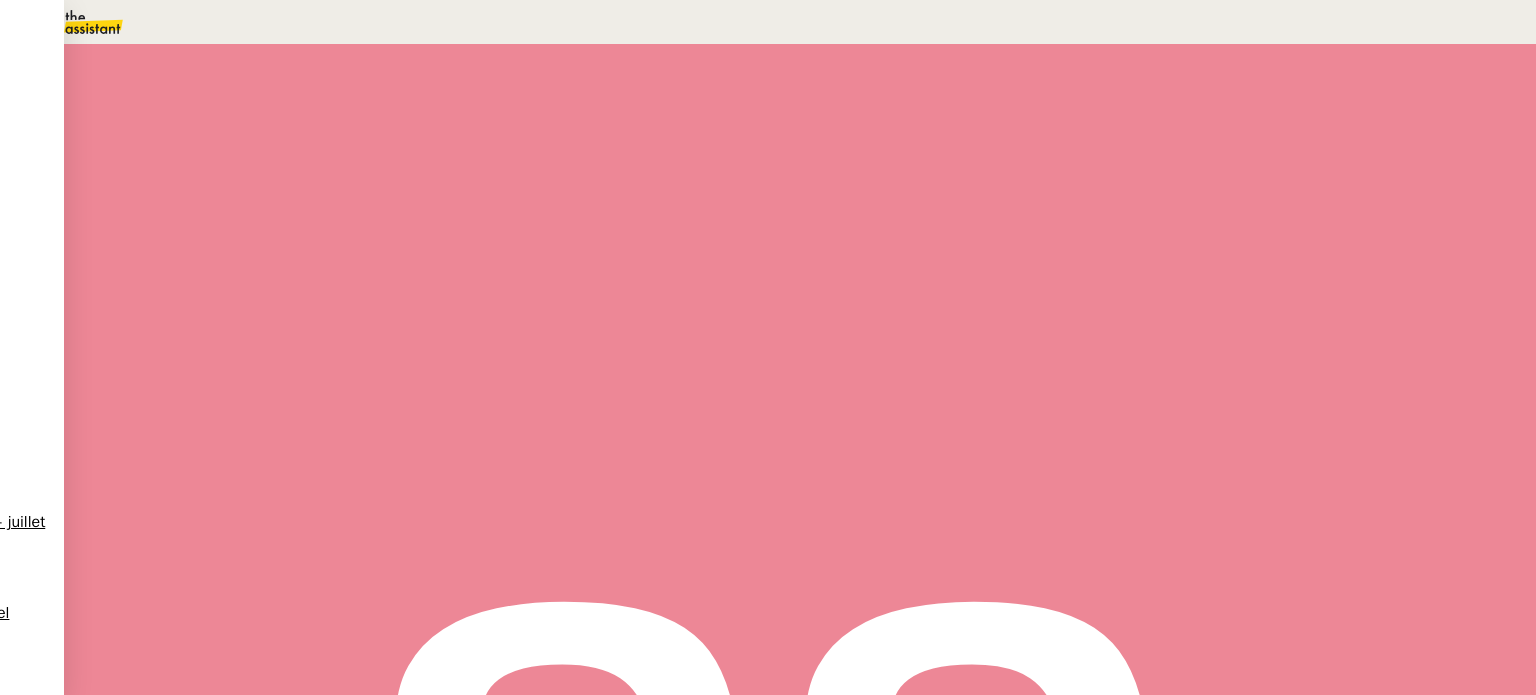 drag, startPoint x: 1174, startPoint y: 143, endPoint x: 1043, endPoint y: 145, distance: 131.01526 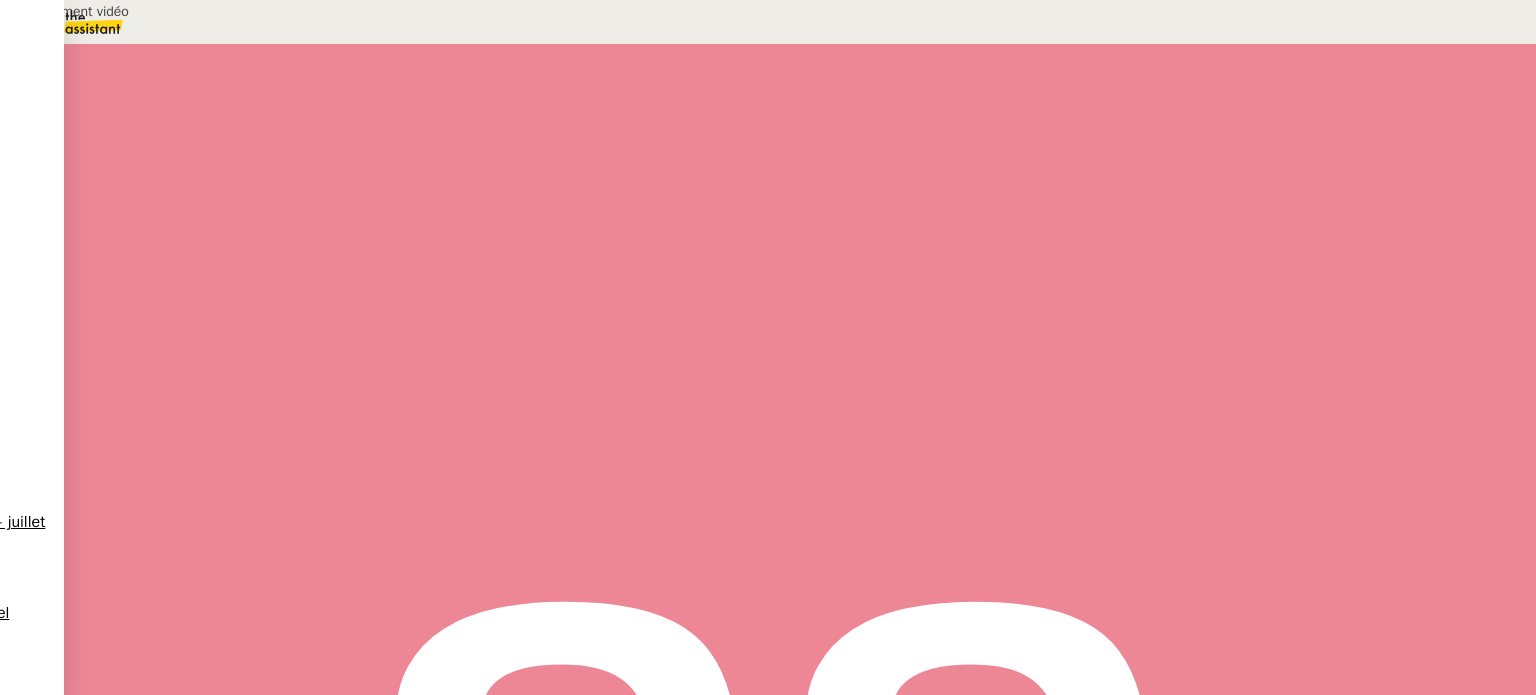 type on "Enregistrement vidéo" 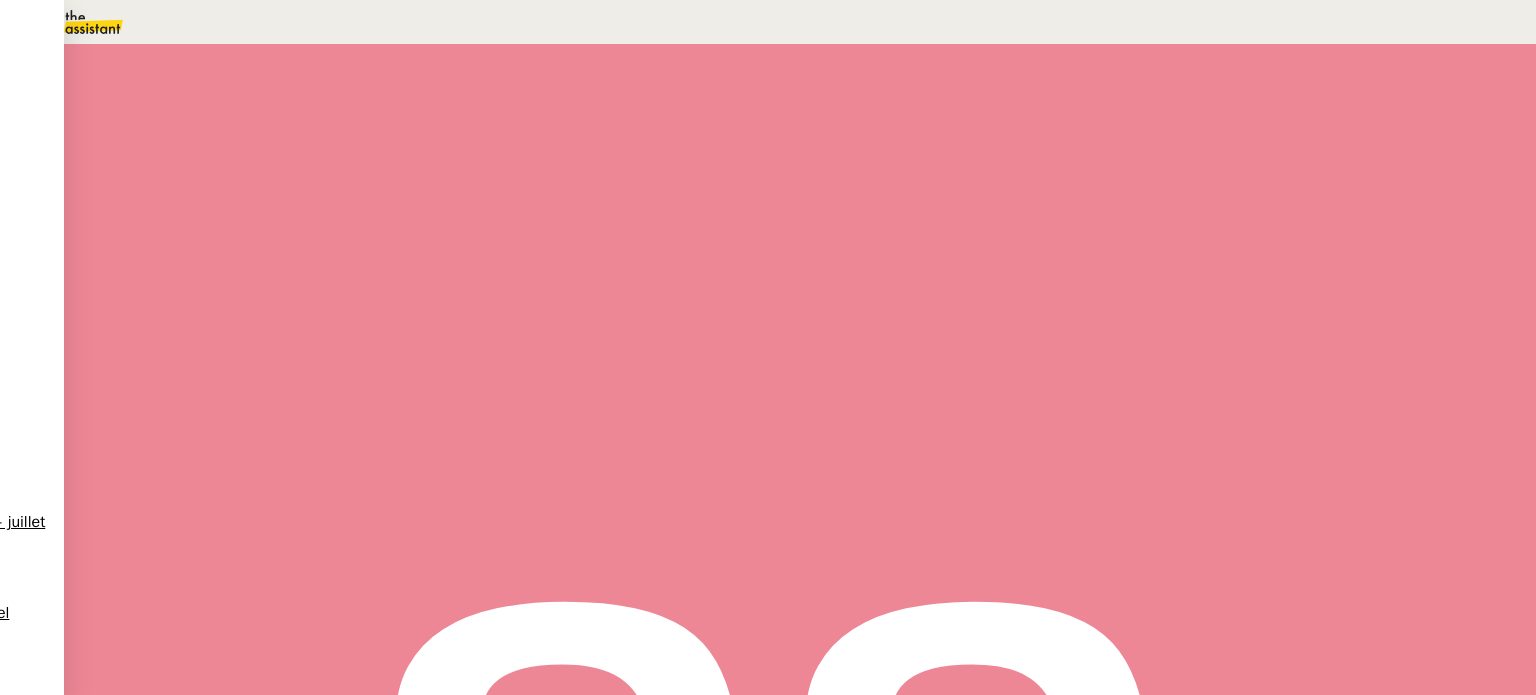 click on "Sauver" at bounding box center (1139, 398) 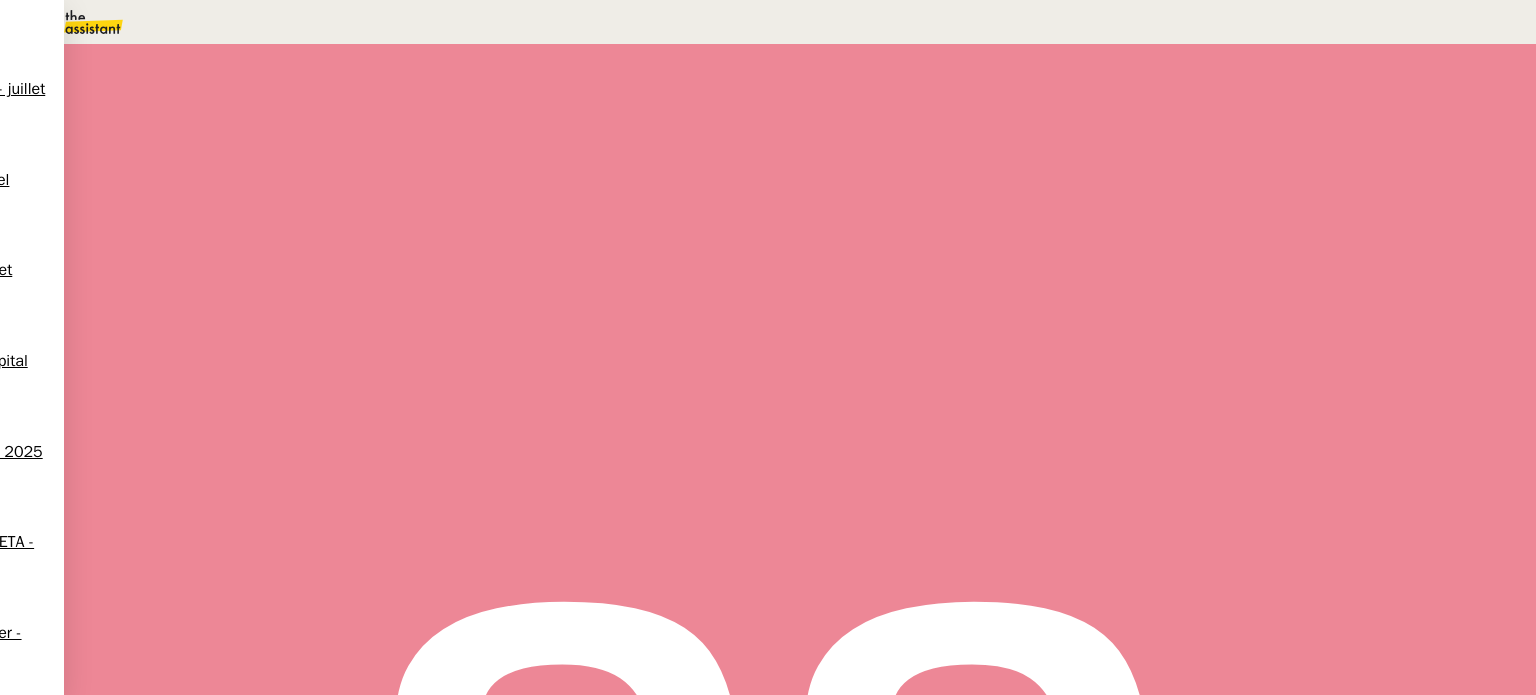 scroll, scrollTop: 20, scrollLeft: 0, axis: vertical 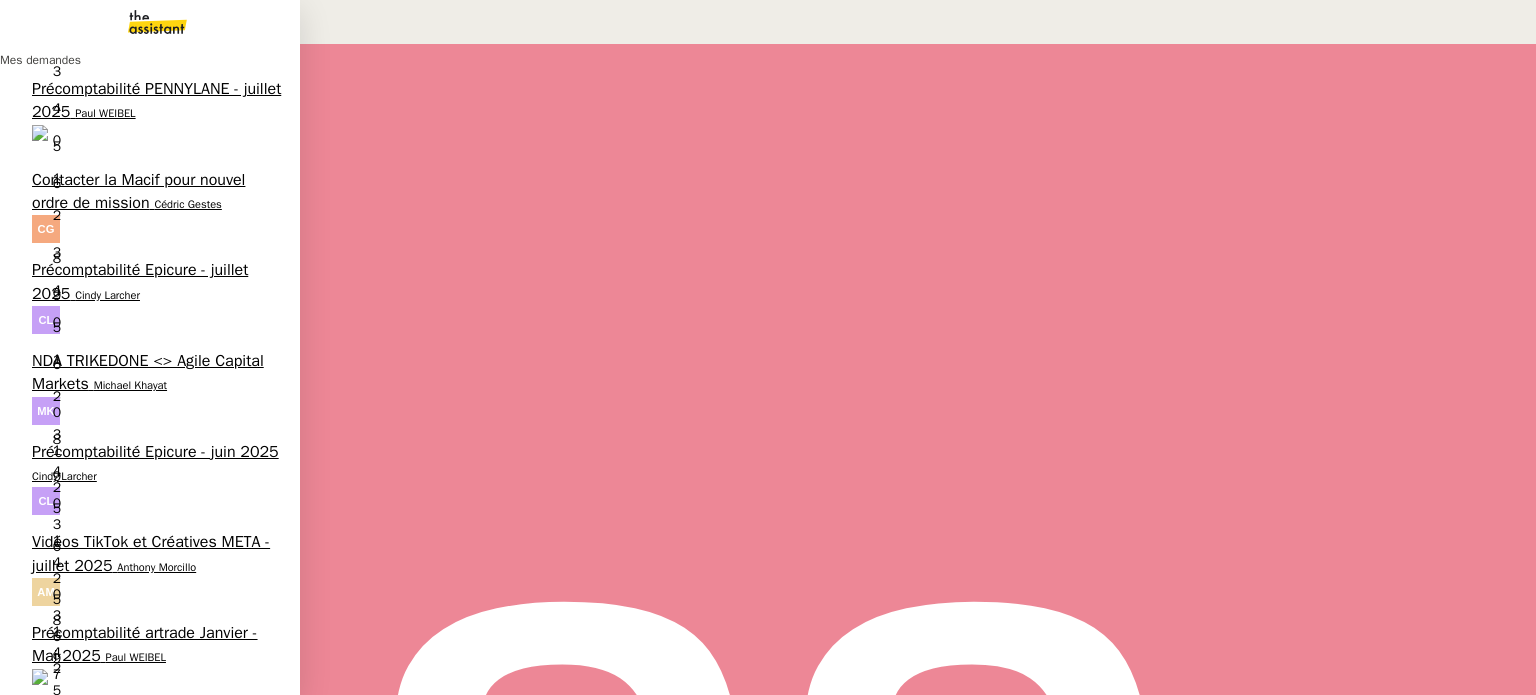 click on "Précomptabilité mensuelle - 4 juin 2025" at bounding box center [151, 916] 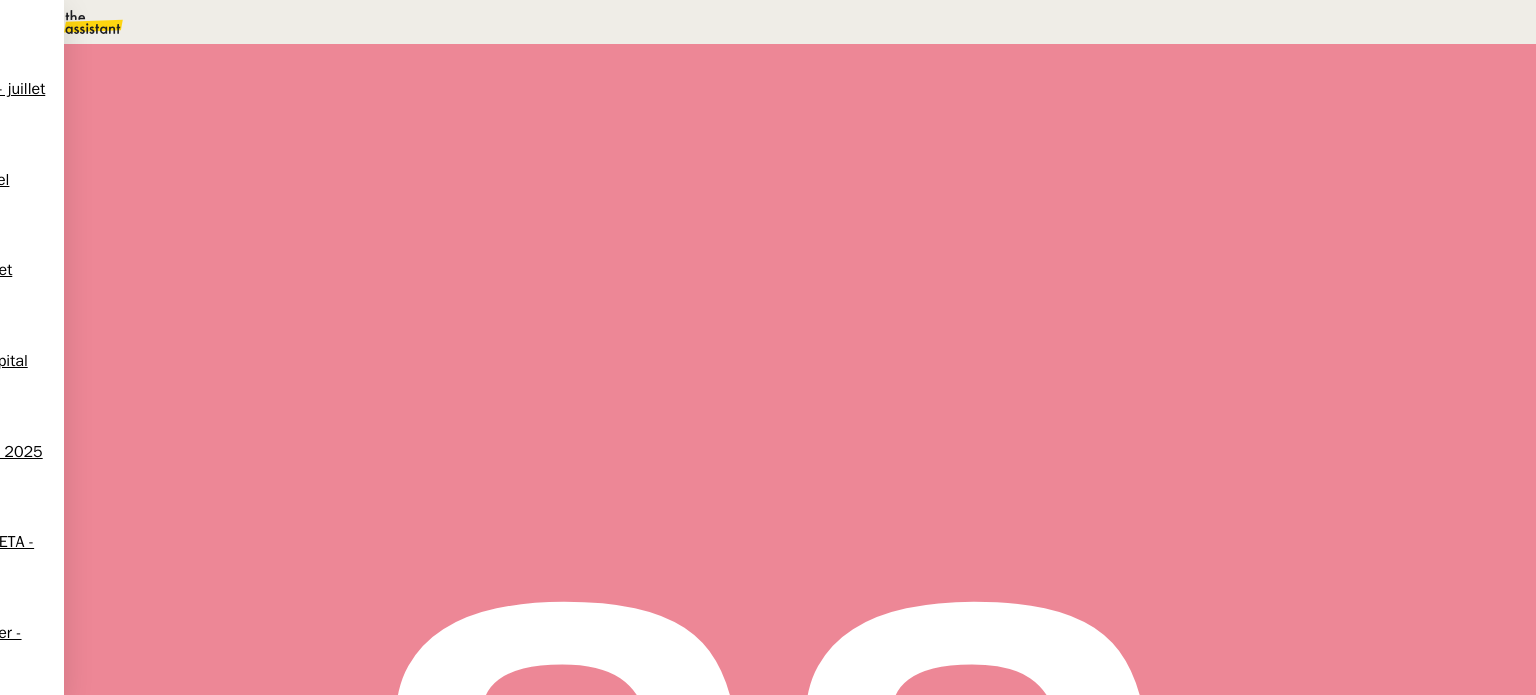 scroll, scrollTop: 300, scrollLeft: 0, axis: vertical 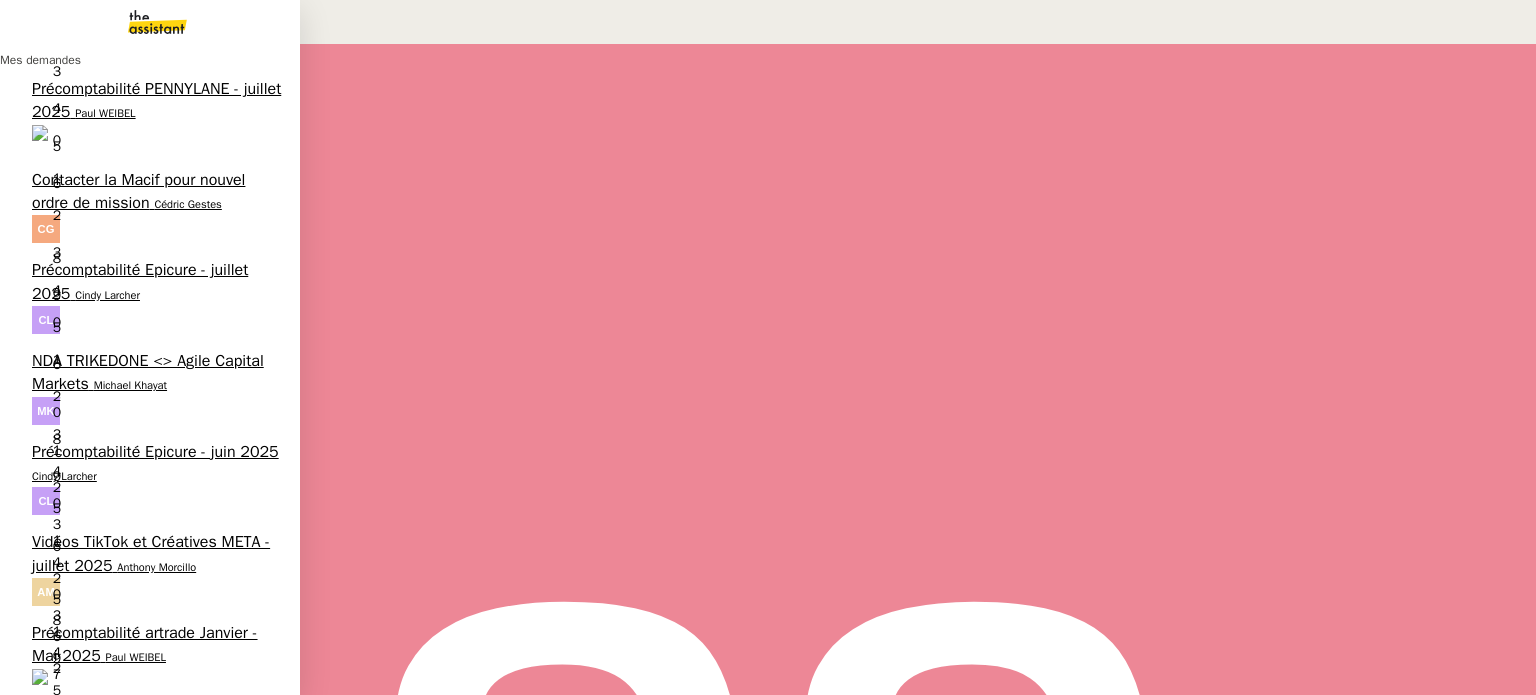 click on "Série d'annonces sur le bon coin de choses à donner" at bounding box center [147, 825] 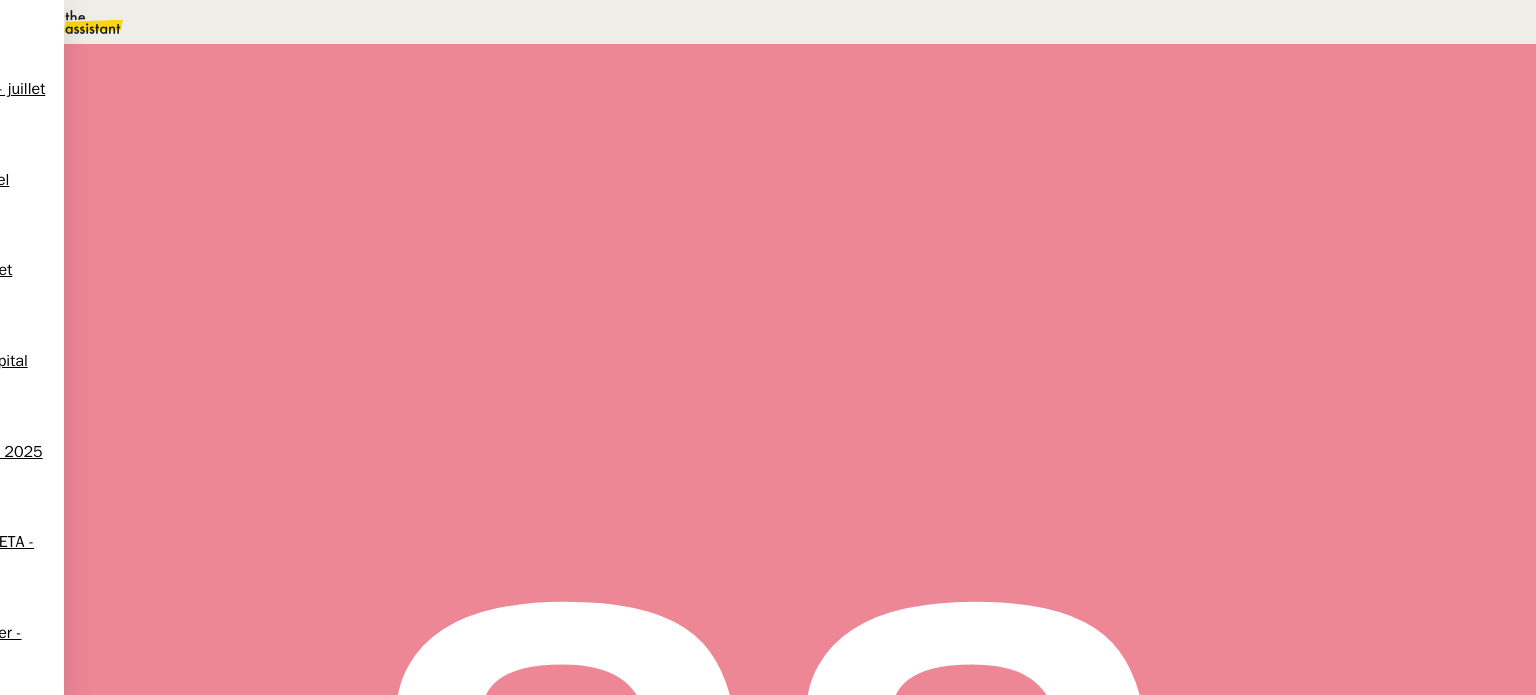 scroll, scrollTop: 0, scrollLeft: 0, axis: both 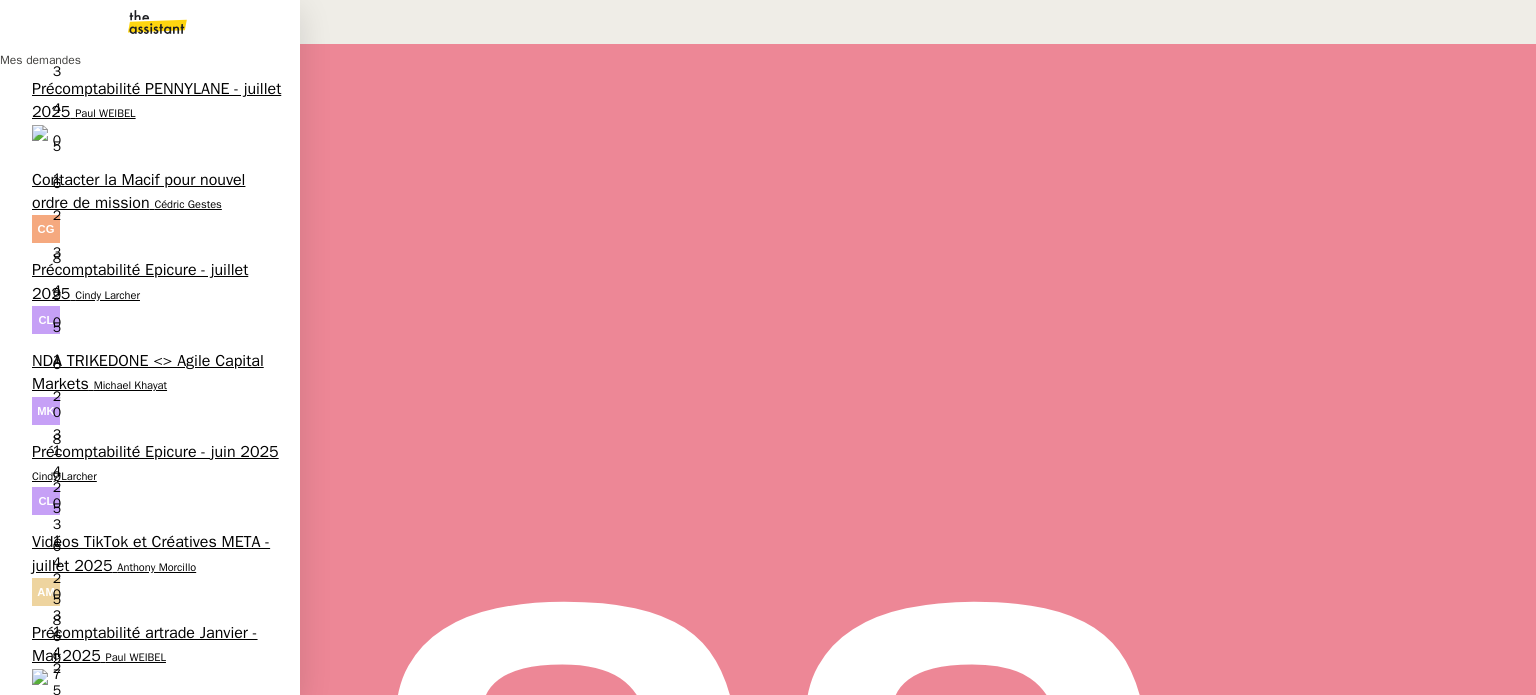 click on "Télécharge la vidéo LinkedIn" at bounding box center (131, 996) 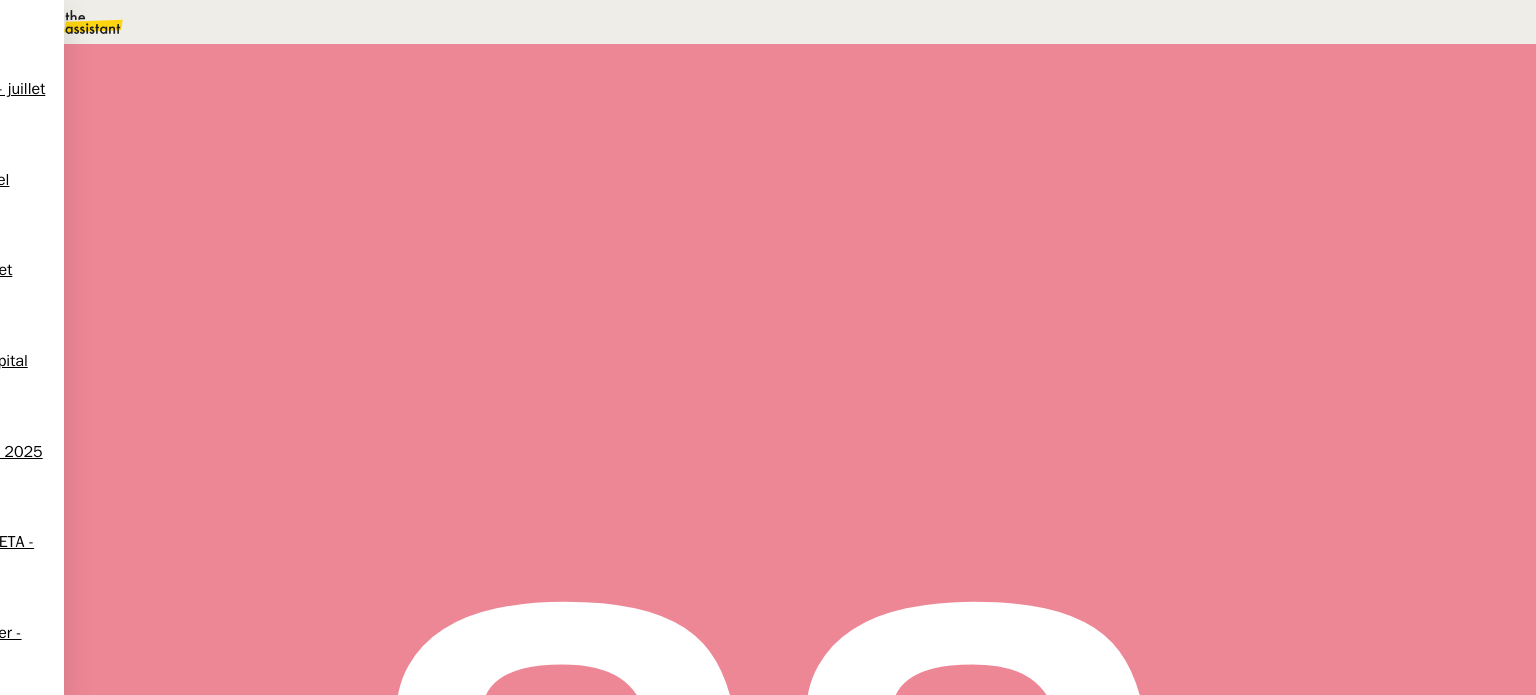 scroll, scrollTop: 721, scrollLeft: 0, axis: vertical 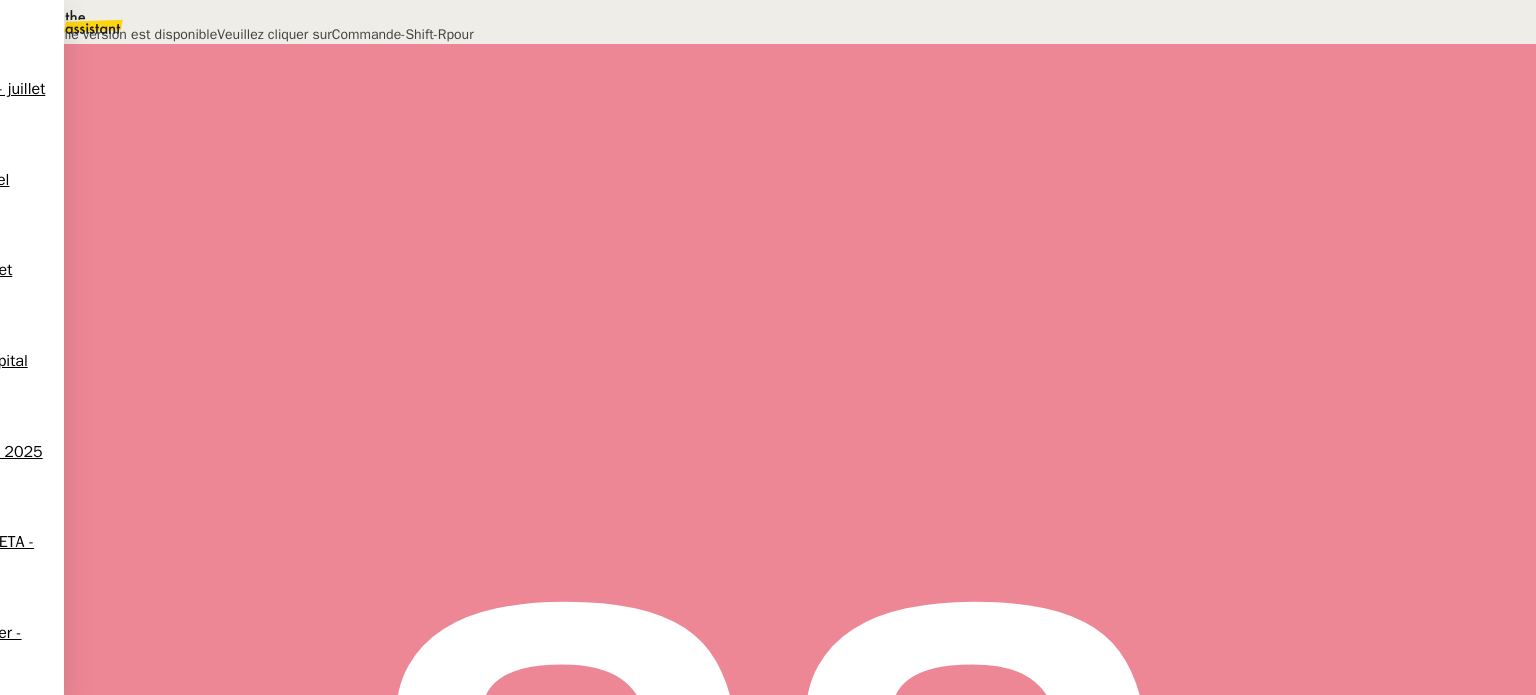 click on "Une nouvelle version est disponible Veuillez cliquer sur  Commande - Shift - R  pour télécharger cette nouvelle version sur MacOs ;  Controle - Shift - R  sur Windows. Profitez-en !" at bounding box center (768, 46) 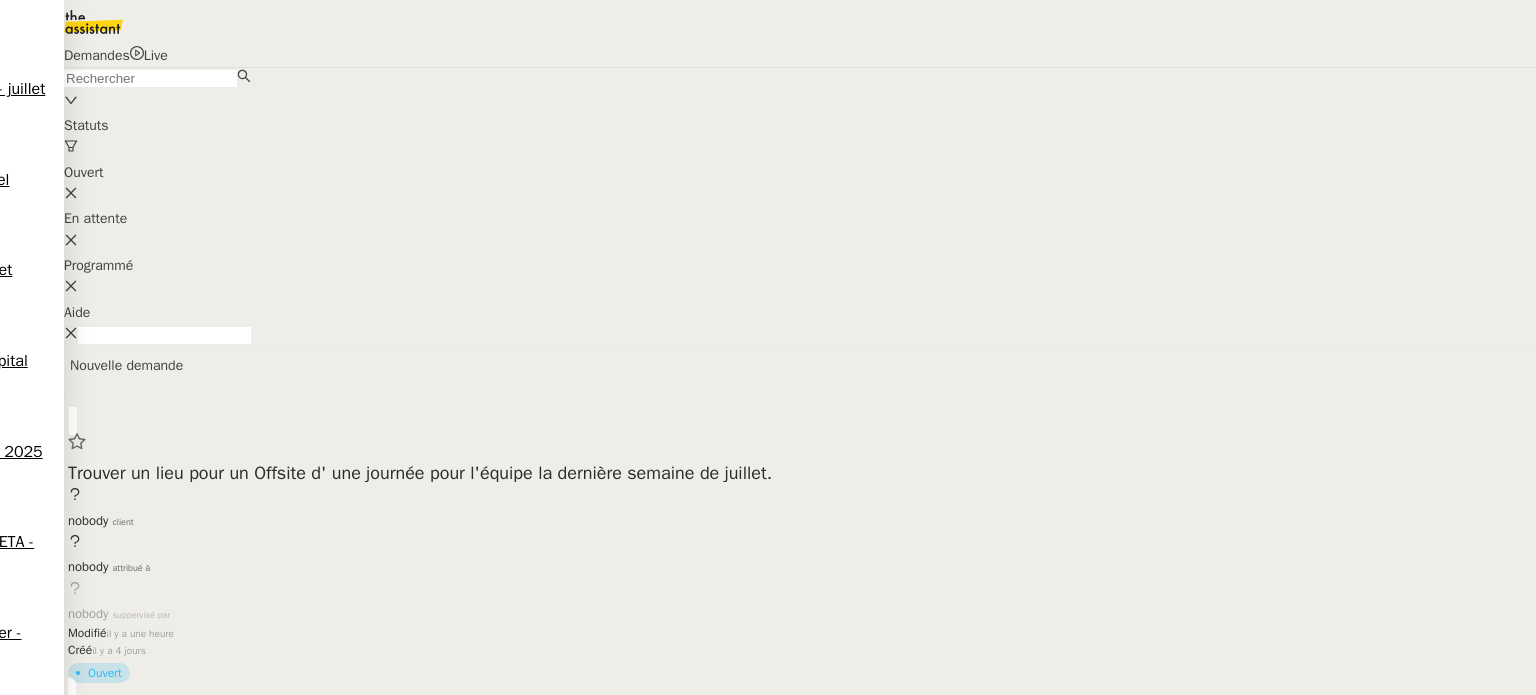 scroll, scrollTop: 0, scrollLeft: 0, axis: both 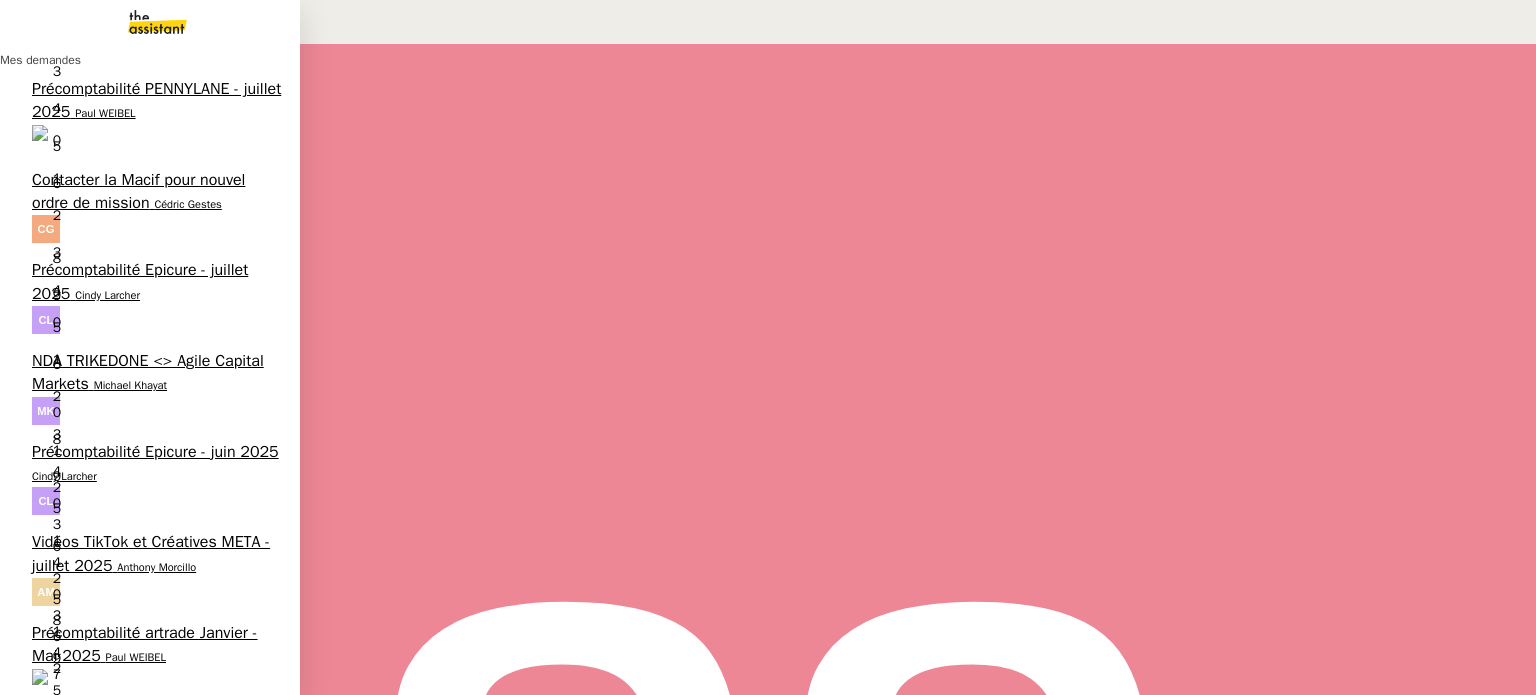 click on "Michael Khayat" at bounding box center (68, 1111) 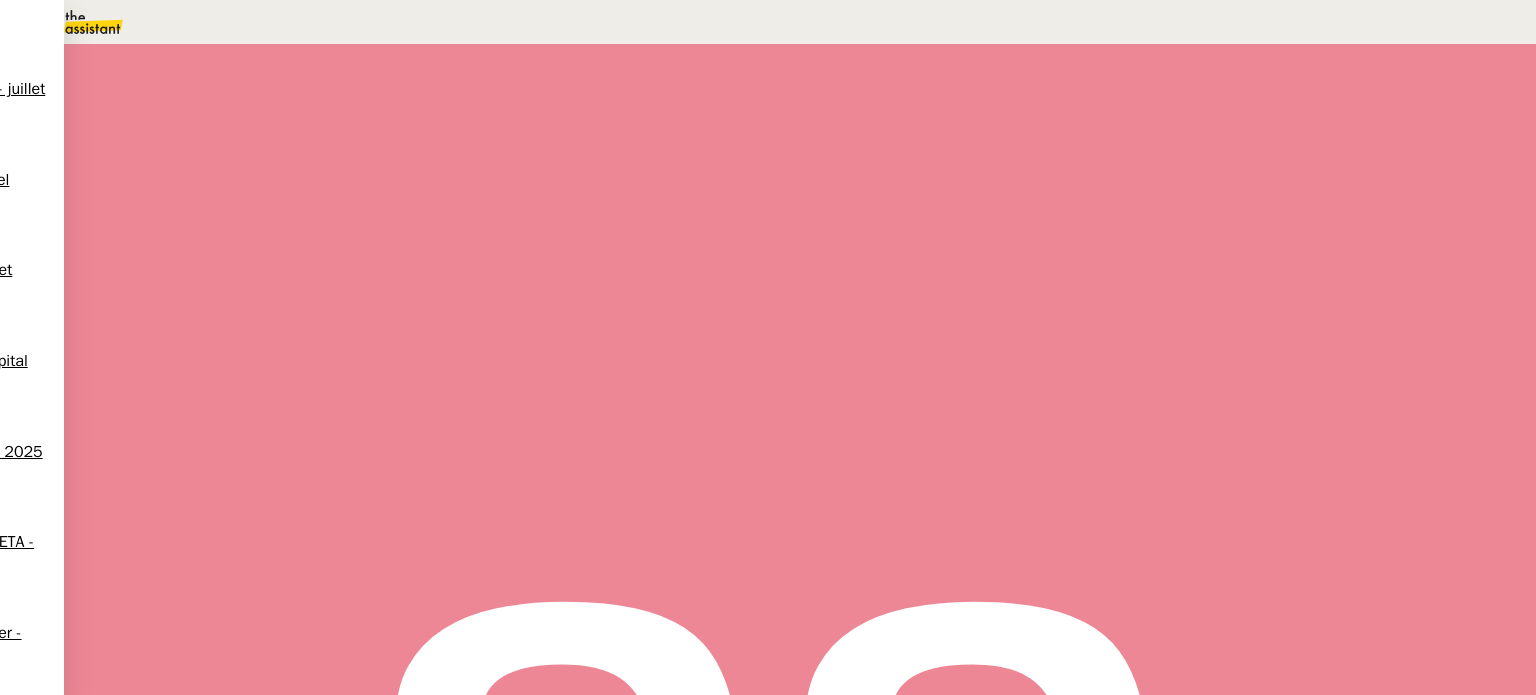 scroll, scrollTop: 400, scrollLeft: 0, axis: vertical 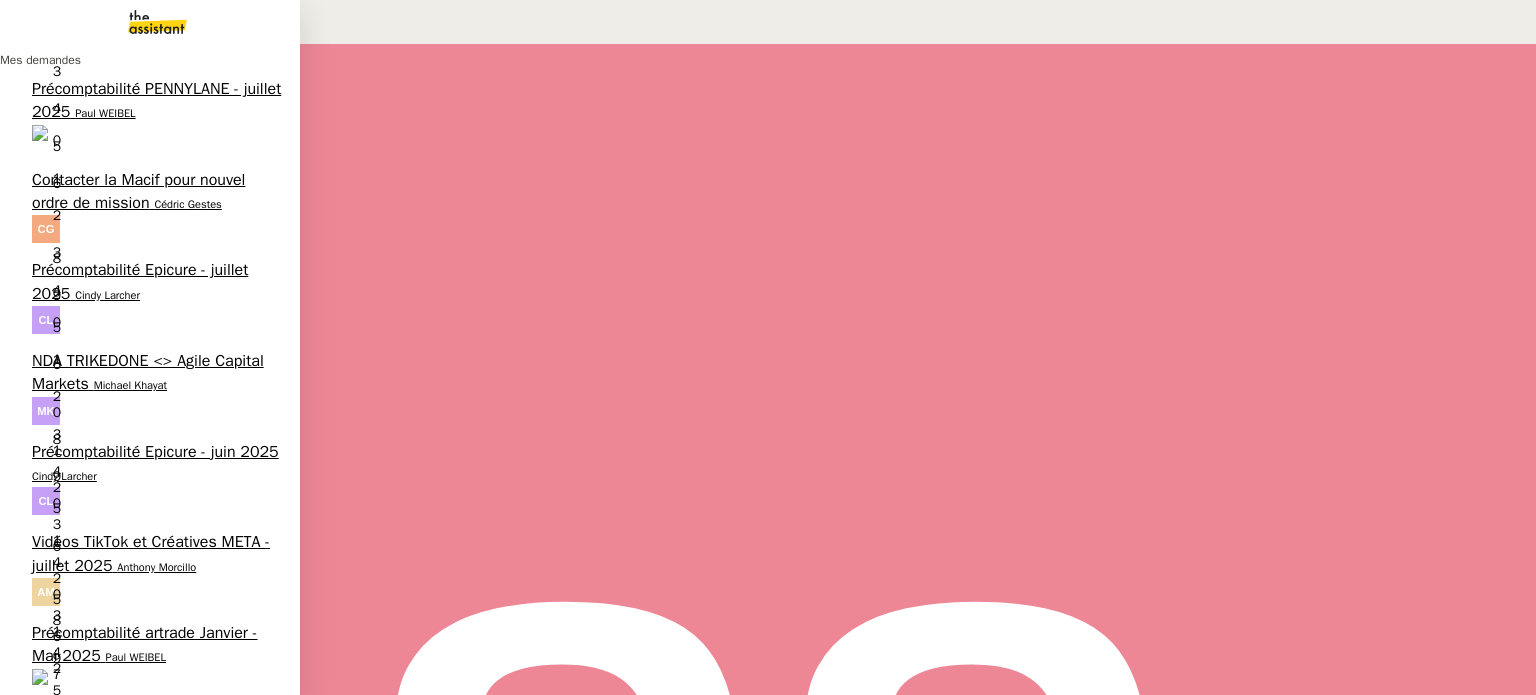 click on "NDA TRIKEDONE <> Agile Capital Markets" at bounding box center [148, 372] 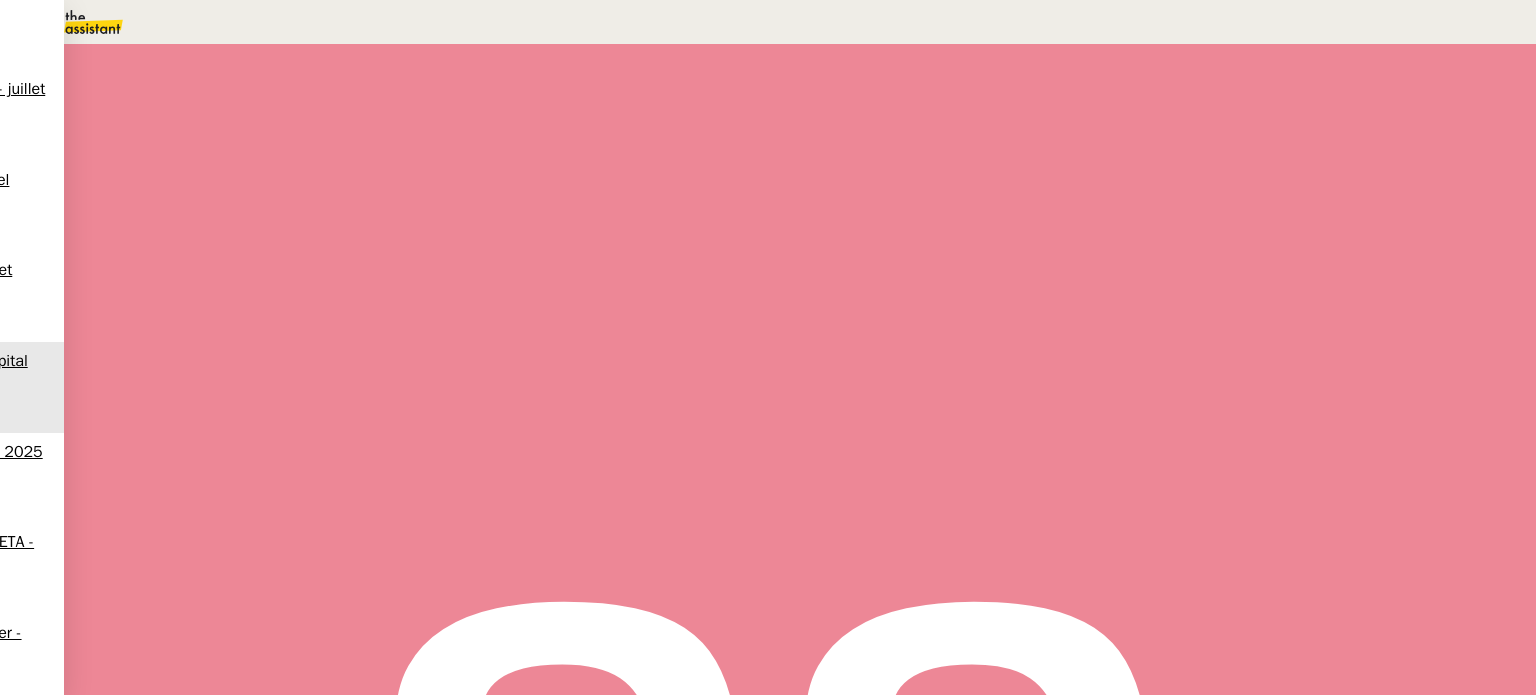 scroll, scrollTop: 0, scrollLeft: 0, axis: both 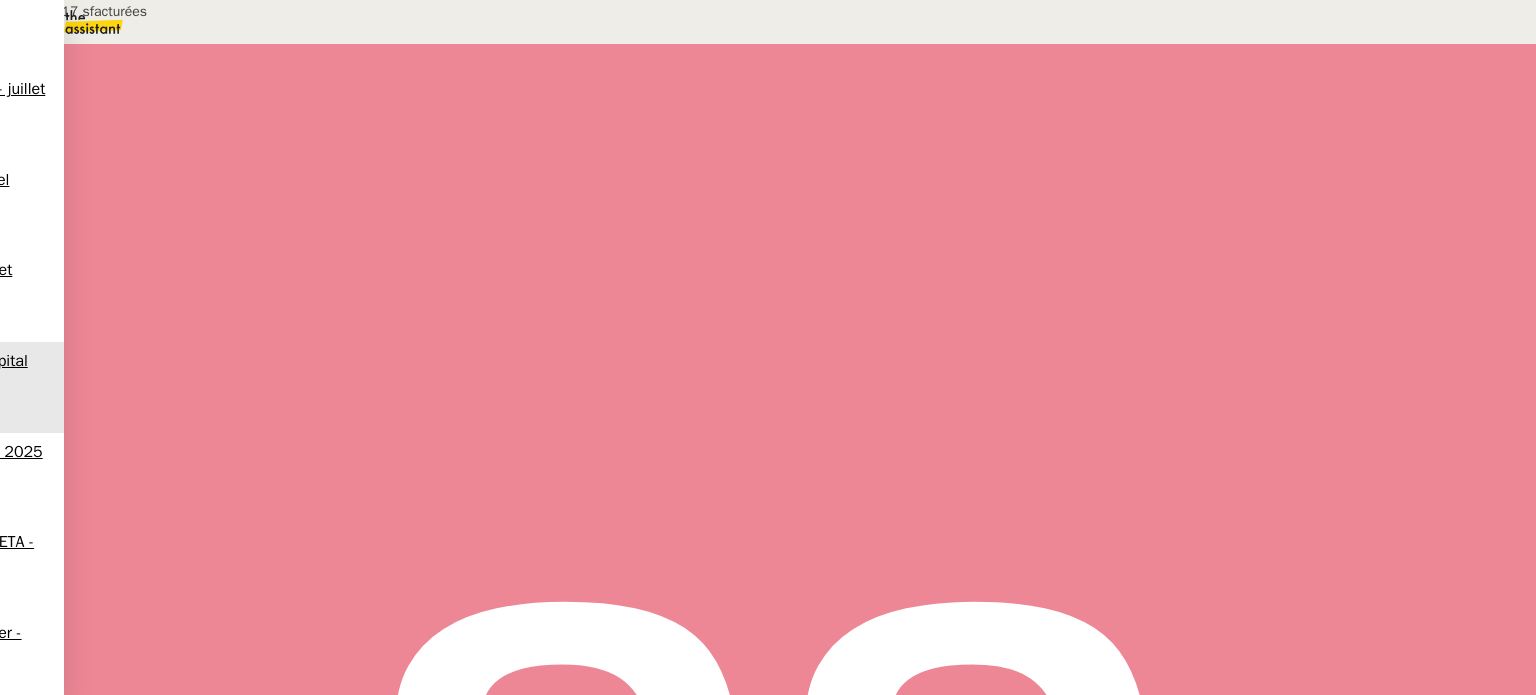 click at bounding box center [287, 340] 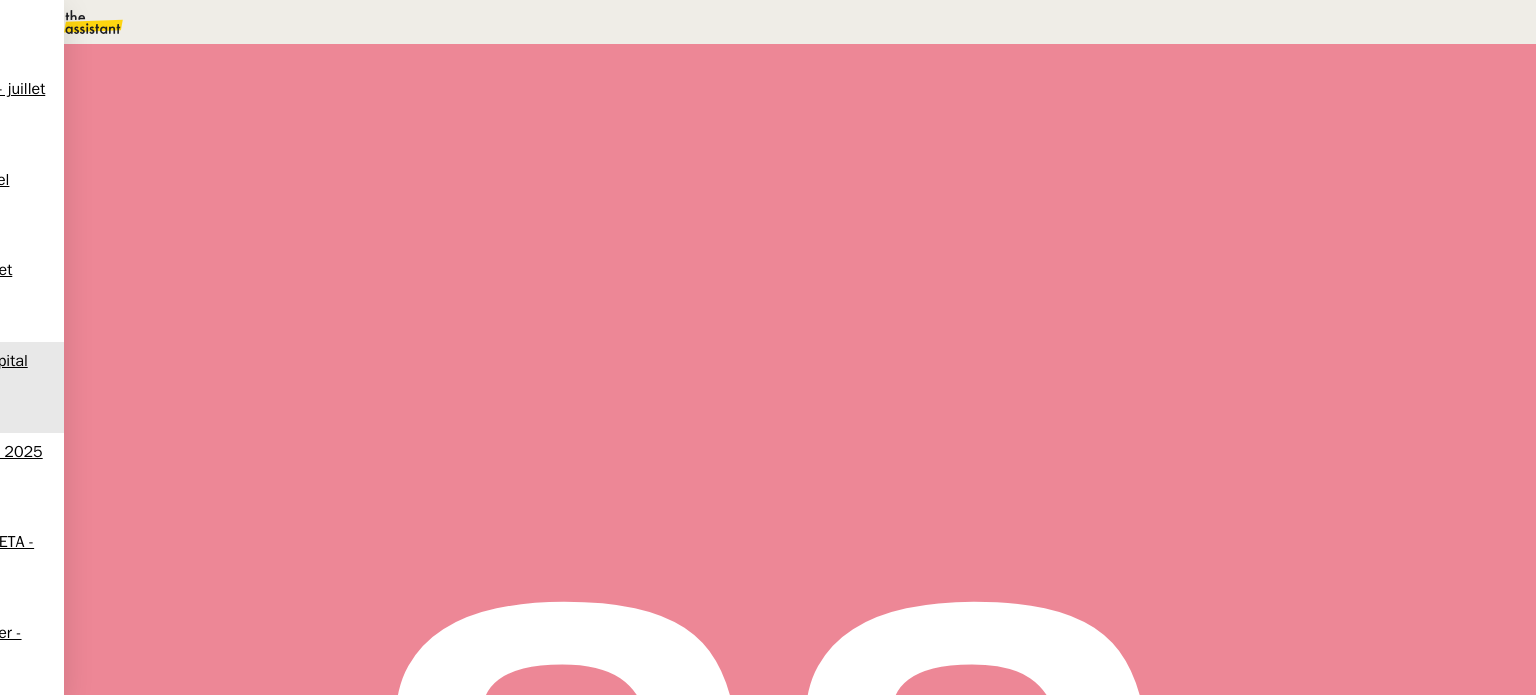 click at bounding box center (307, 340) 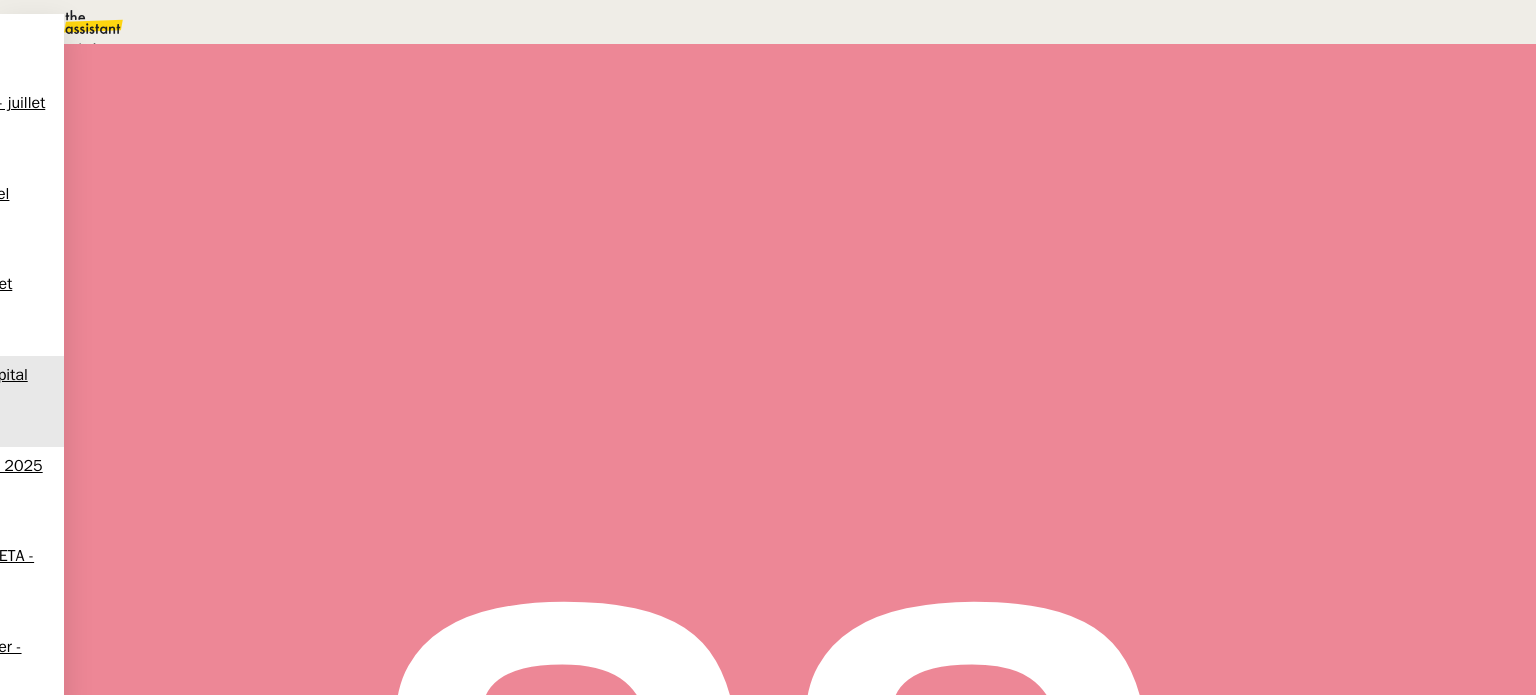 click on "En attente d'une réponse d'un client, d'un contact ou d'un tiers." at bounding box center (213, 49) 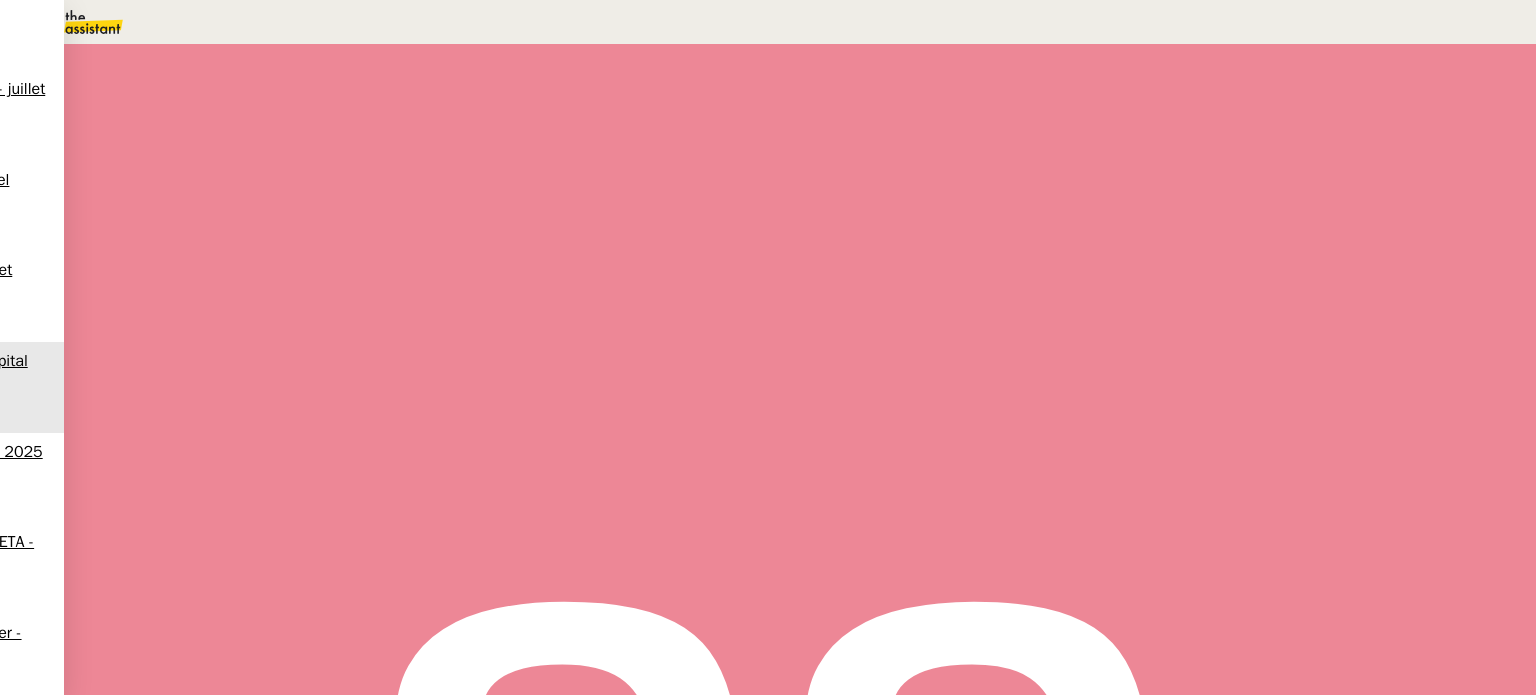 click on "8" at bounding box center [1141, 273] 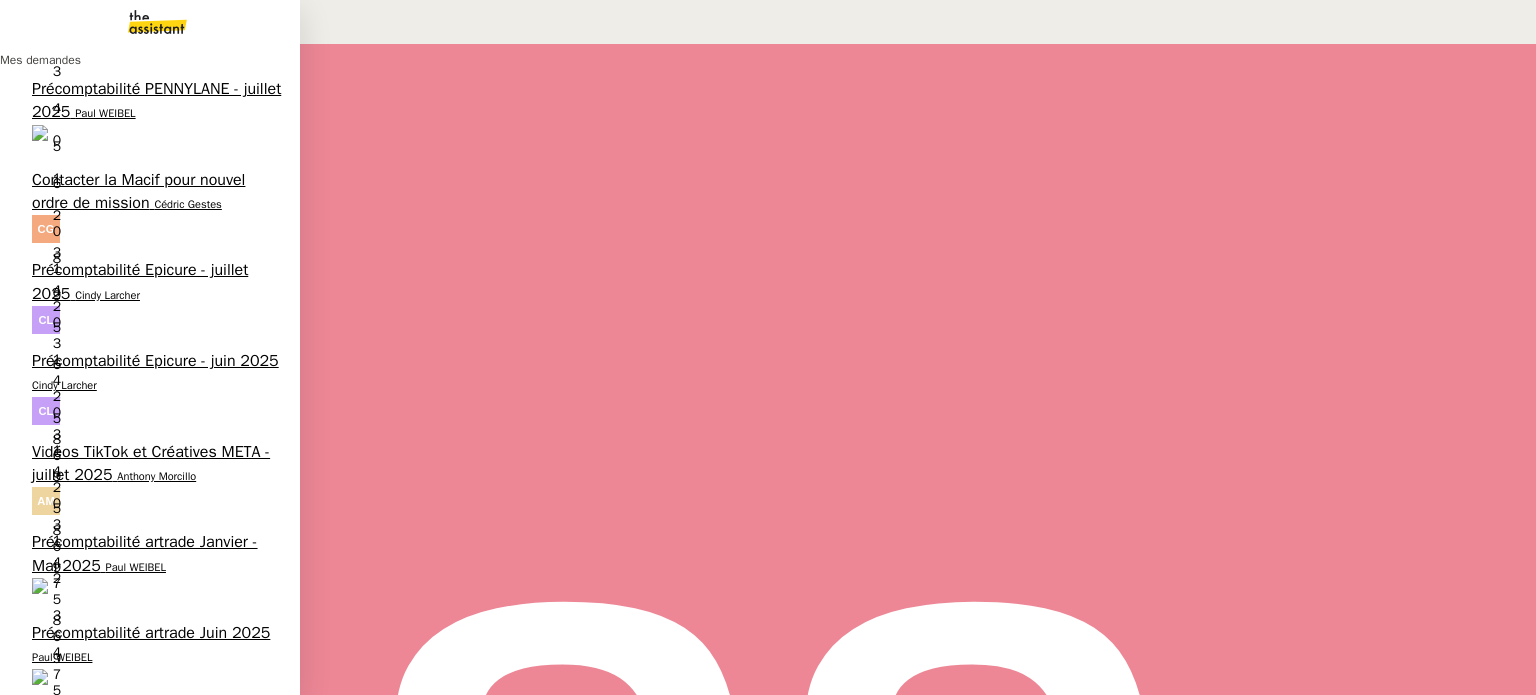 click on "Série d'annonces sur le bon coin de choses à donner" at bounding box center (147, 735) 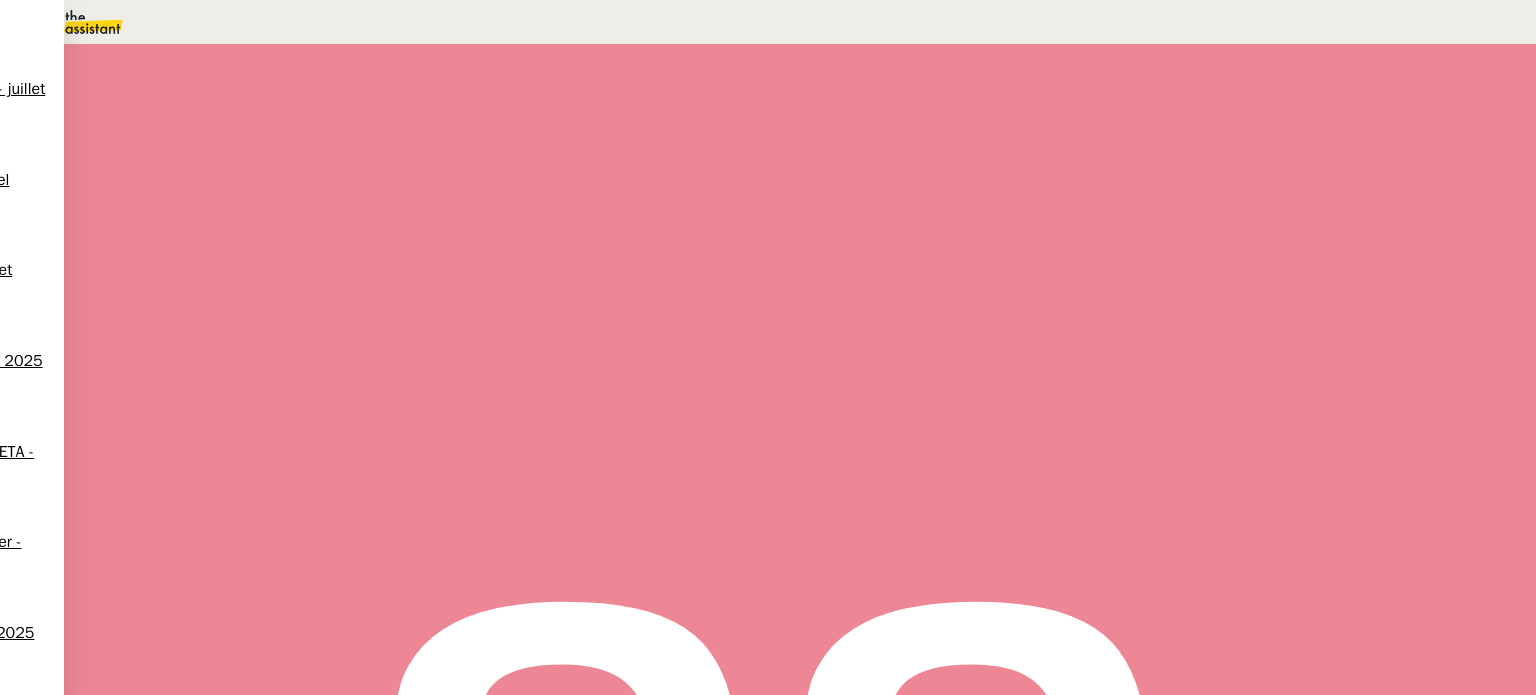 scroll, scrollTop: 0, scrollLeft: 0, axis: both 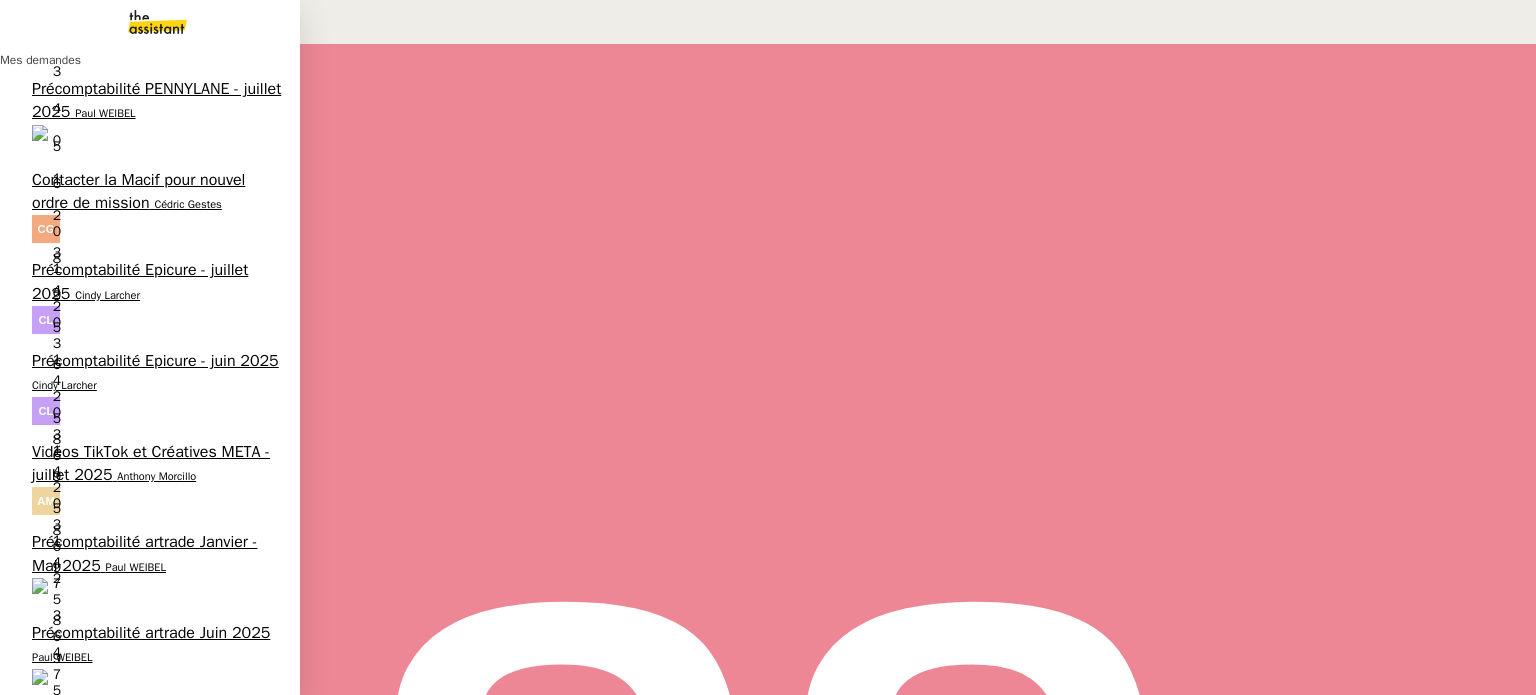 click on "Télécharge la vidéo LinkedIn" at bounding box center [131, 905] 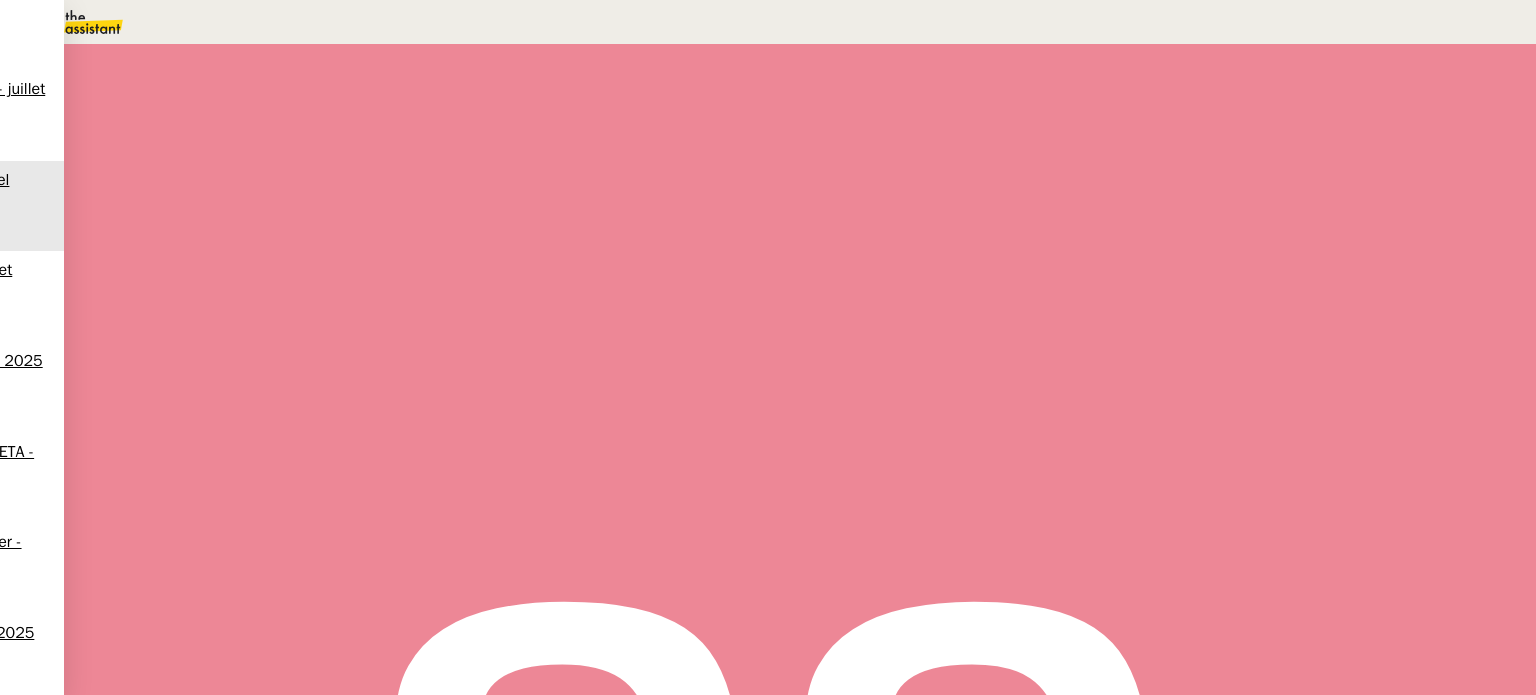 scroll, scrollTop: 500, scrollLeft: 0, axis: vertical 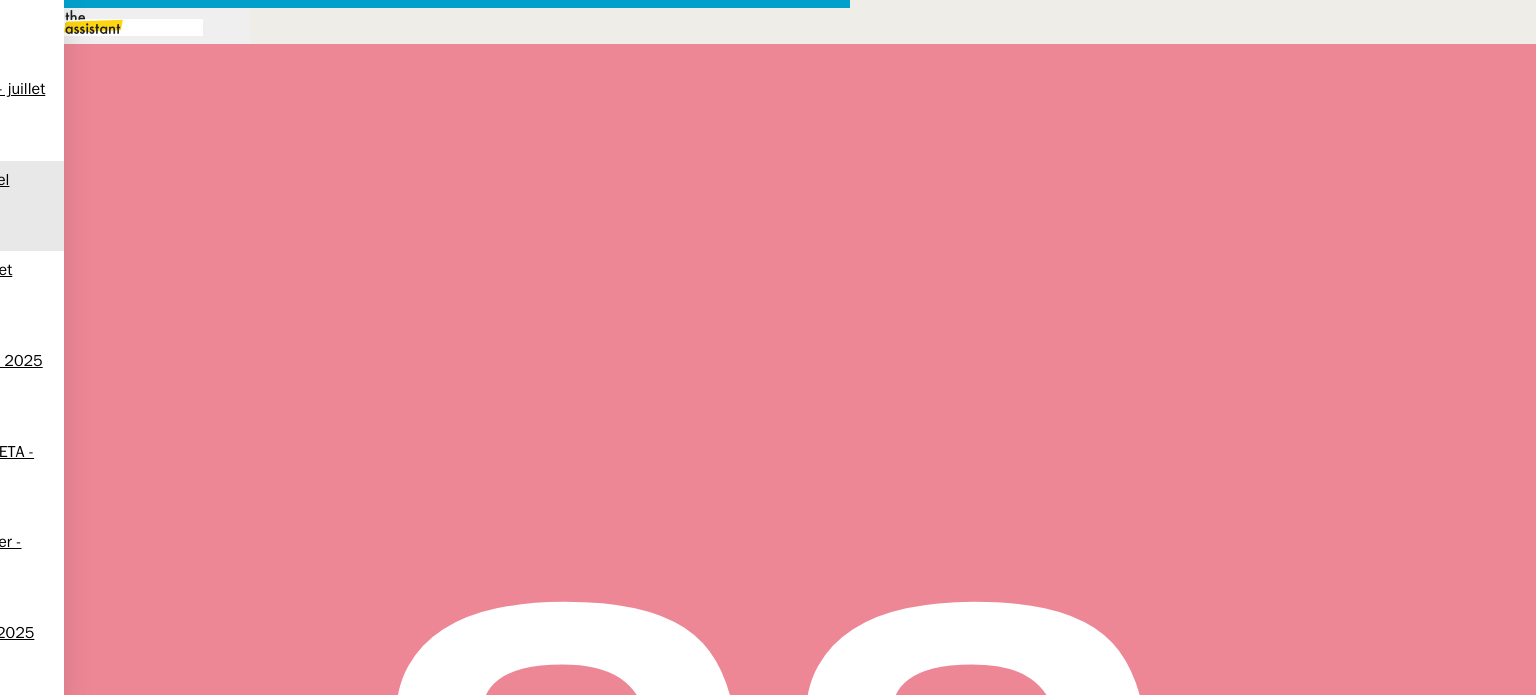 click at bounding box center (425, 837) 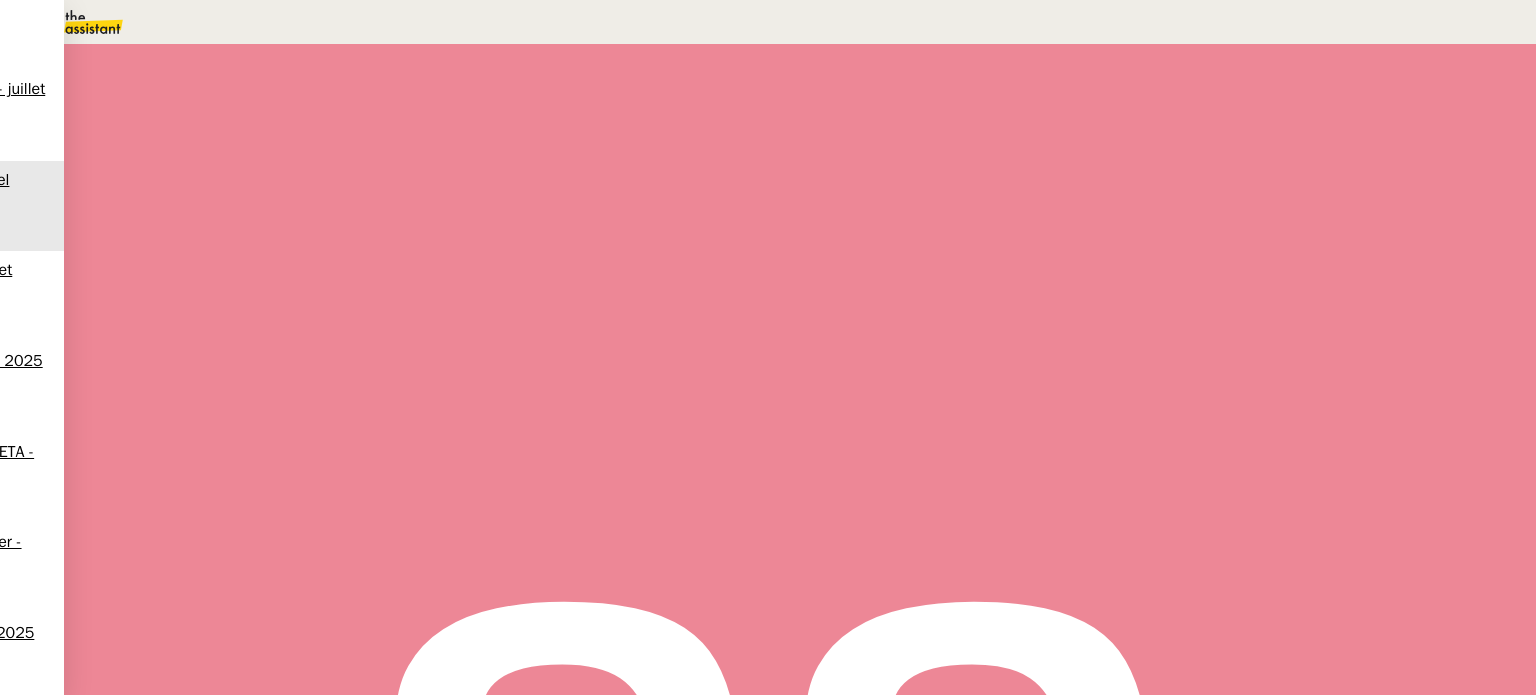 scroll, scrollTop: 5121, scrollLeft: 0, axis: vertical 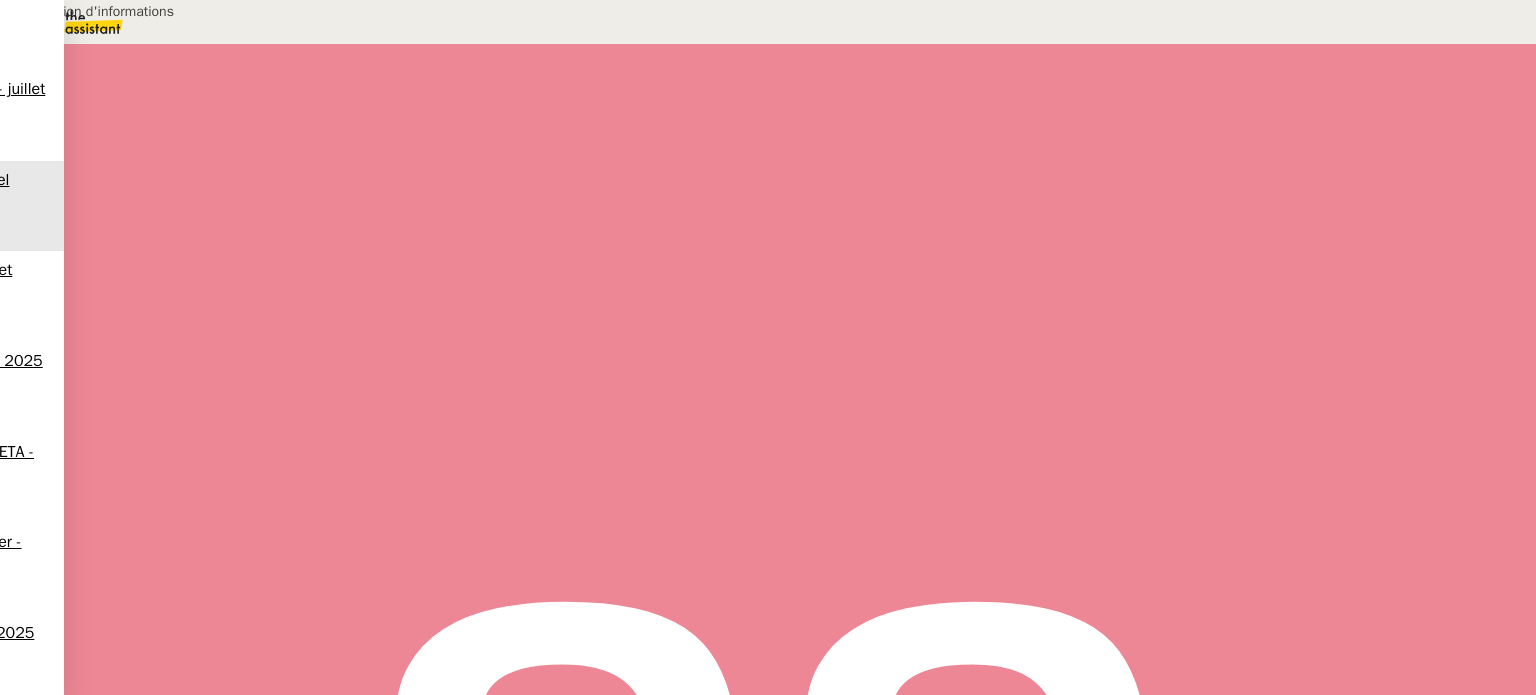 click on "Transmission d'informations" at bounding box center [204, 11] 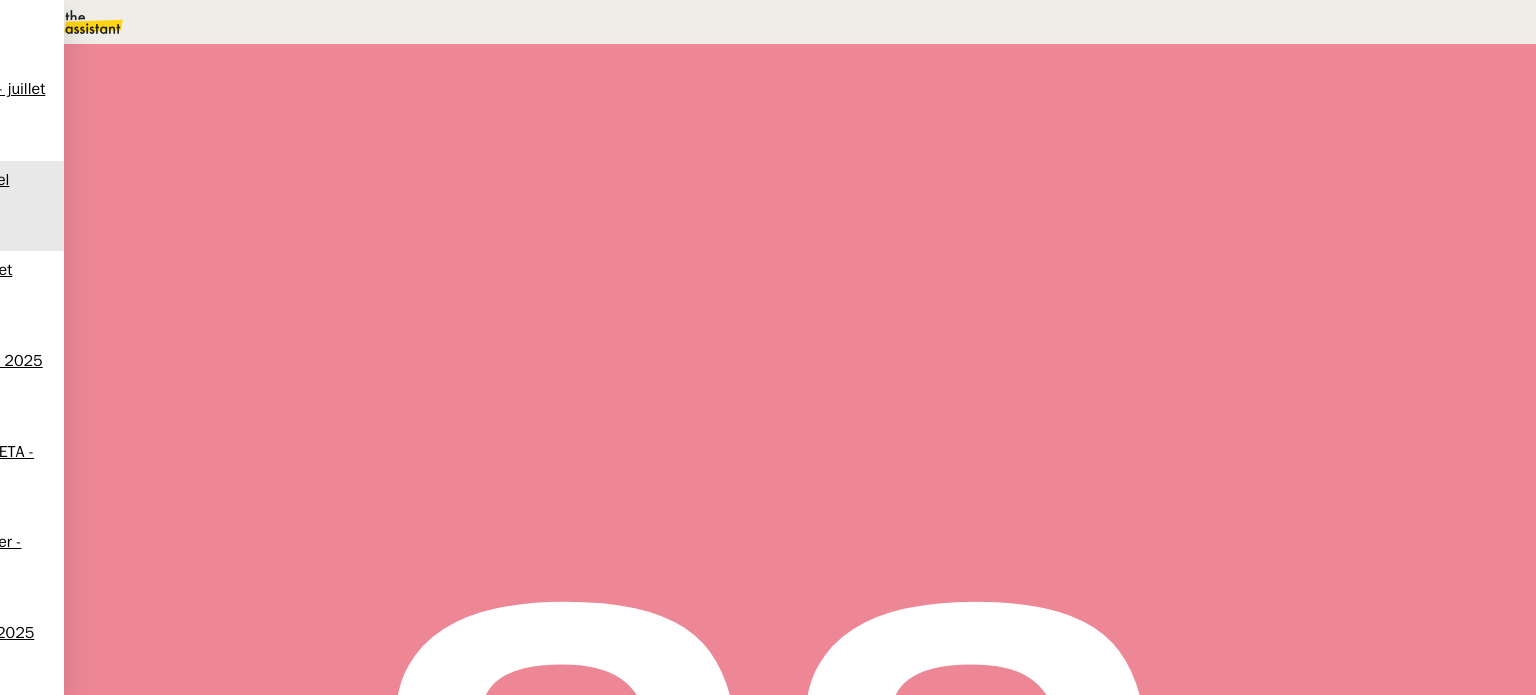 type on "Transmission d'informations" 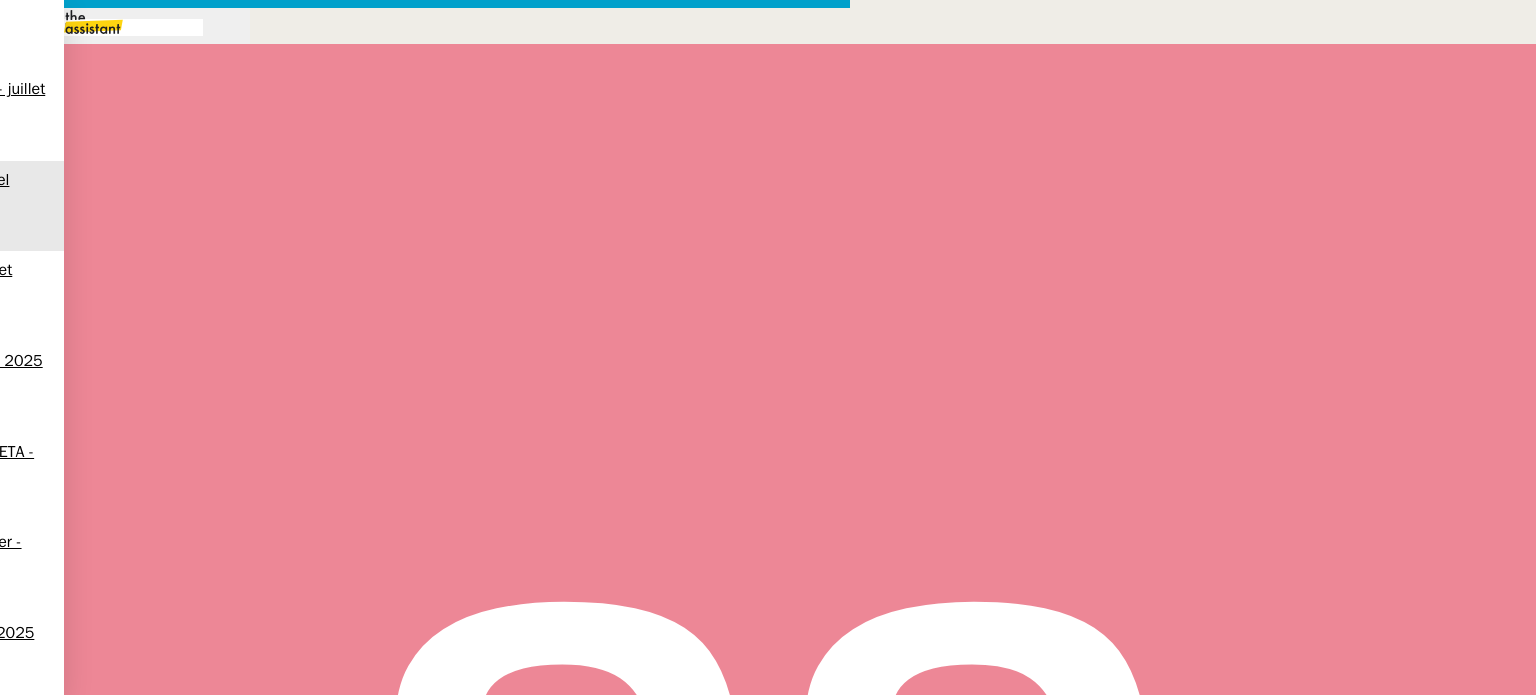 click on "_______     Charlotte Lachater
au
Cc:  clachater@cogeim.fr
pdacunha@cogeim.fr
Cédric Gestes
Cc:
Ccc:" at bounding box center [425, 674] 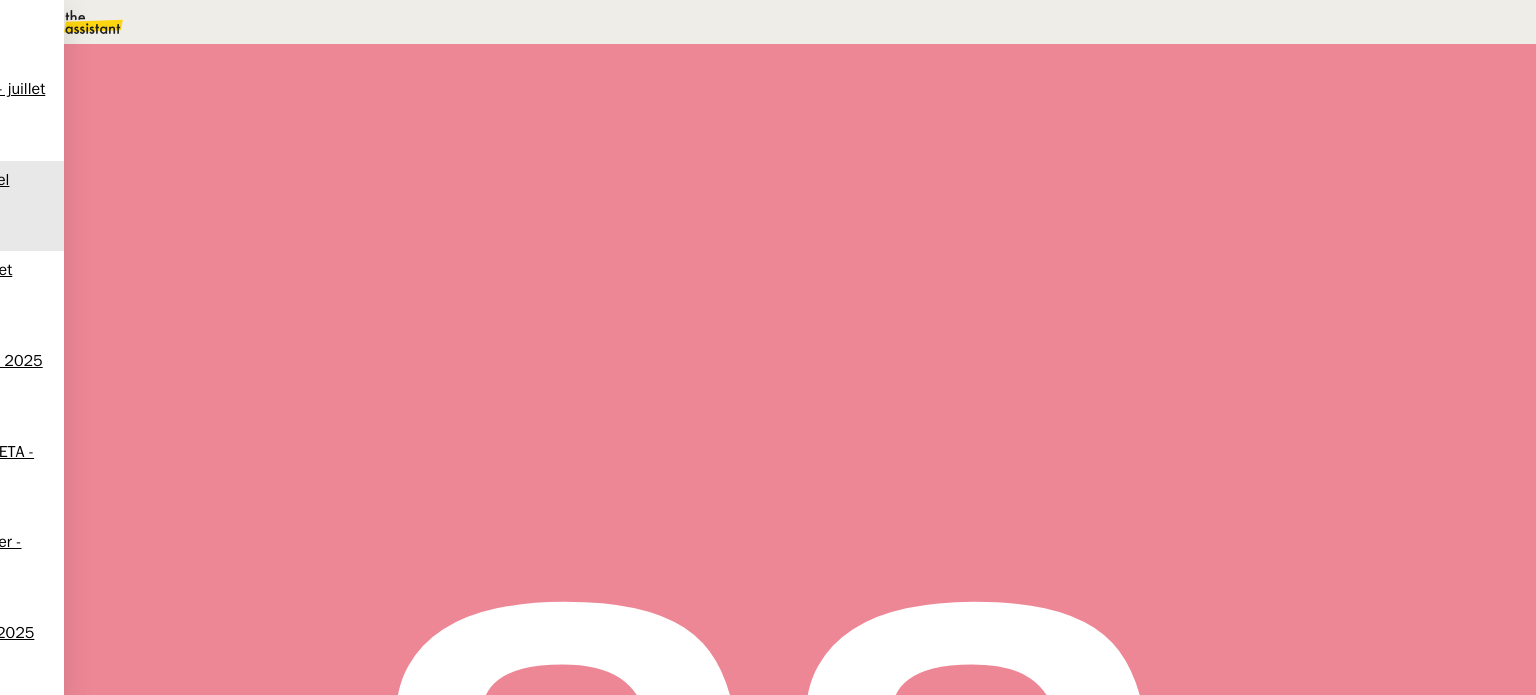 scroll, scrollTop: 700, scrollLeft: 0, axis: vertical 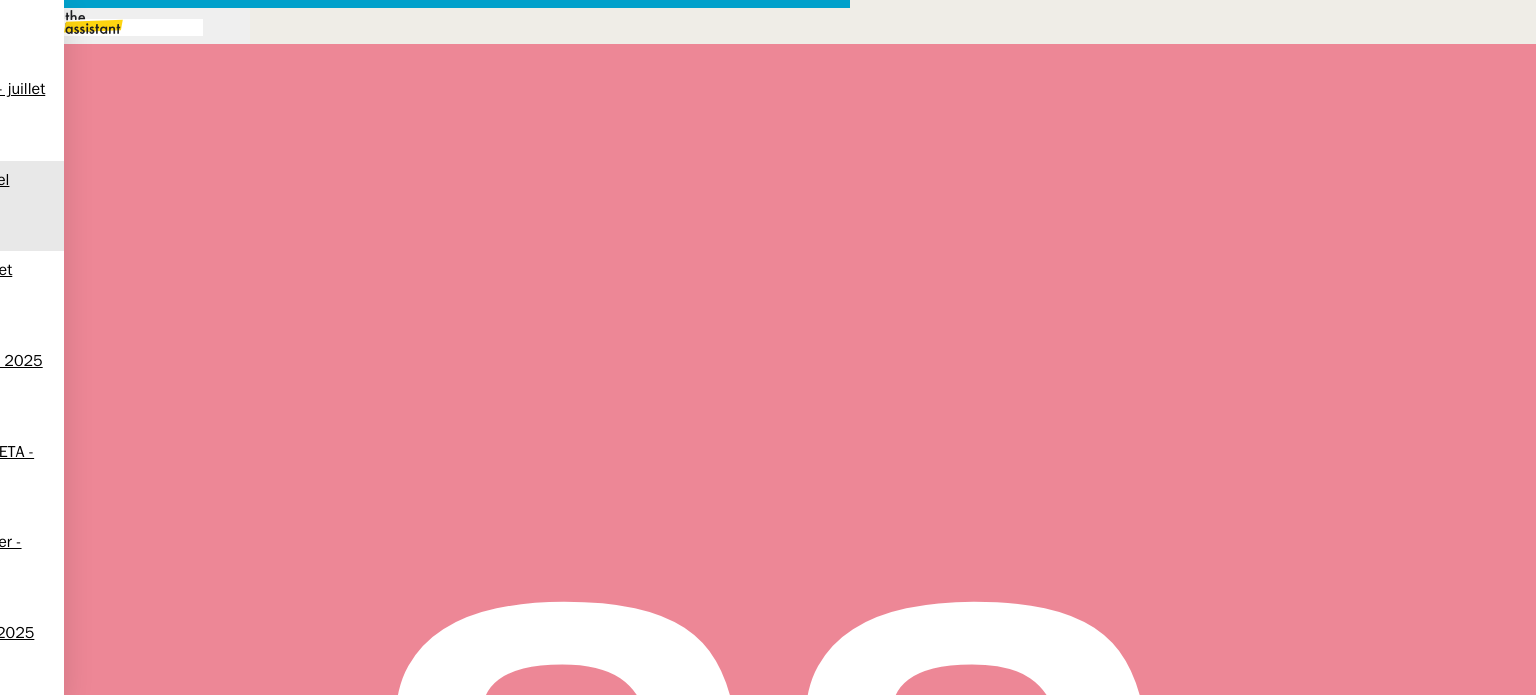 click on "Je vous prie de trouver ICI les" at bounding box center [425, 883] 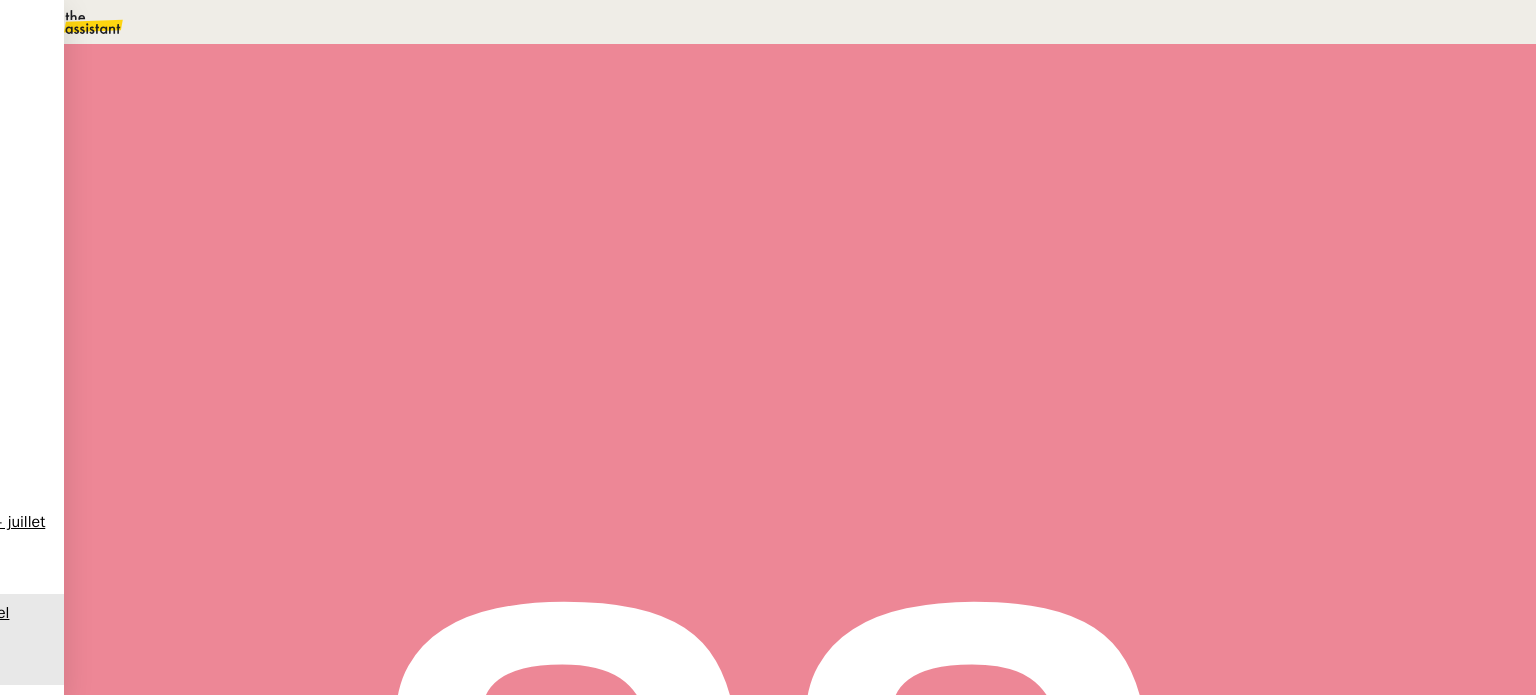 scroll, scrollTop: 8300, scrollLeft: 0, axis: vertical 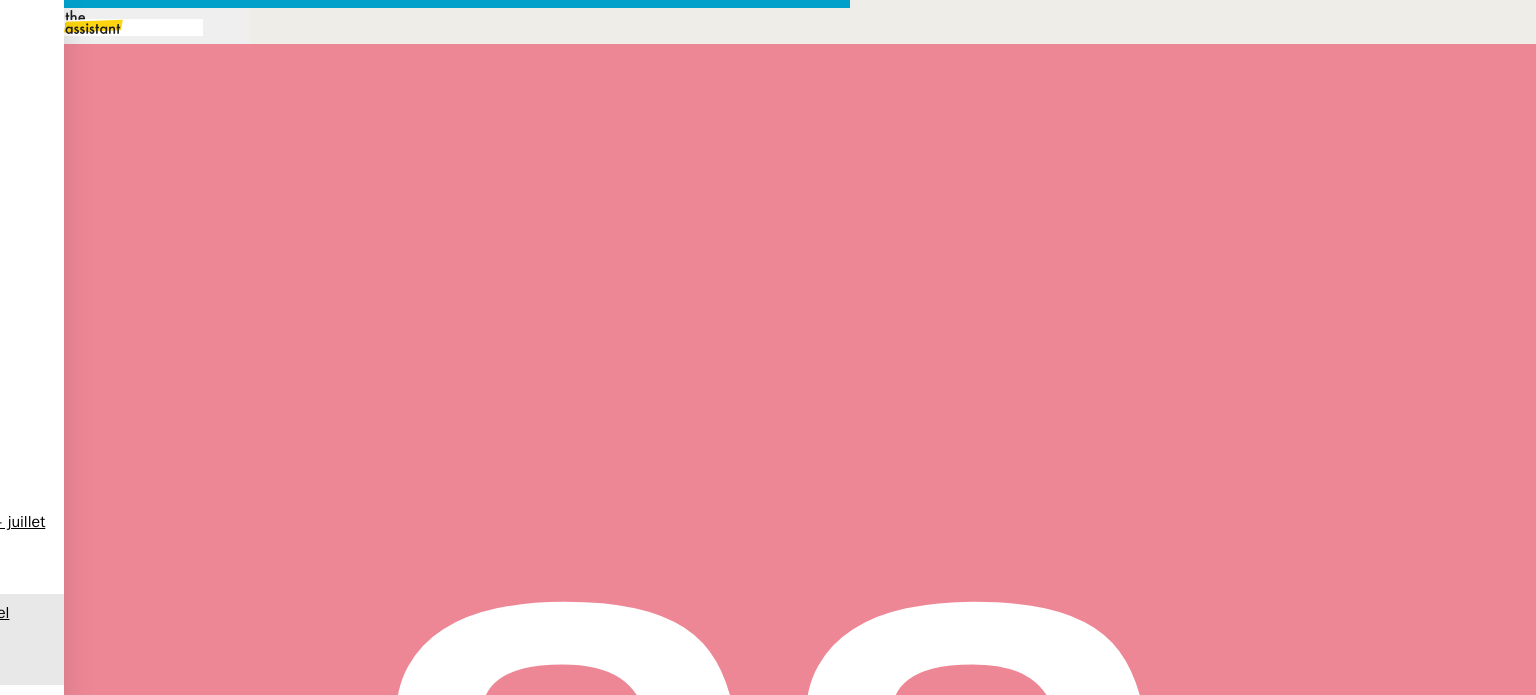 click on "_______" at bounding box center (41, 674) 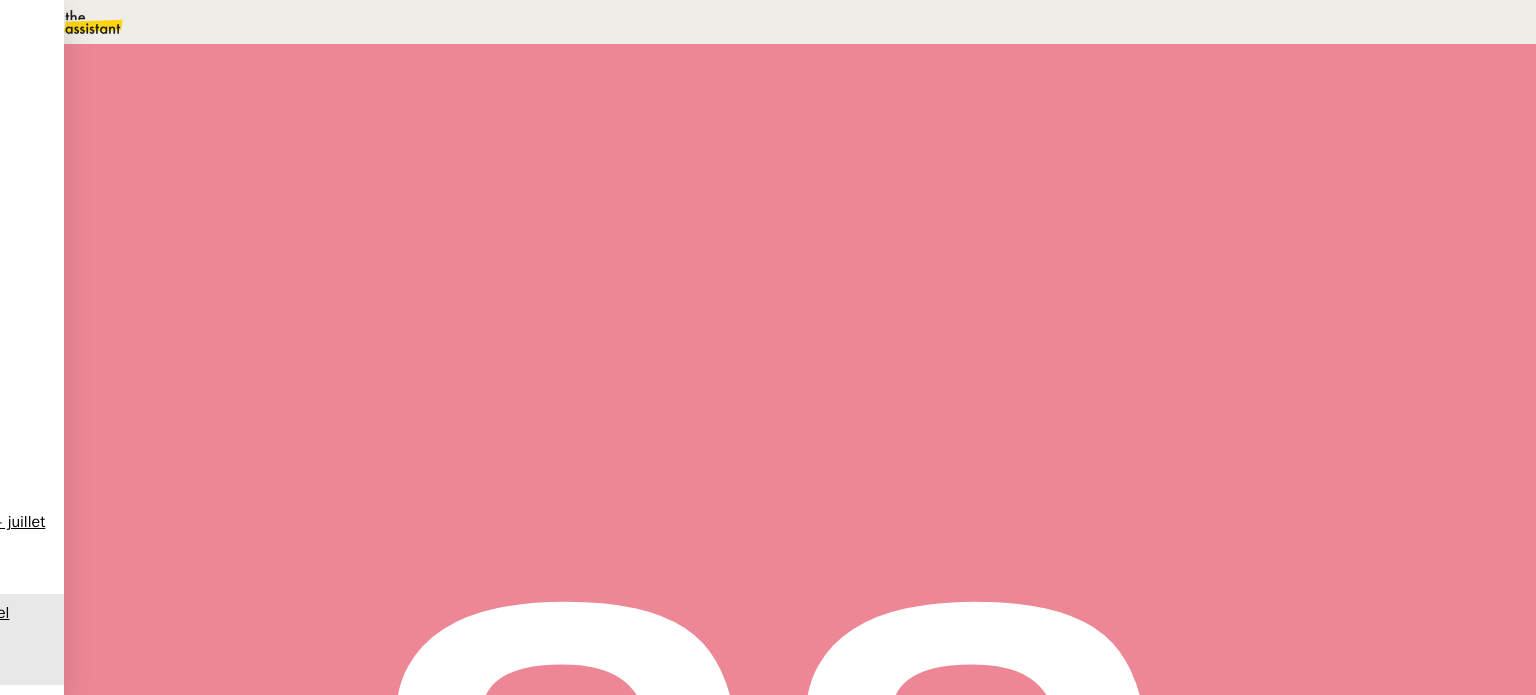 scroll, scrollTop: 8452, scrollLeft: 0, axis: vertical 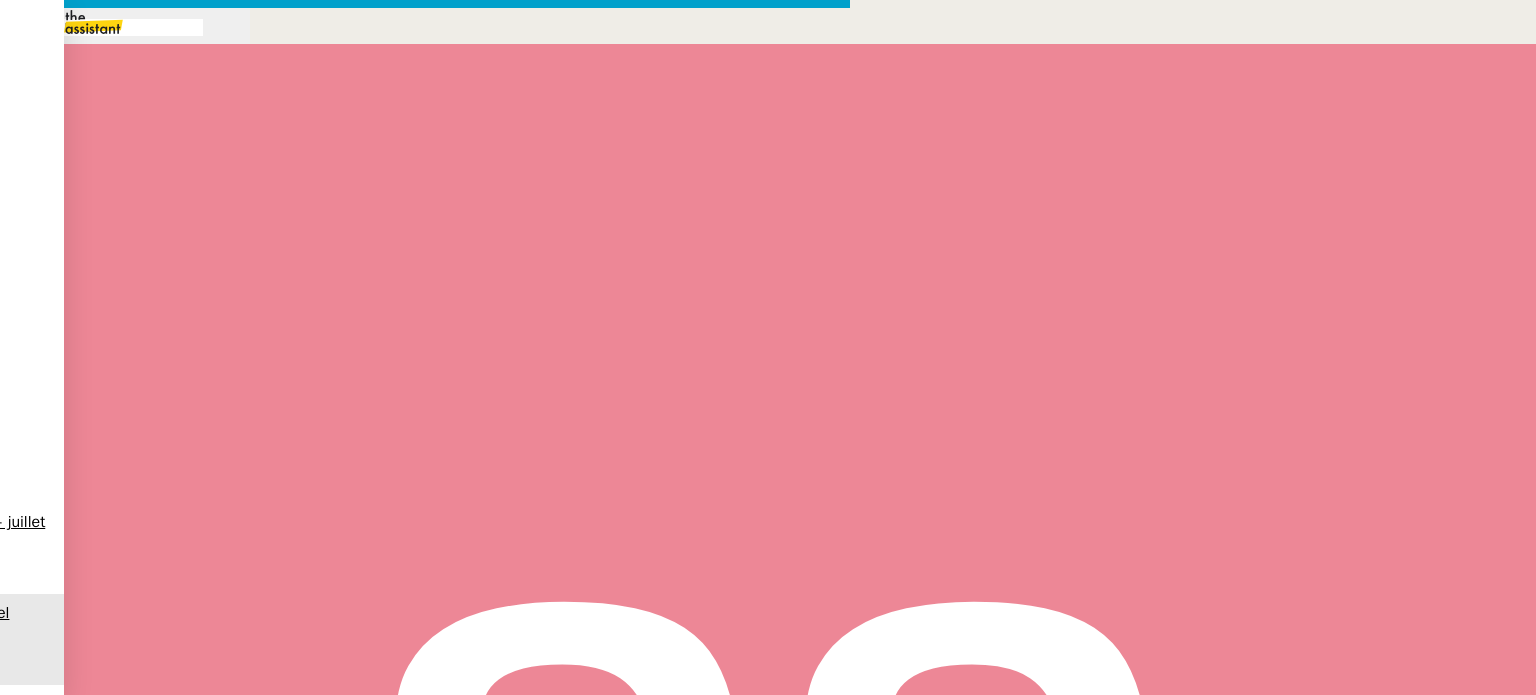 click at bounding box center (242, 672) 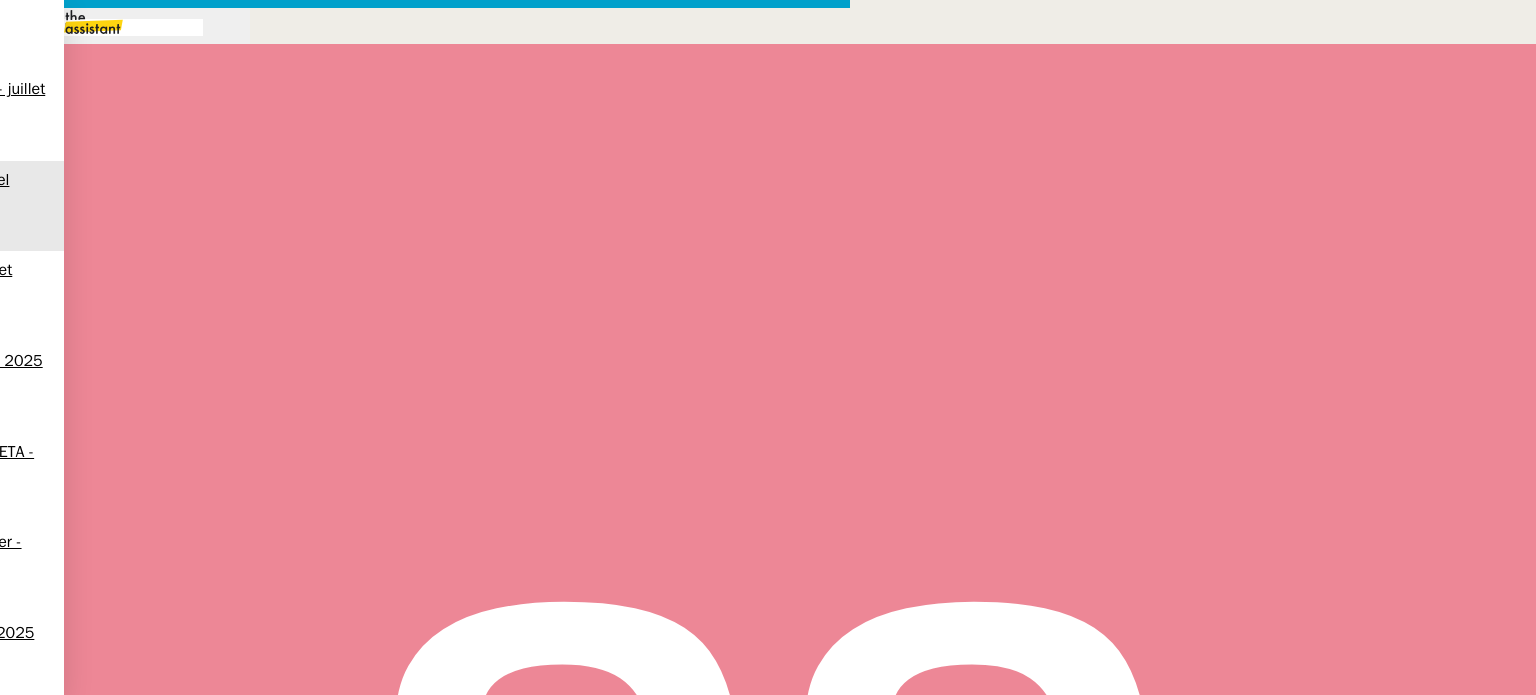 drag, startPoint x: 942, startPoint y: 199, endPoint x: 976, endPoint y: 195, distance: 34.234486 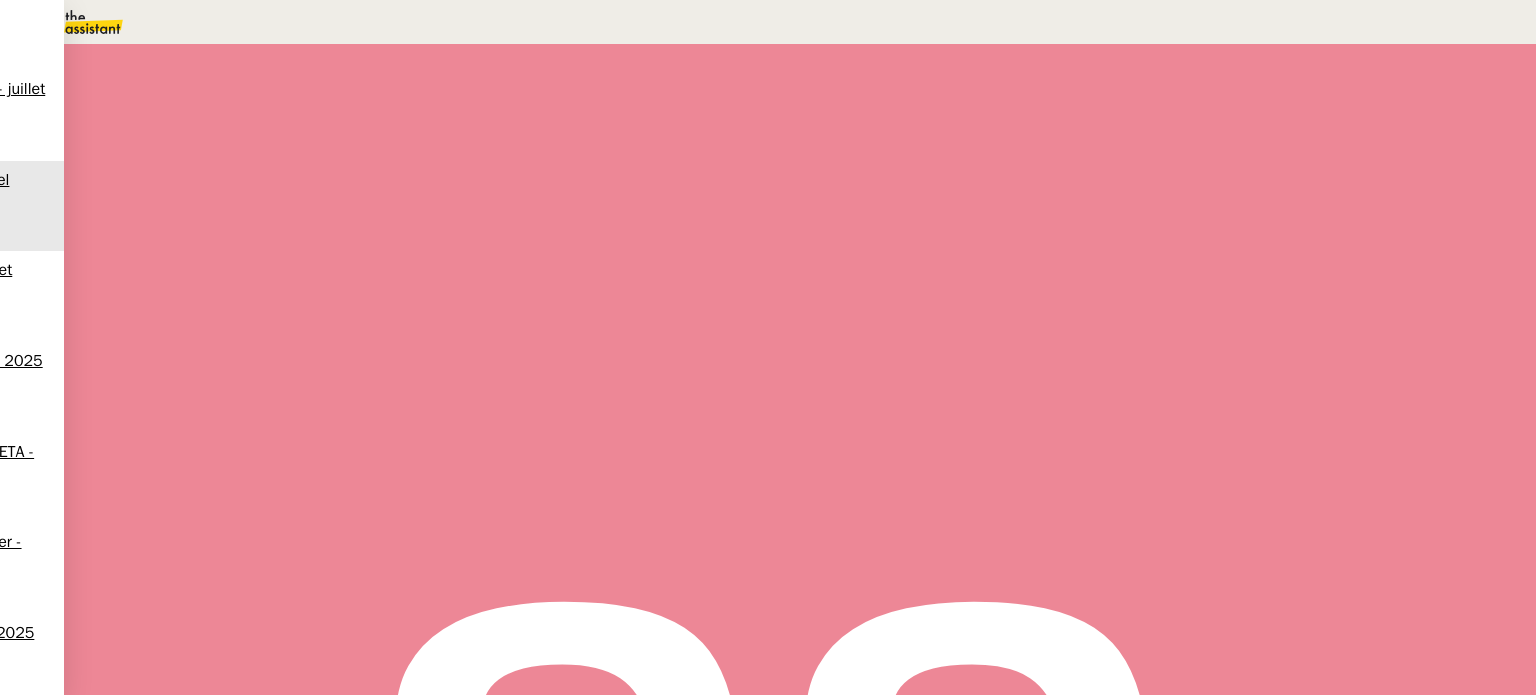 scroll, scrollTop: 372, scrollLeft: 0, axis: vertical 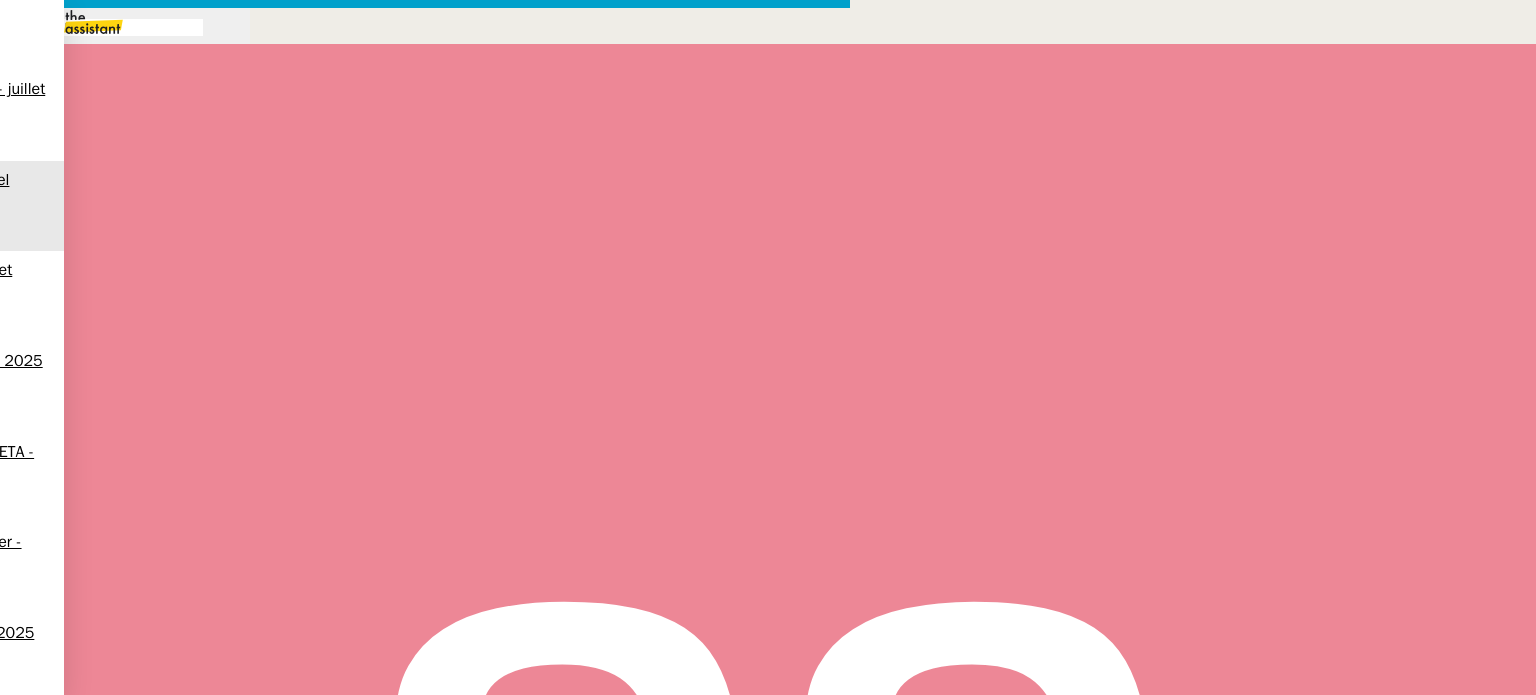 click on "Concernant le dossier de M.GESTES pour le dégât des eaux au 78 Rue Haxo, je vous prie de trouver des éléments complémentaires pour ce dossier,  ICI ." at bounding box center (425, 895) 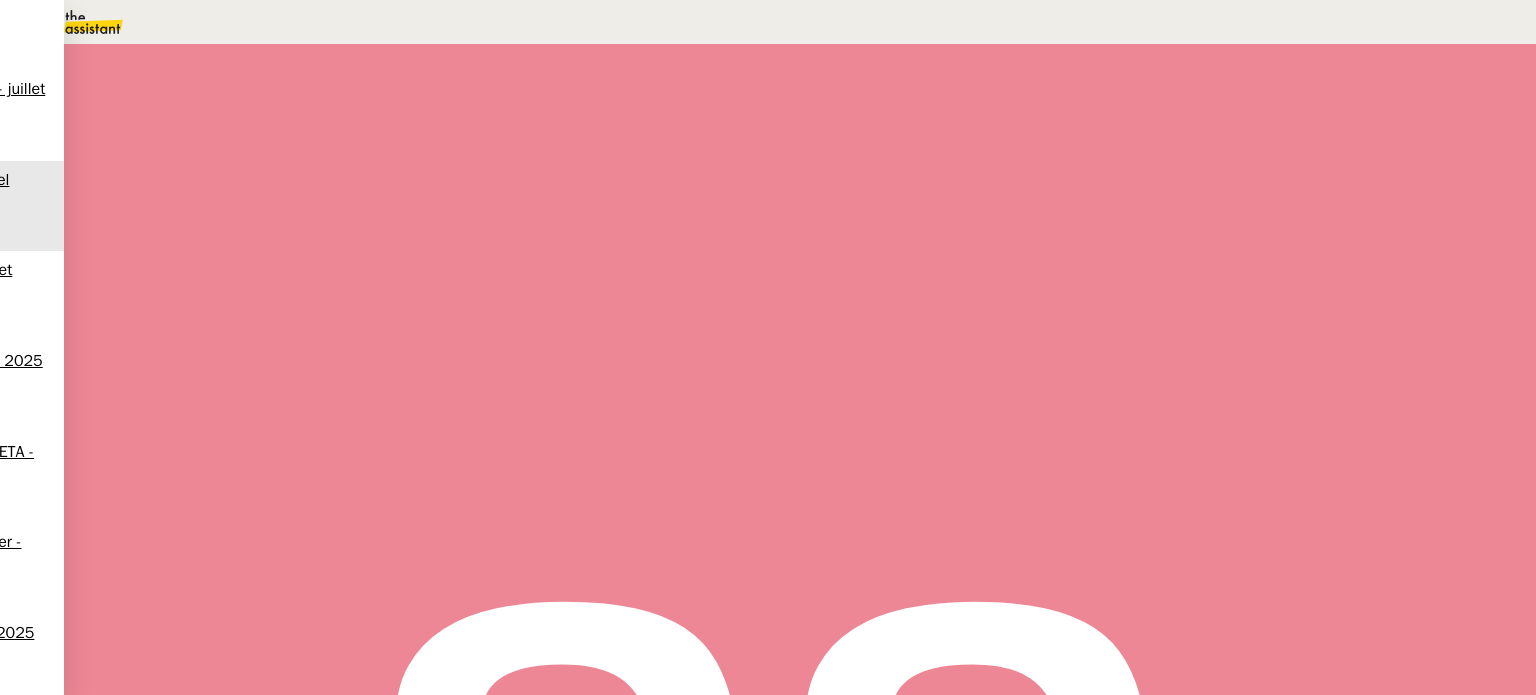 scroll, scrollTop: 372, scrollLeft: 0, axis: vertical 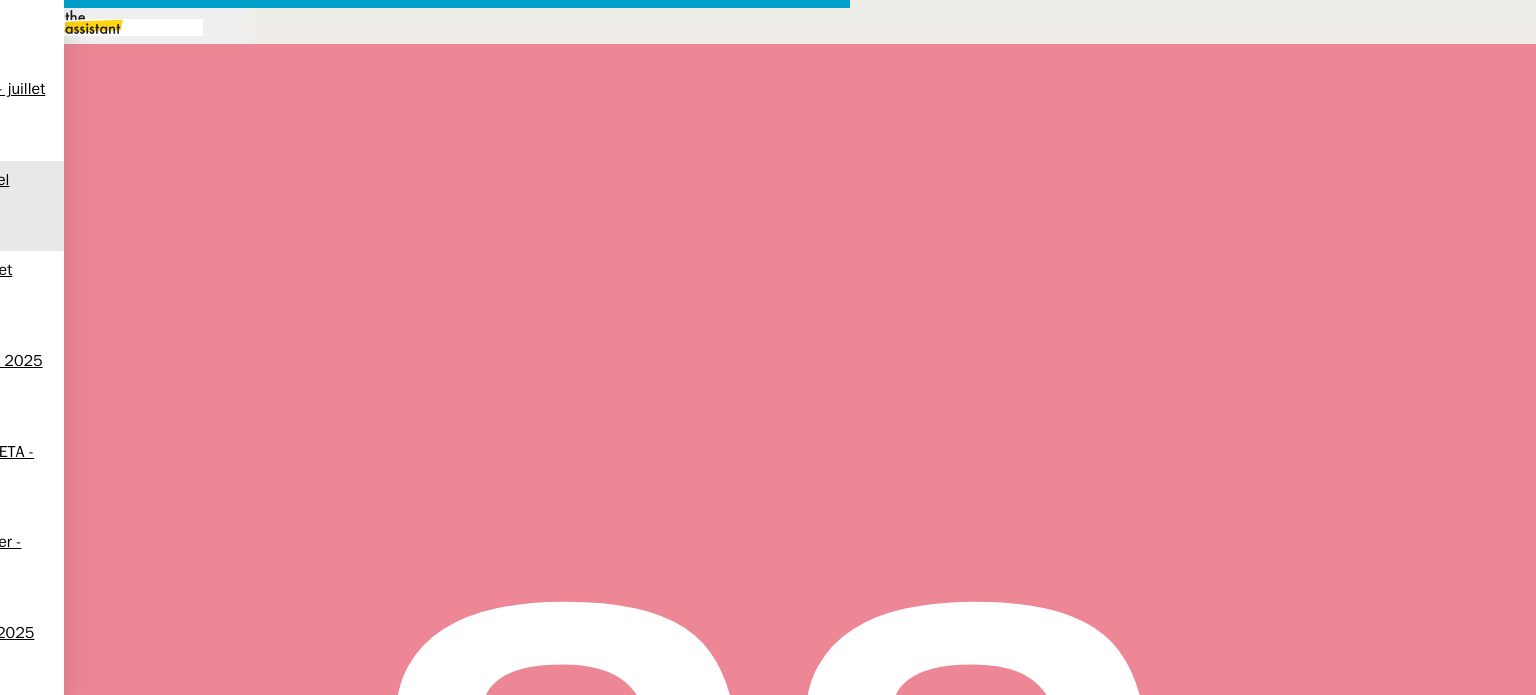 click on "Dossier 242822464" at bounding box center (425, 719) 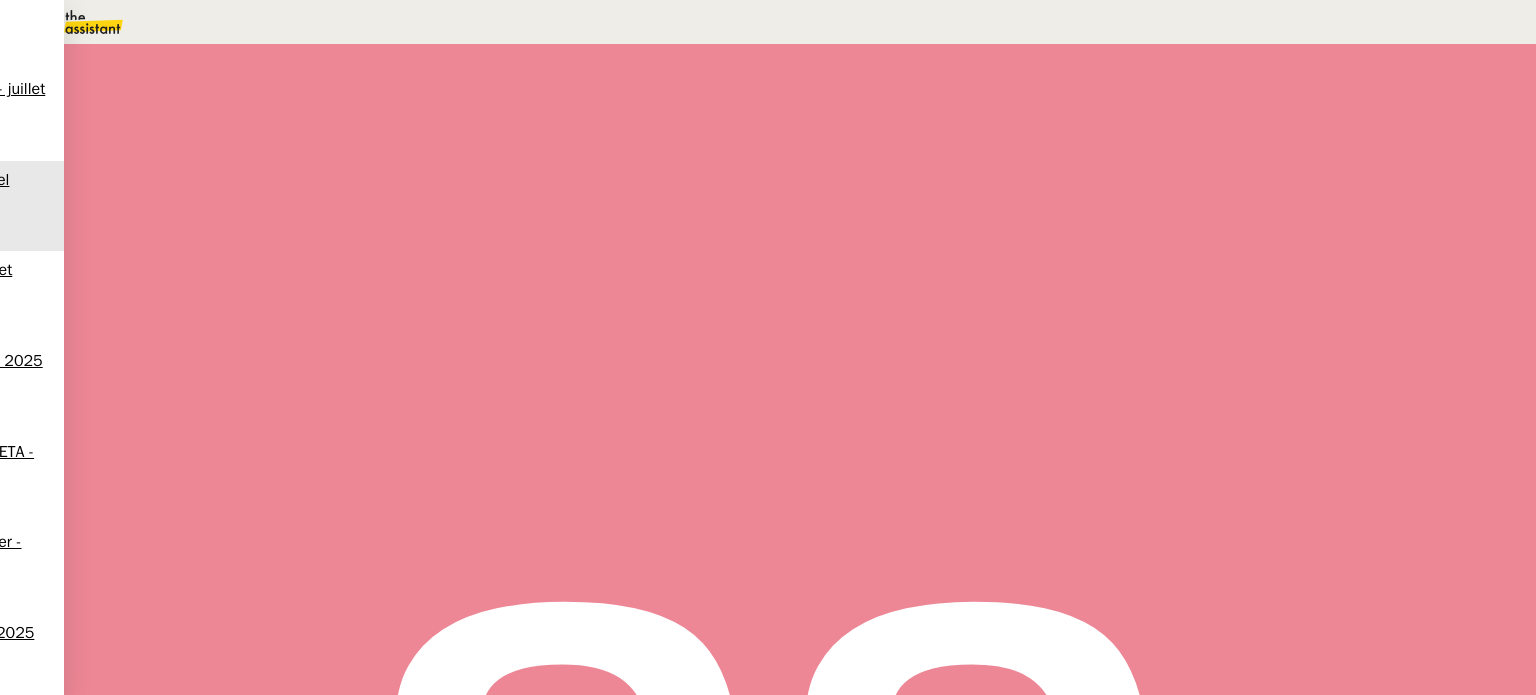 scroll, scrollTop: 372, scrollLeft: 0, axis: vertical 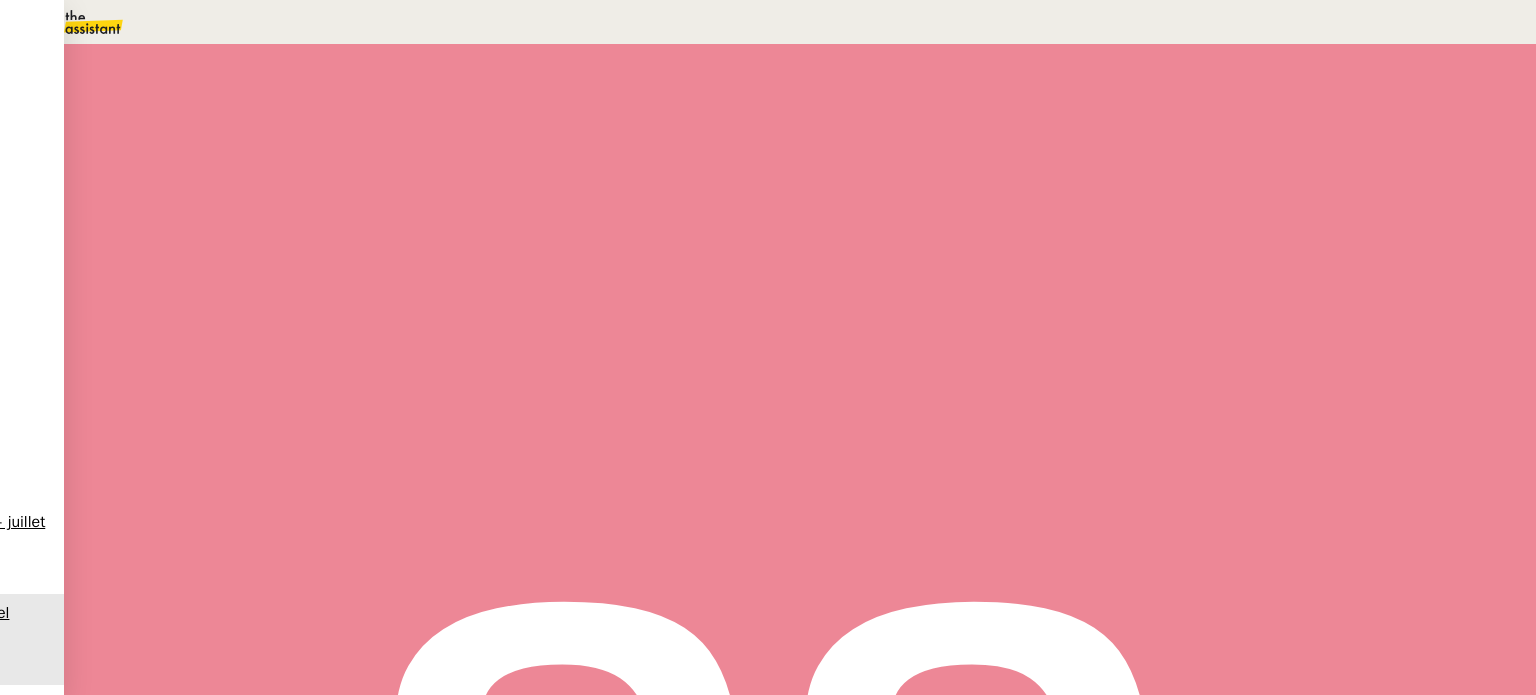 click on "ICI" at bounding box center (403, 468) 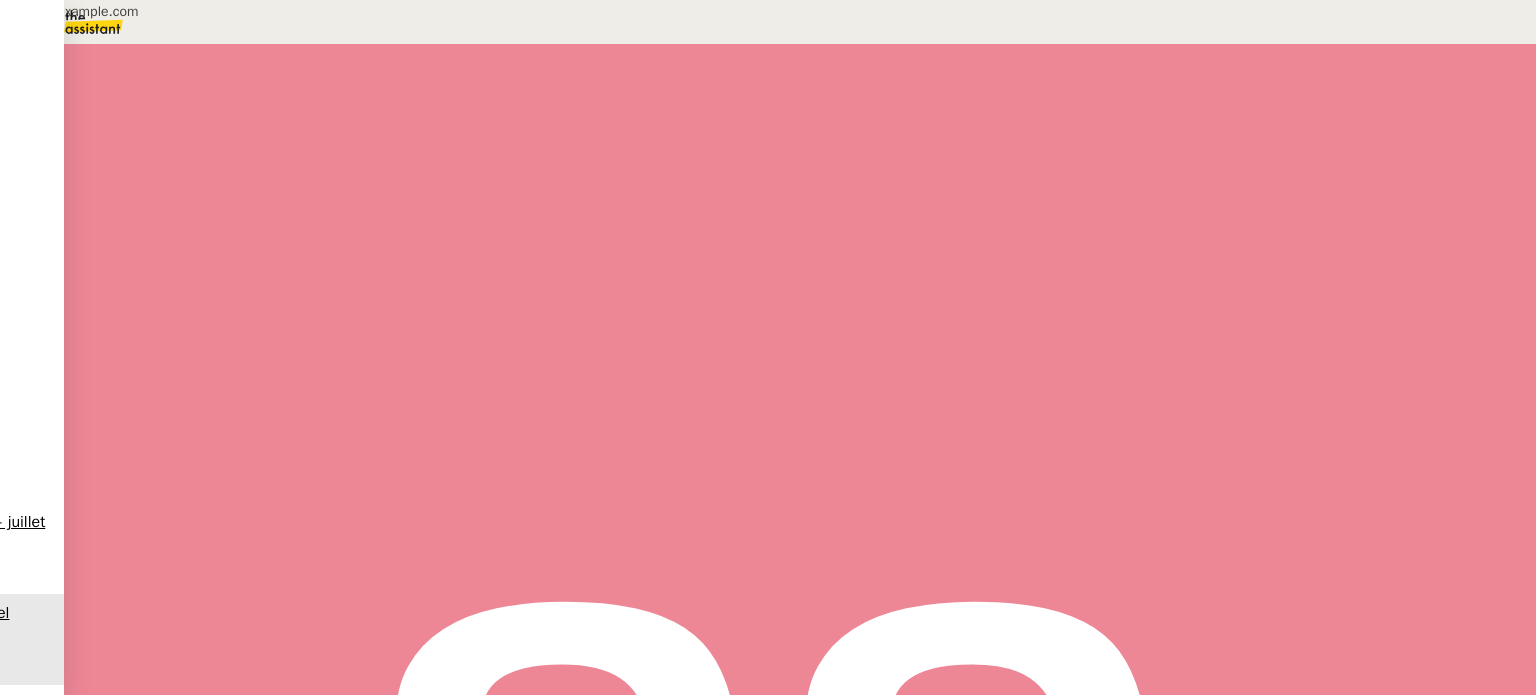 scroll, scrollTop: 600, scrollLeft: 0, axis: vertical 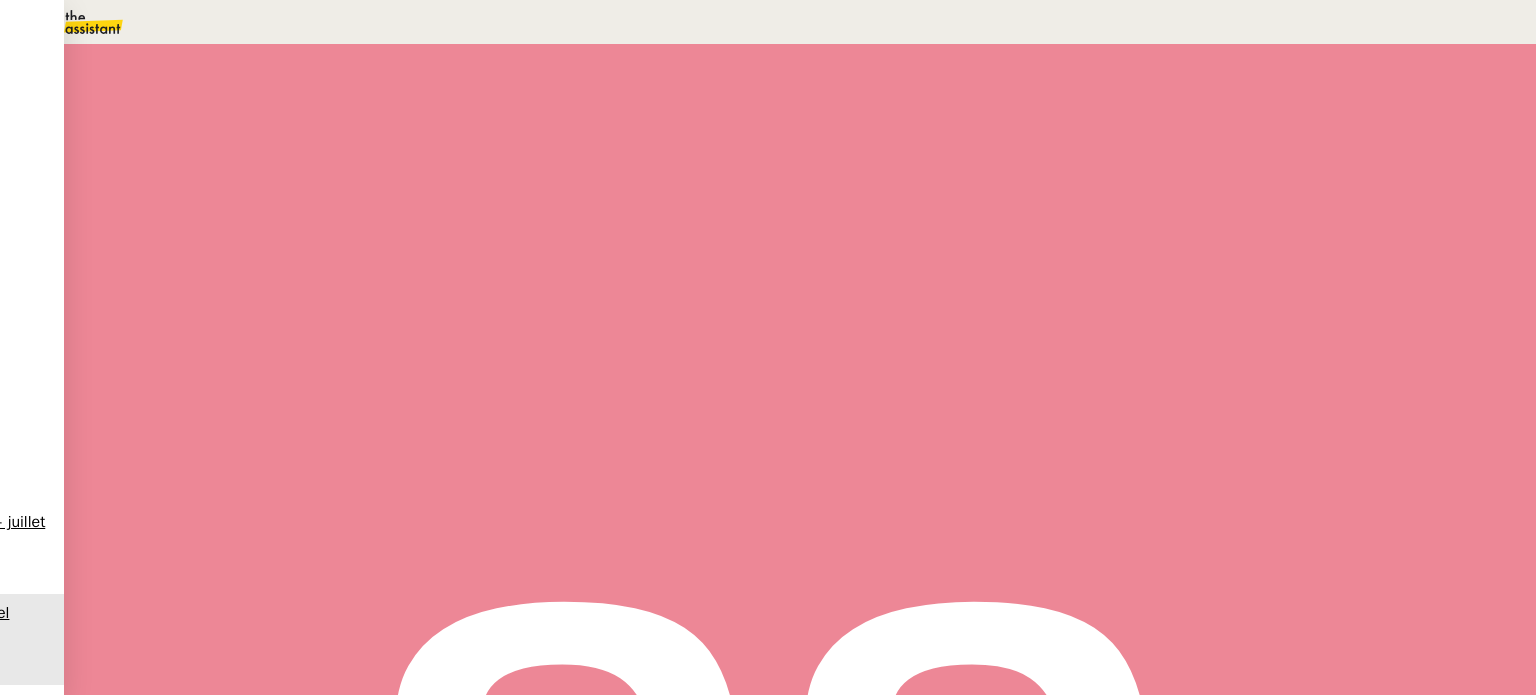 click on "ICI" at bounding box center (313, 493) 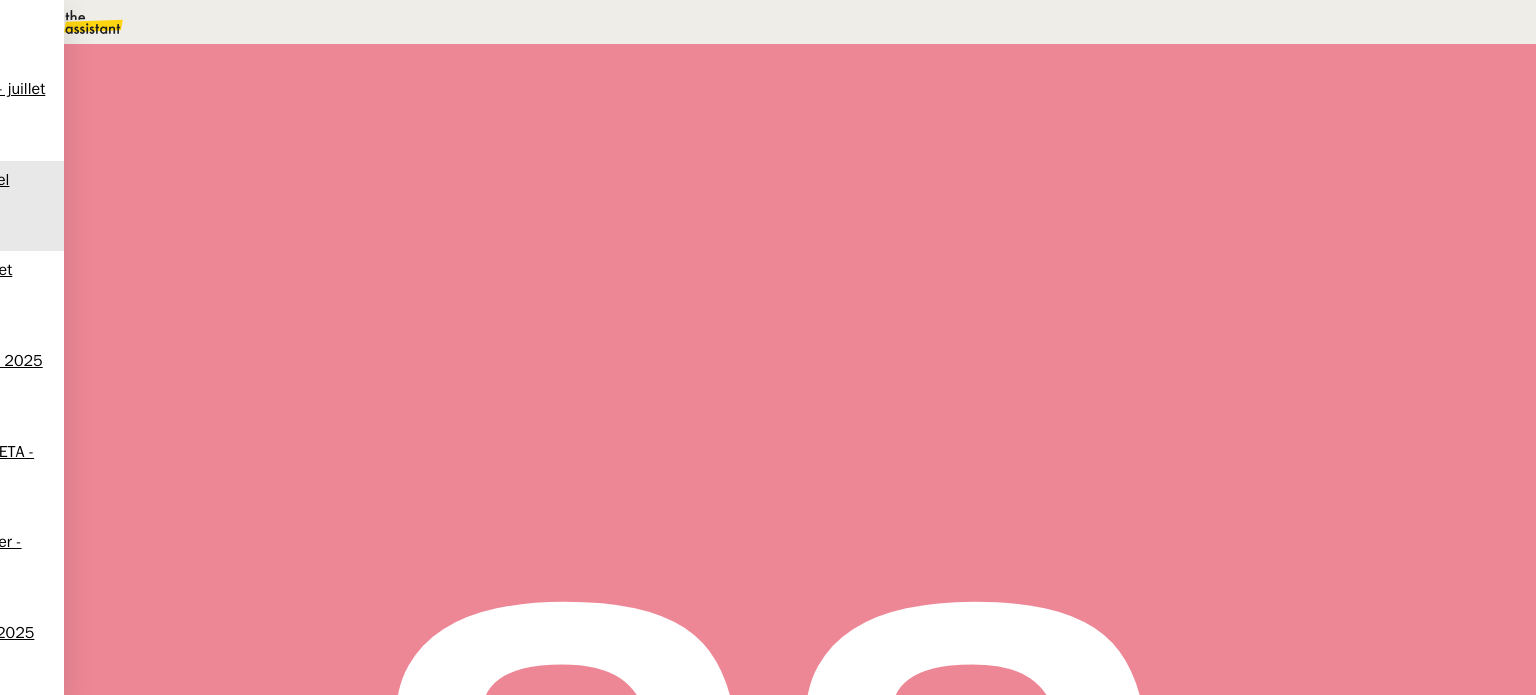 scroll, scrollTop: 0, scrollLeft: 0, axis: both 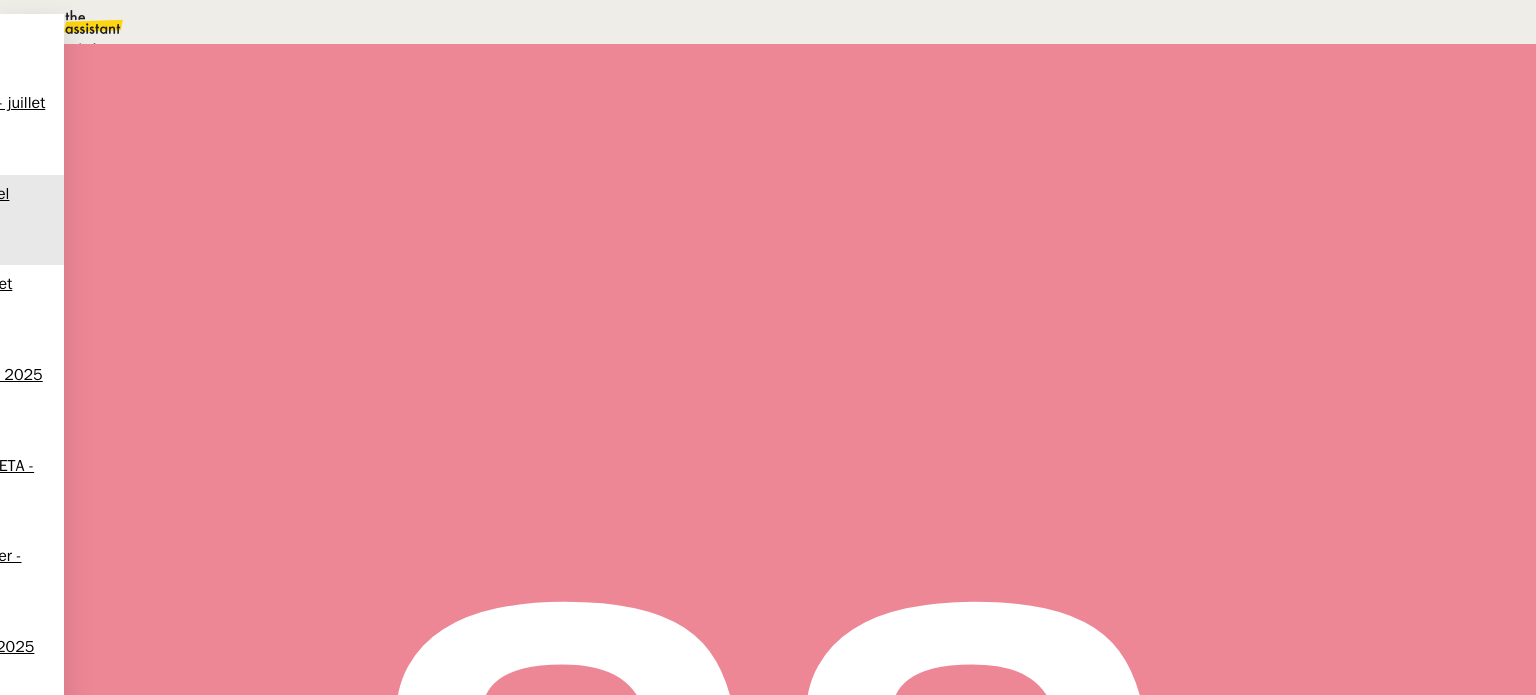 click on "En attente d'une réponse d'un client, d'un contact ou d'un tiers." at bounding box center (213, 49) 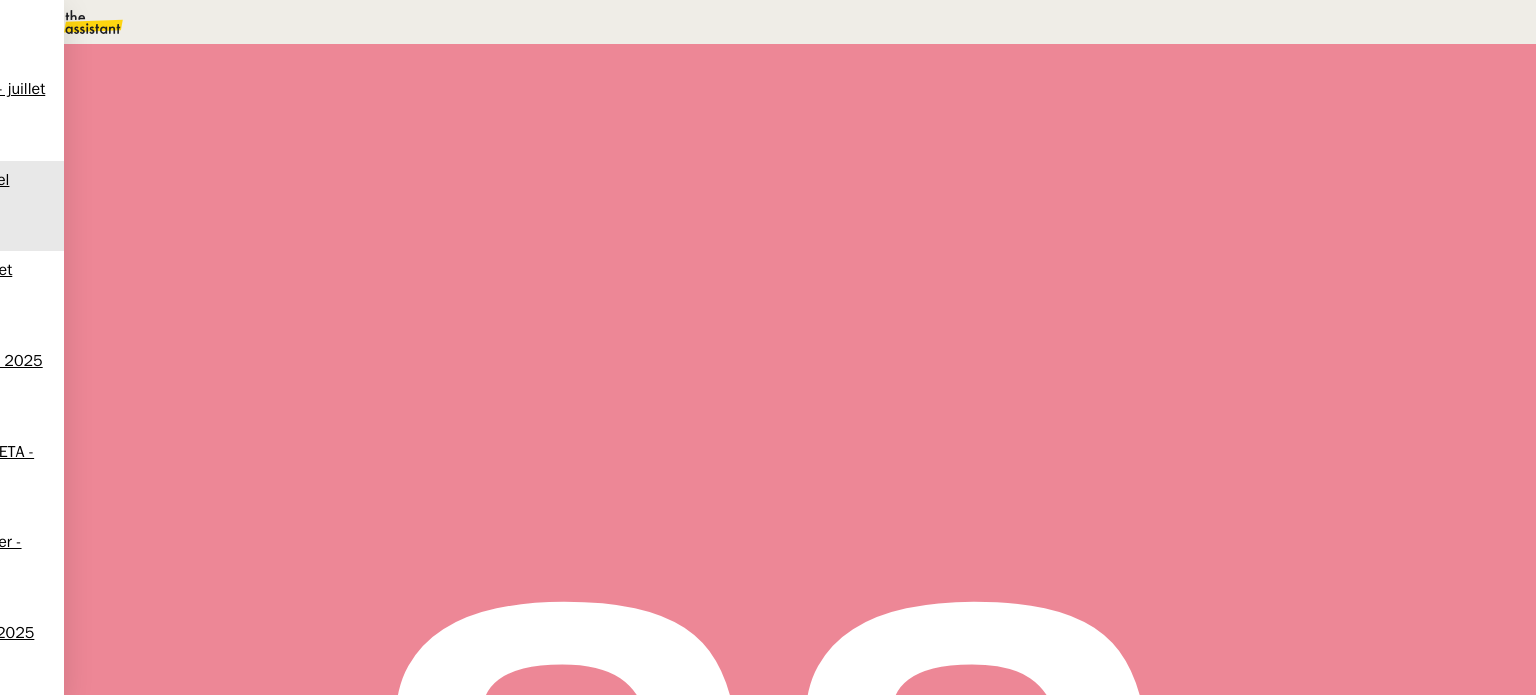 click on "8" at bounding box center (1141, 273) 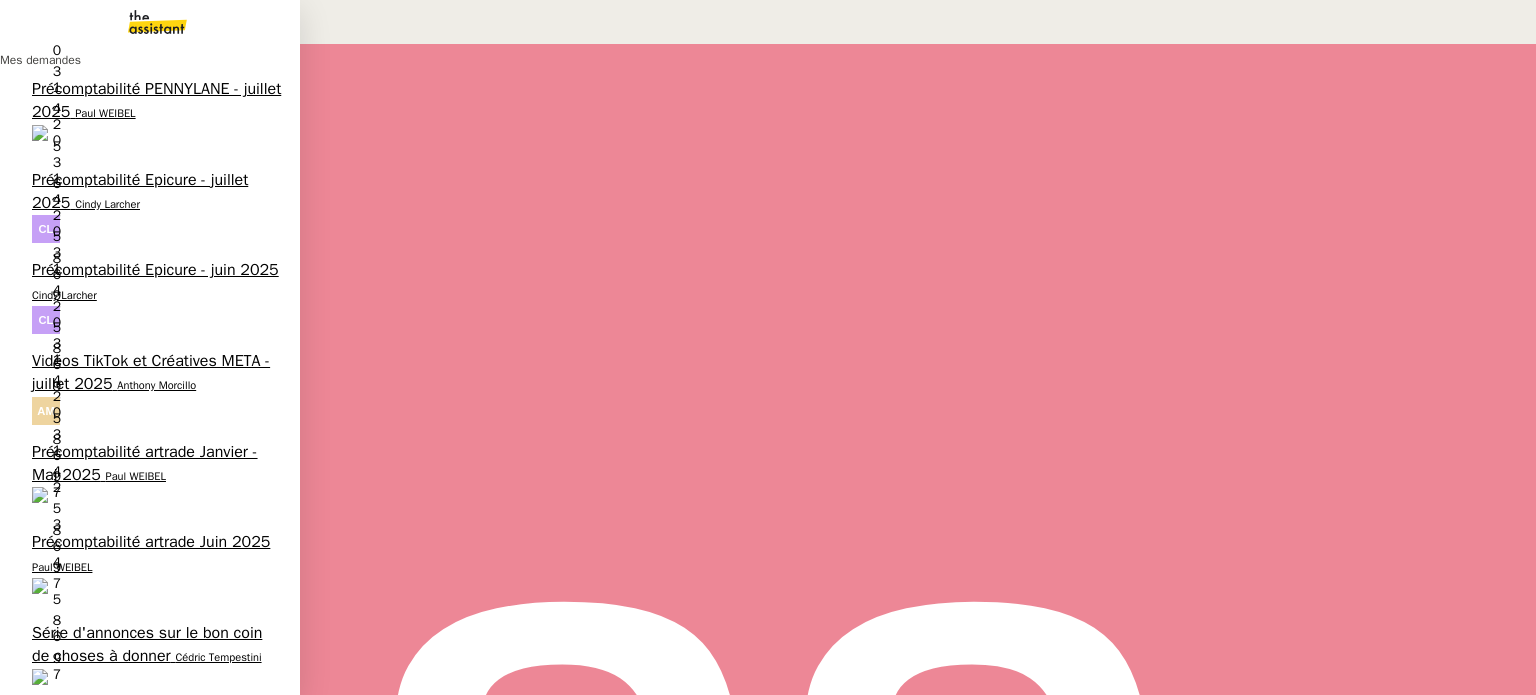 click on "NDA Nextage Therapeutics Ltd.    [NAME]" at bounding box center [150, 931] 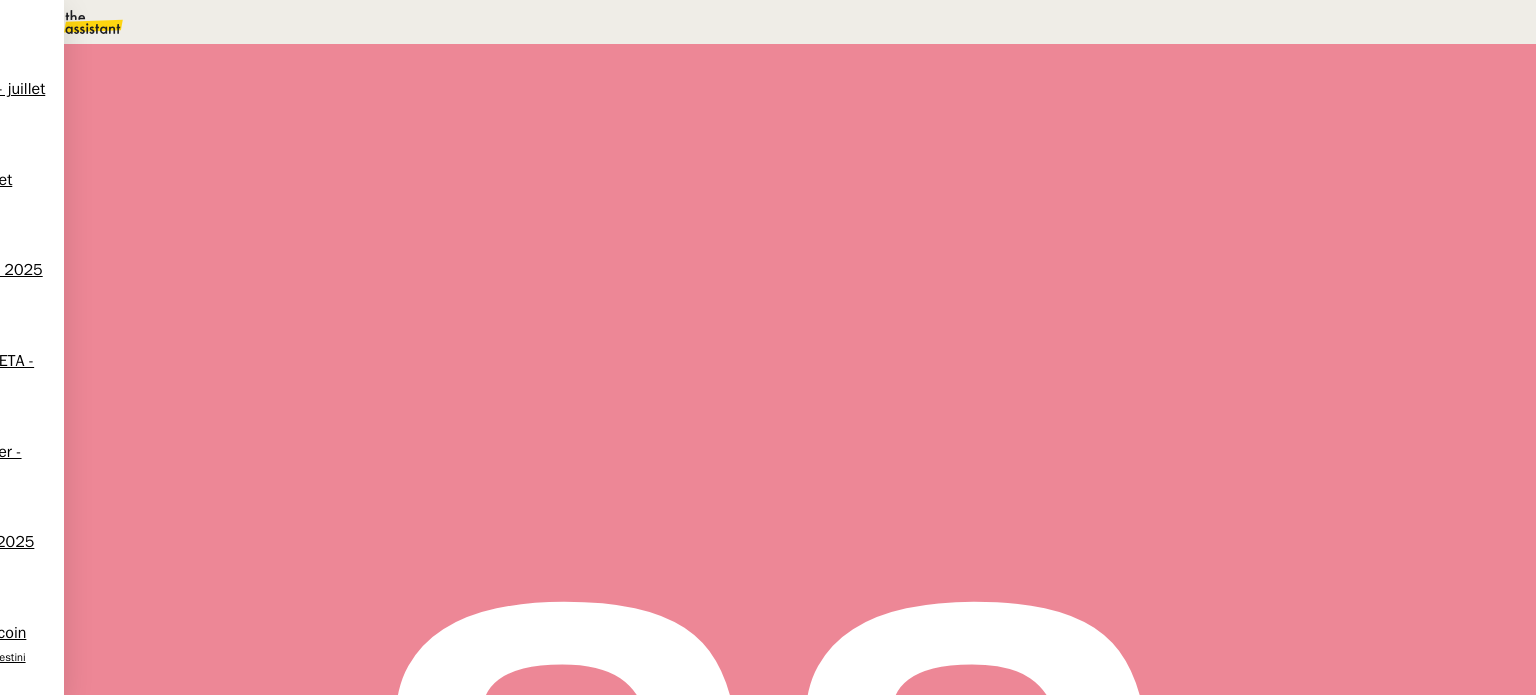 scroll, scrollTop: 0, scrollLeft: 0, axis: both 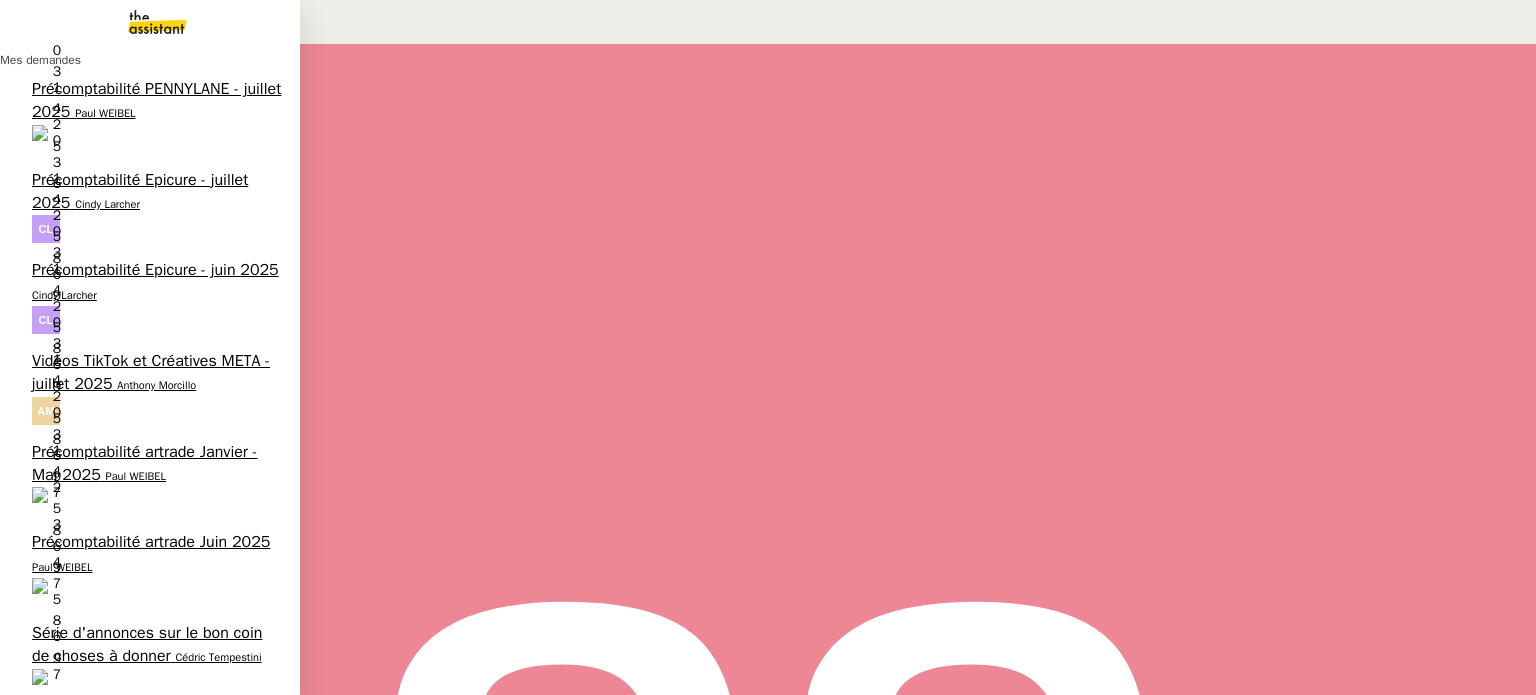 click on "Contacter la Macif pour nouvel ordre de mission" at bounding box center [138, 1007] 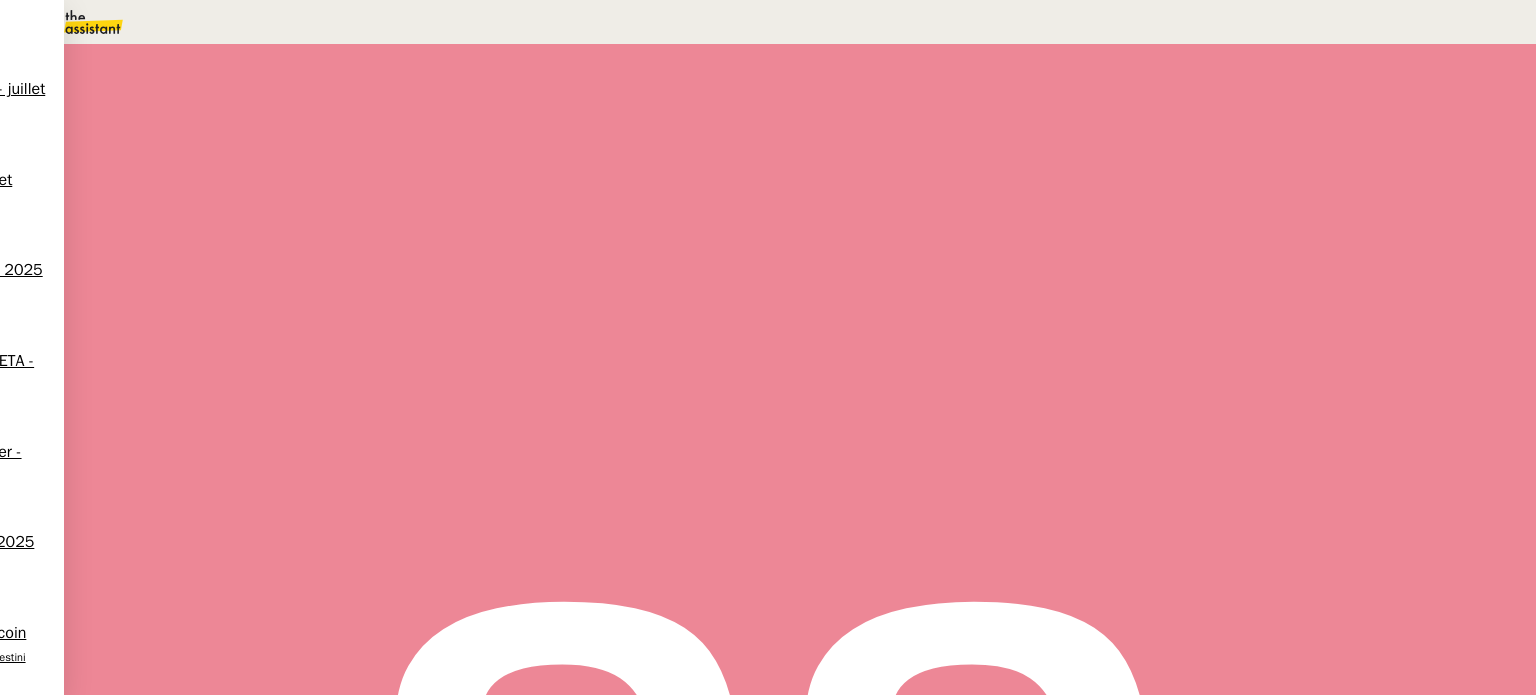 scroll, scrollTop: 300, scrollLeft: 0, axis: vertical 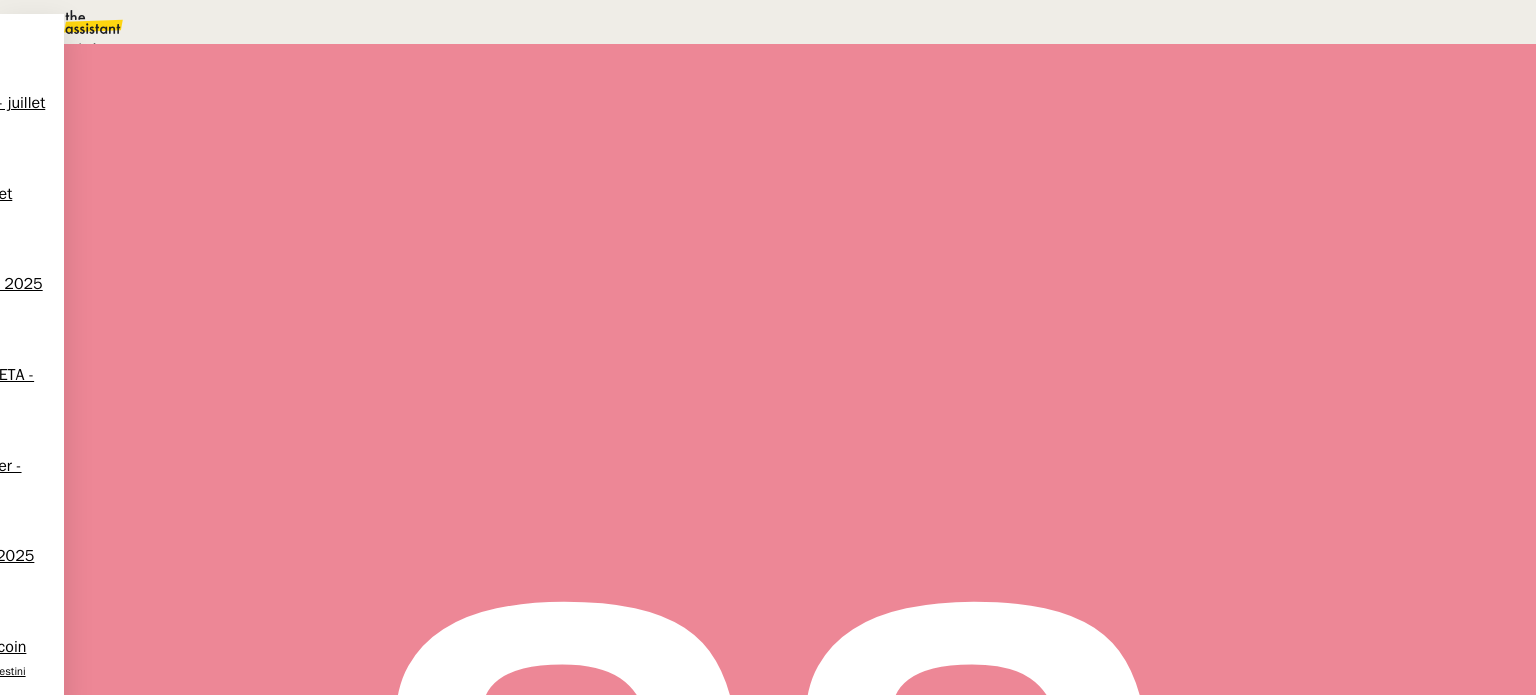 click at bounding box center (261, 132) 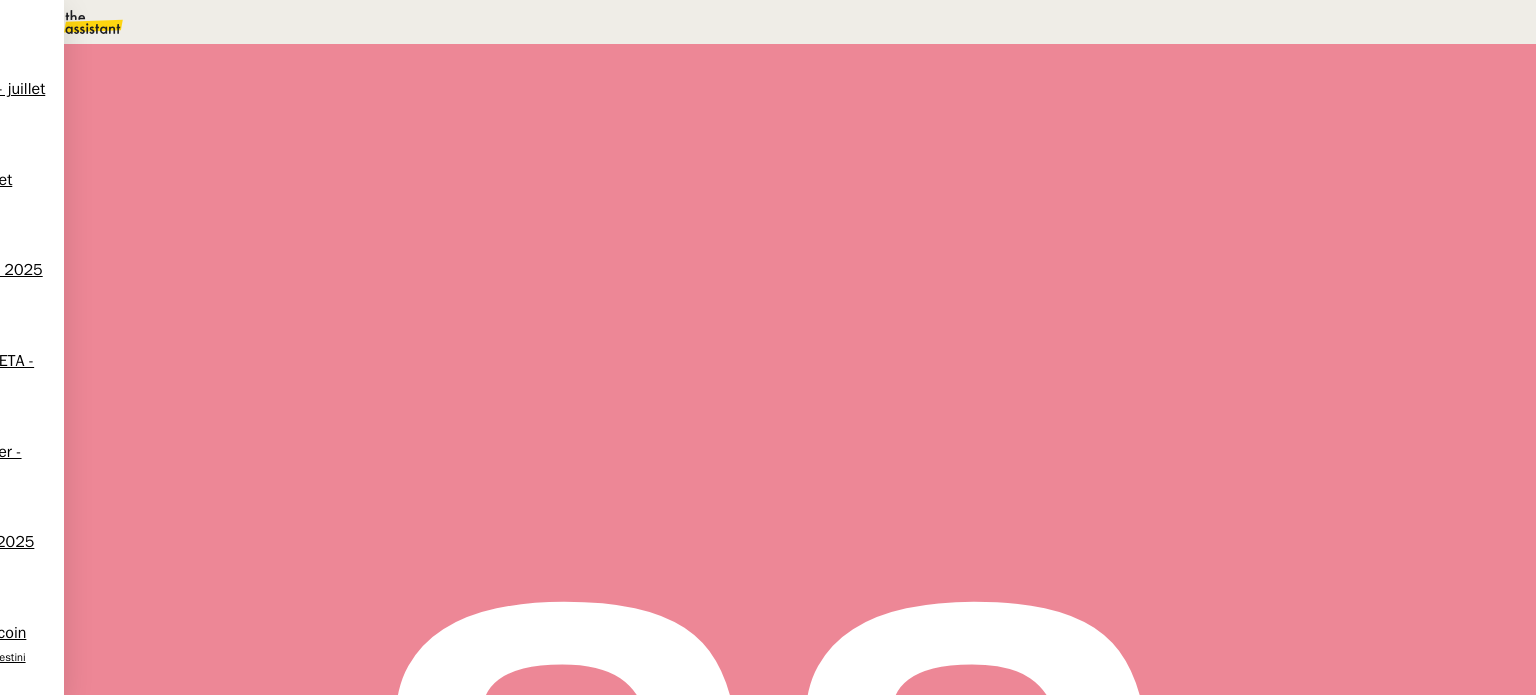 click on "8" at bounding box center (1141, 273) 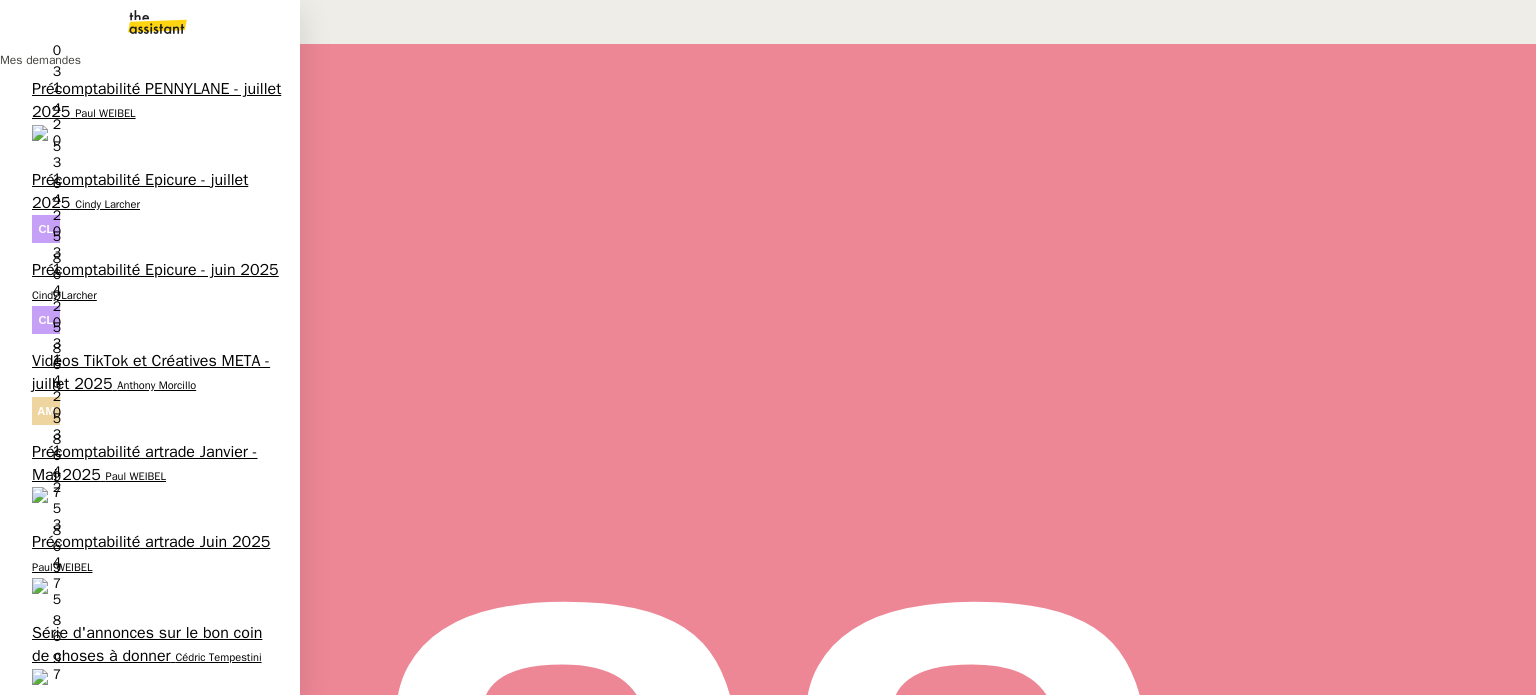 click on "Hugo Bentz" at bounding box center [145, 826] 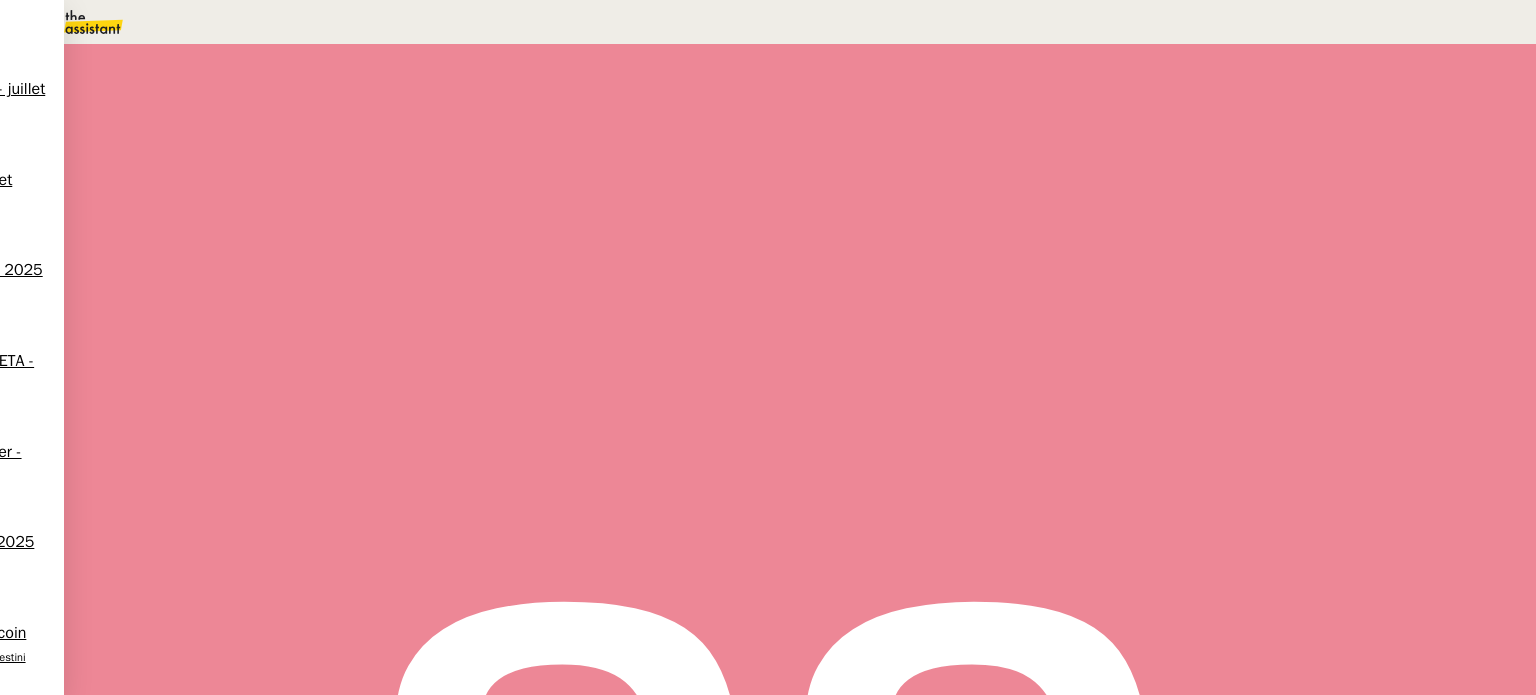 scroll, scrollTop: 787, scrollLeft: 0, axis: vertical 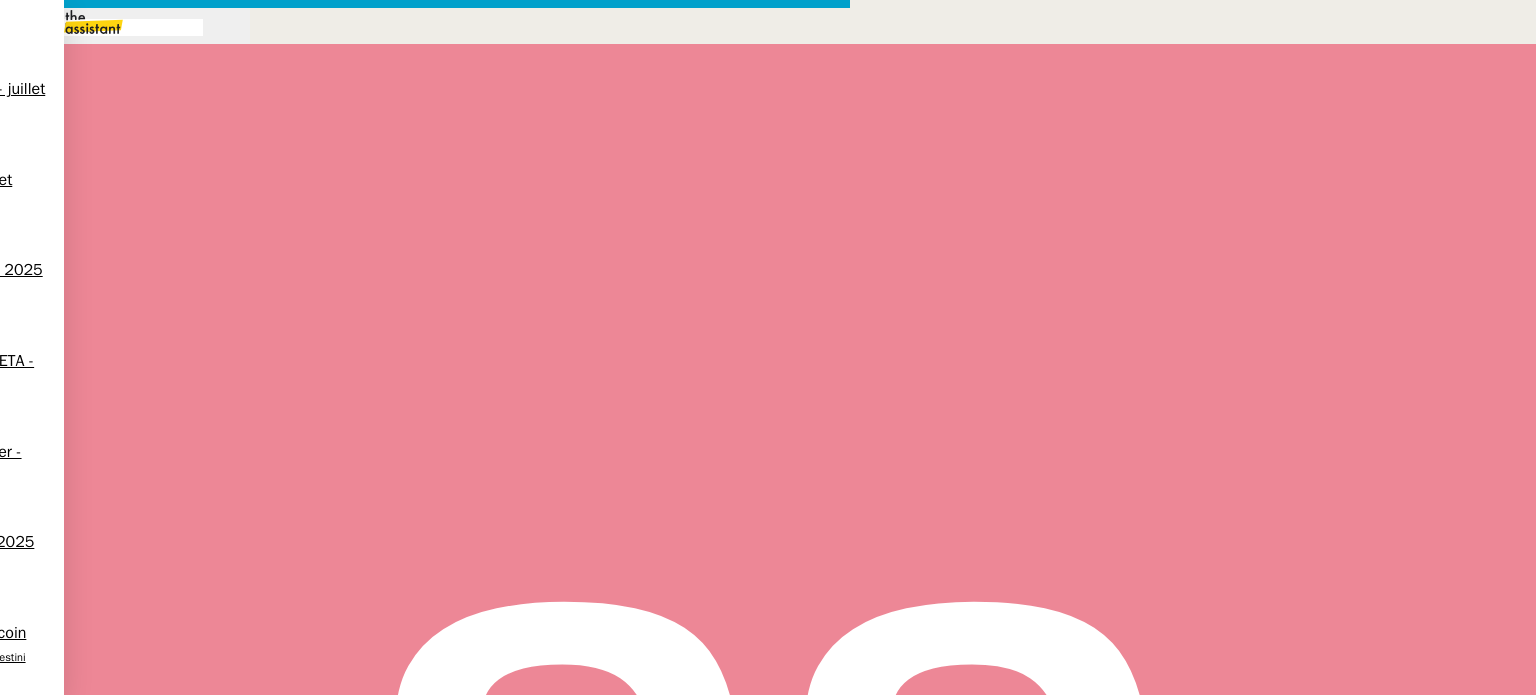 click at bounding box center [425, 837] 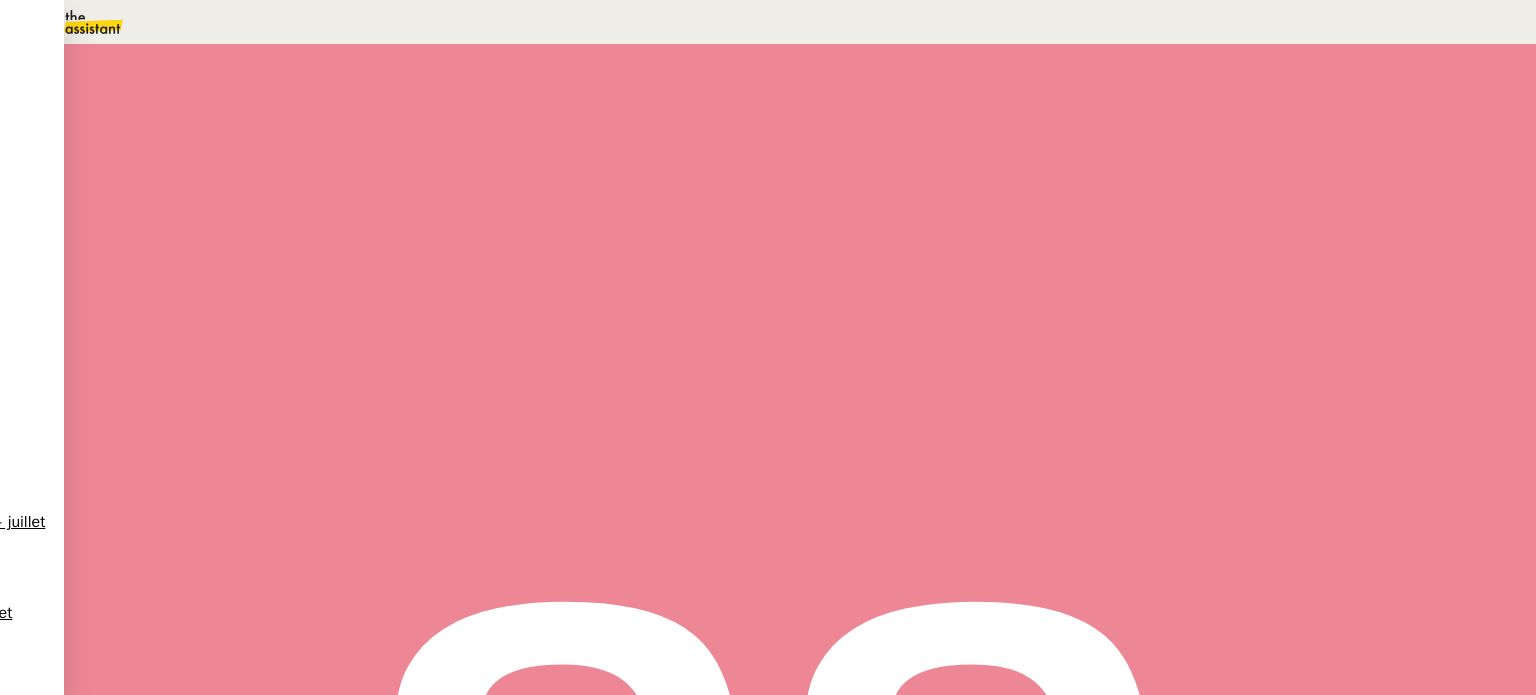 scroll, scrollTop: 300, scrollLeft: 0, axis: vertical 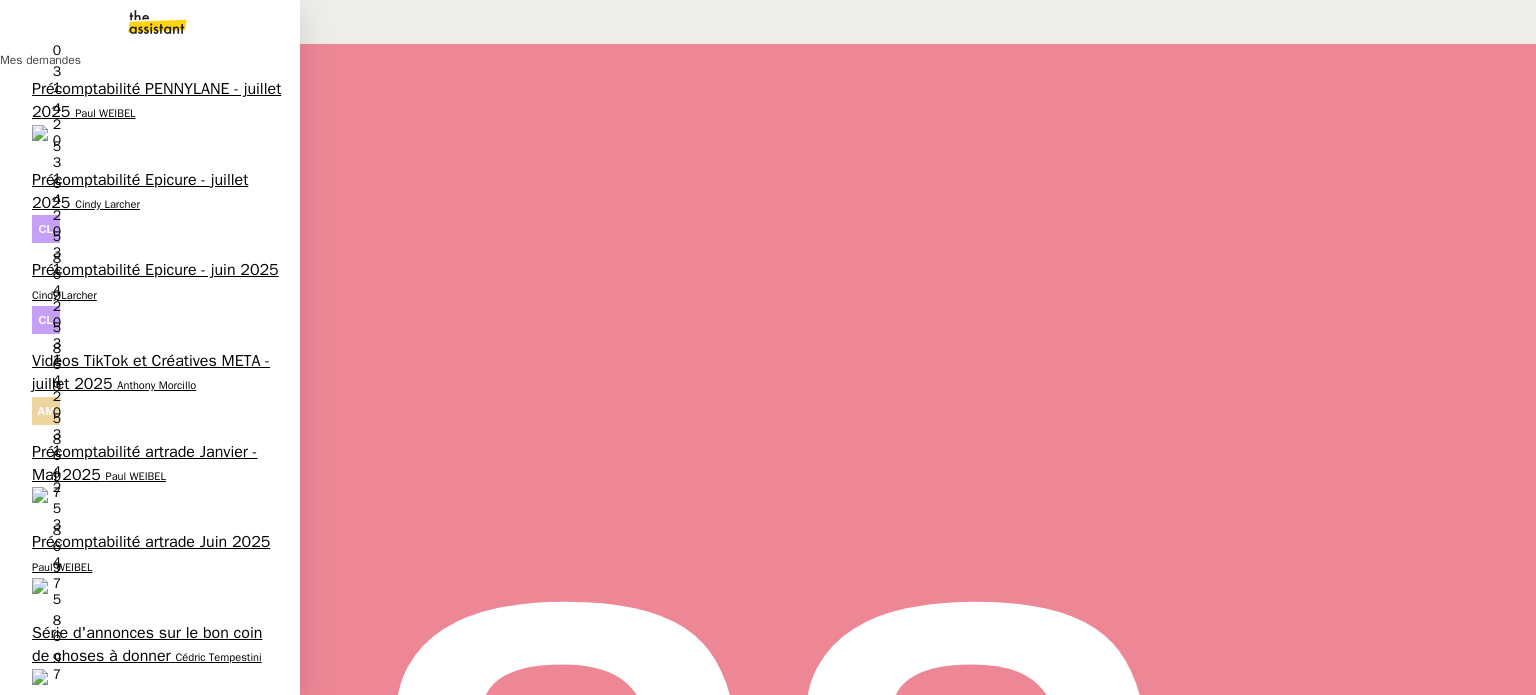 click on "Précomptabilité Epicure - juin 2025" at bounding box center (155, 270) 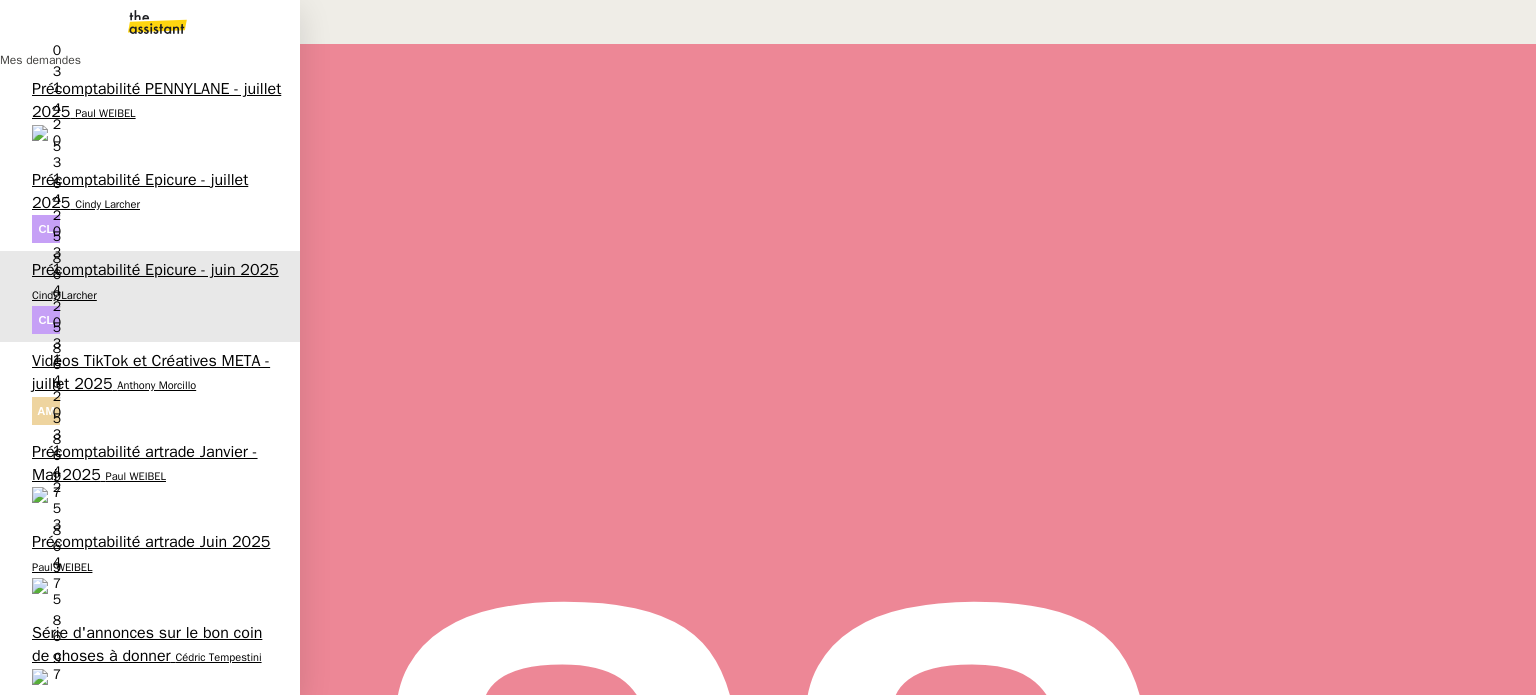 click on "Précomptabilité Epicure - juillet 2025" at bounding box center [140, 191] 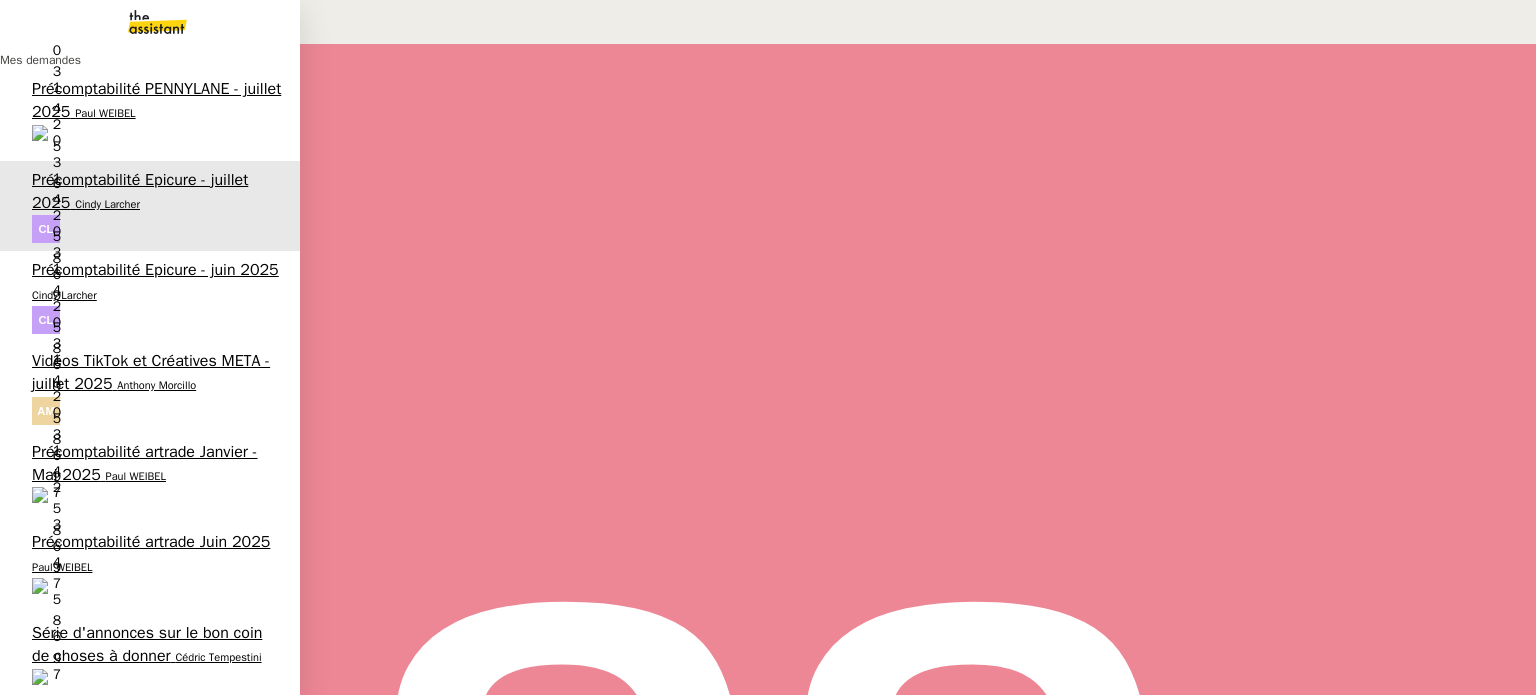 click on "Précomptabilité artrade Janvier - Mai 2025" at bounding box center [145, 463] 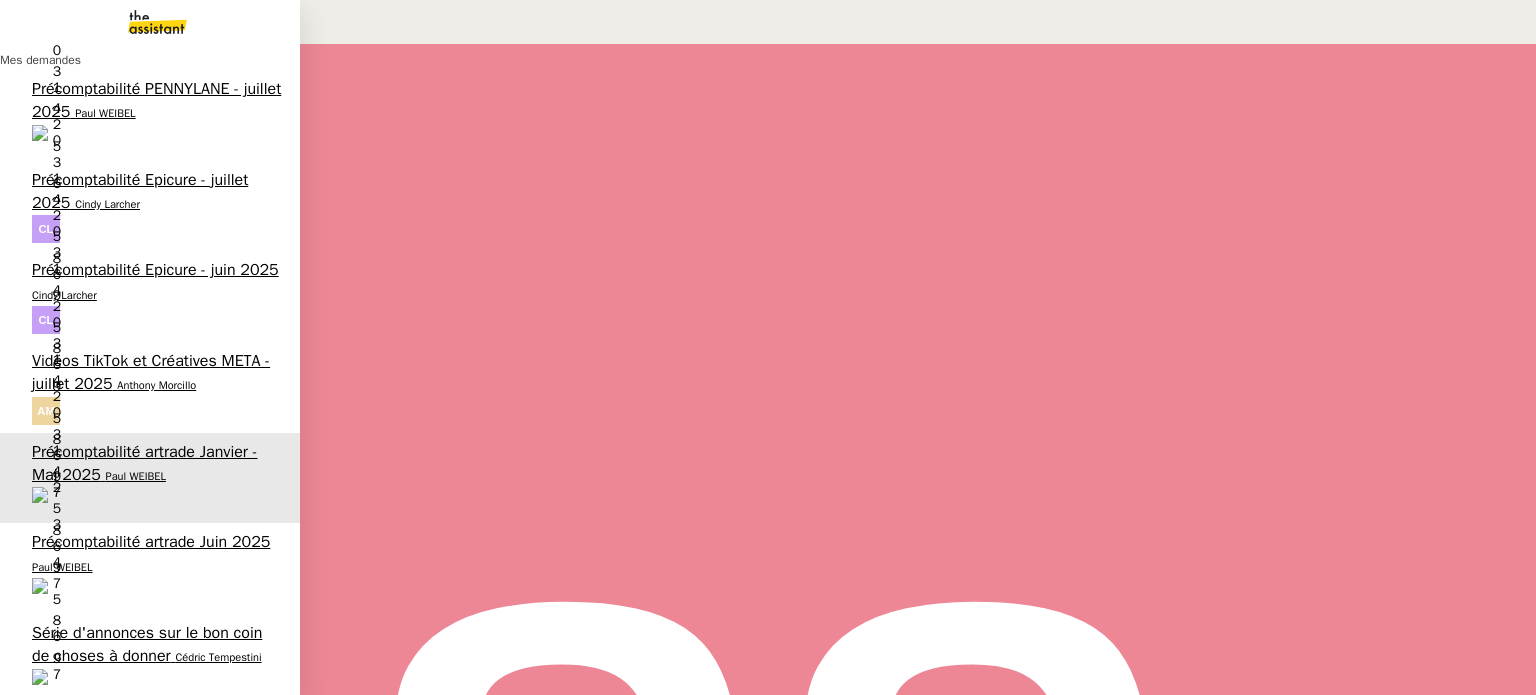 click on "Précomptabilité artrade Juin 2025" at bounding box center [151, 542] 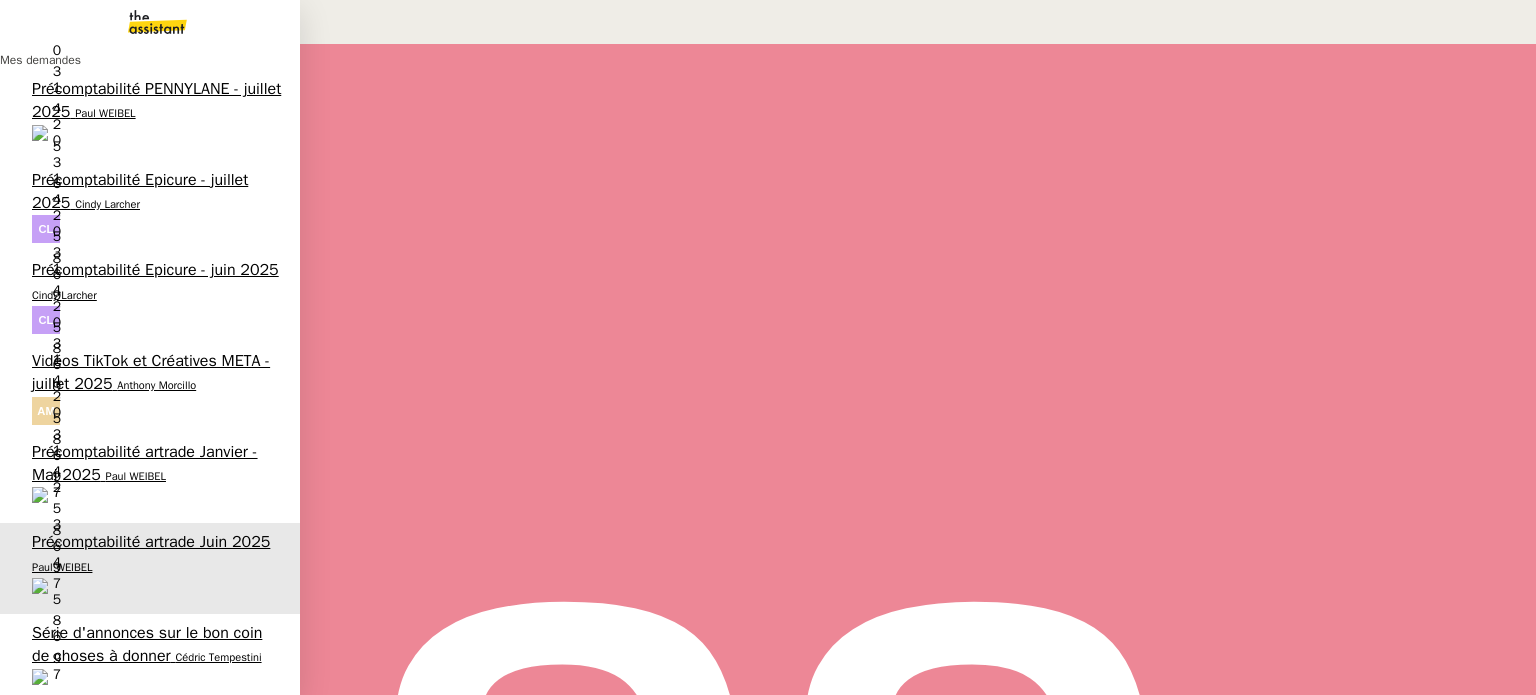 click on "Précomptabilité mensuelle - 4 juin 2025" at bounding box center (151, 735) 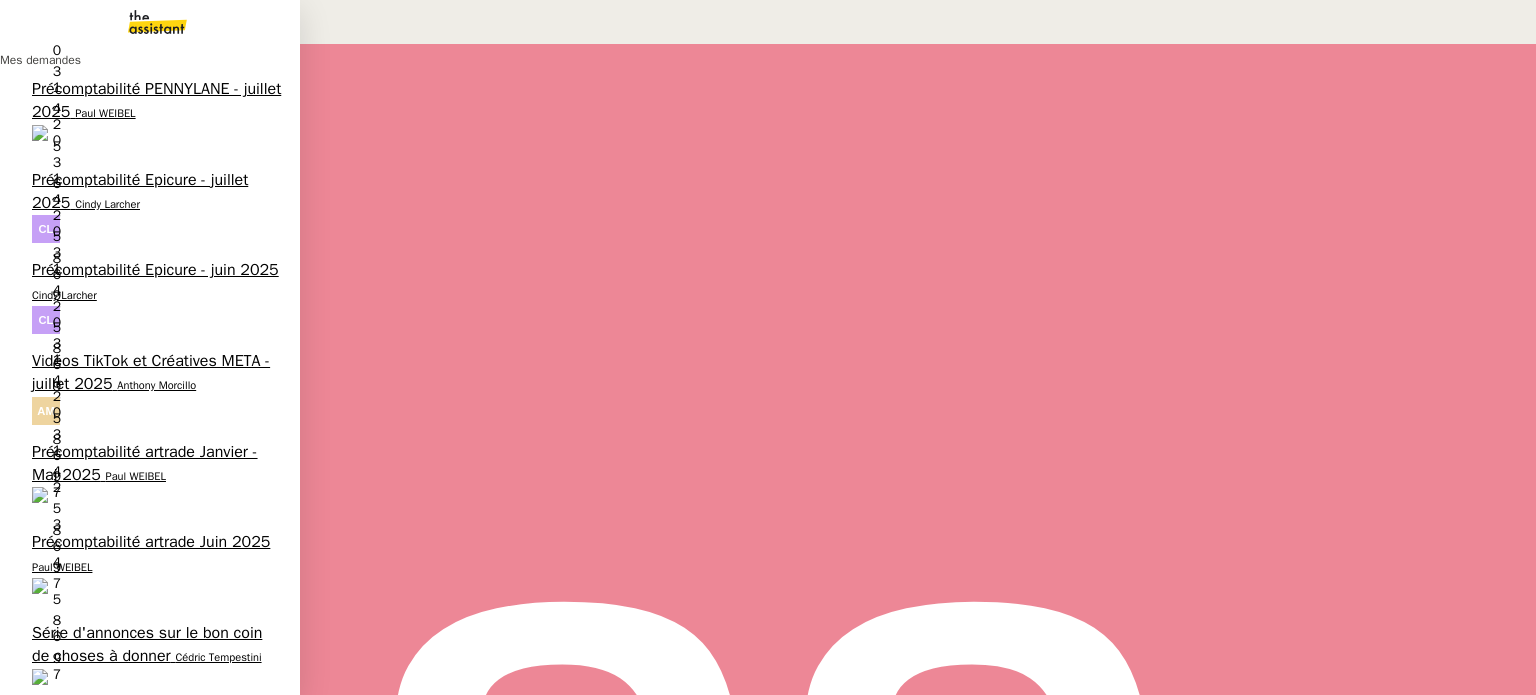 click on "Télécharge la vidéo LinkedIn" at bounding box center (131, 814) 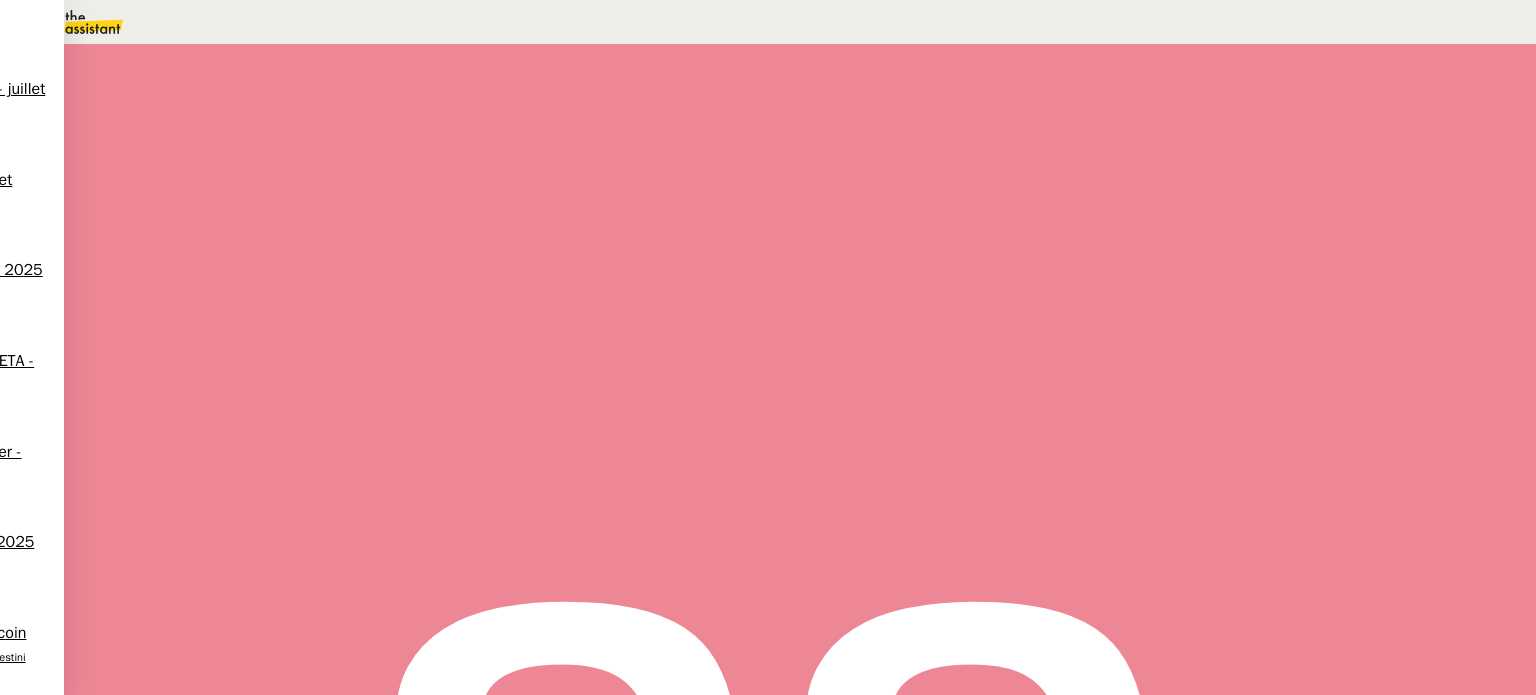 scroll, scrollTop: 300, scrollLeft: 0, axis: vertical 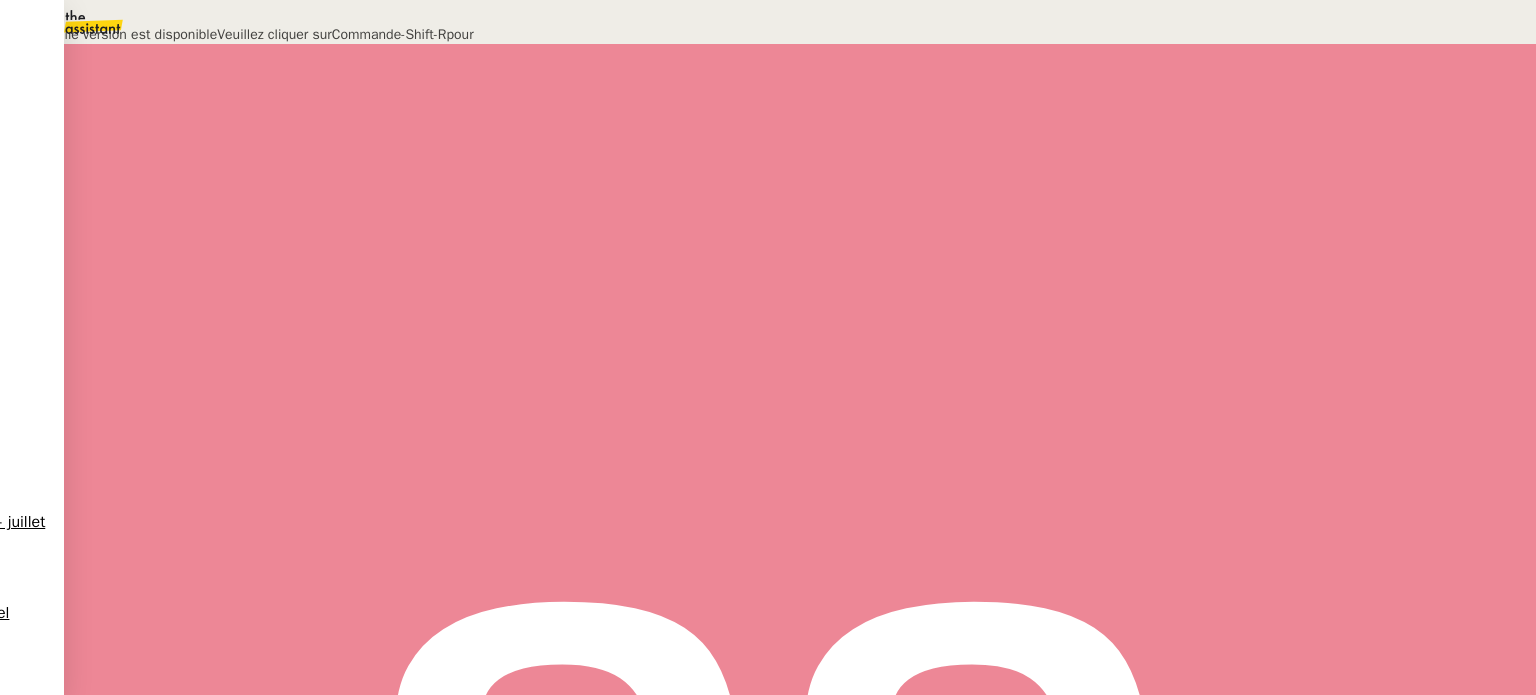 click on "Une nouvelle version est disponible Veuillez cliquer sur  Commande - Shift - R  pour télécharger cette nouvelle version sur MacOs ;  Controle - Shift - R  sur Windows. Profitez-en !" at bounding box center [768, 46] 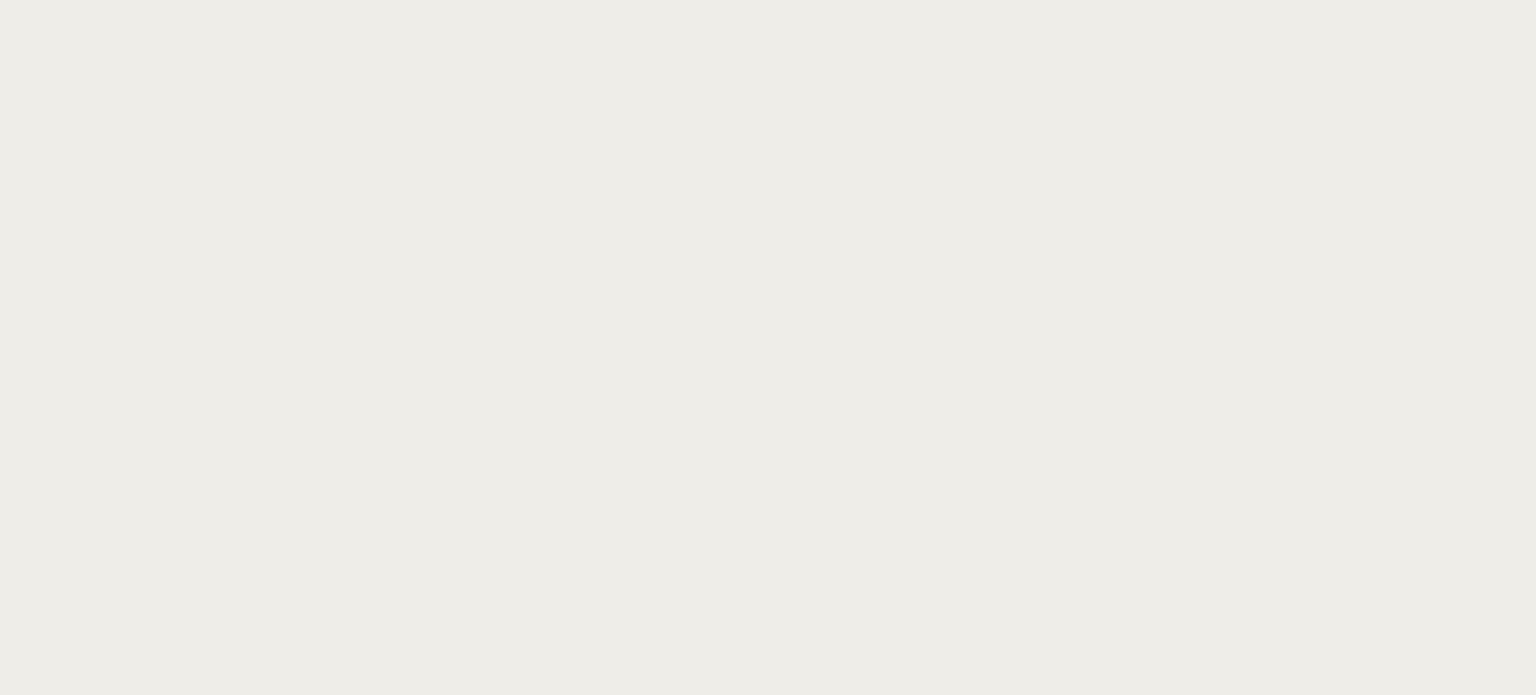 scroll, scrollTop: 0, scrollLeft: 0, axis: both 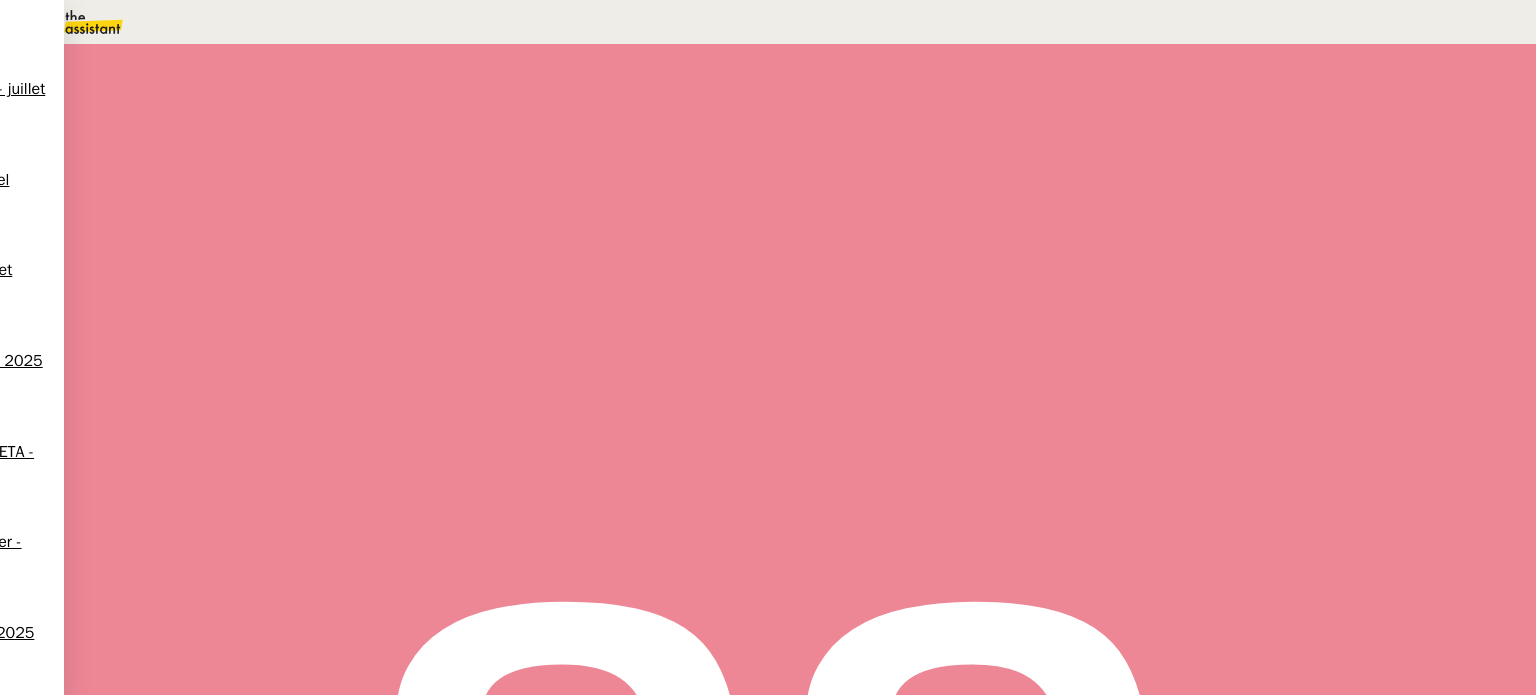 click on "•••" at bounding box center [269, 830] 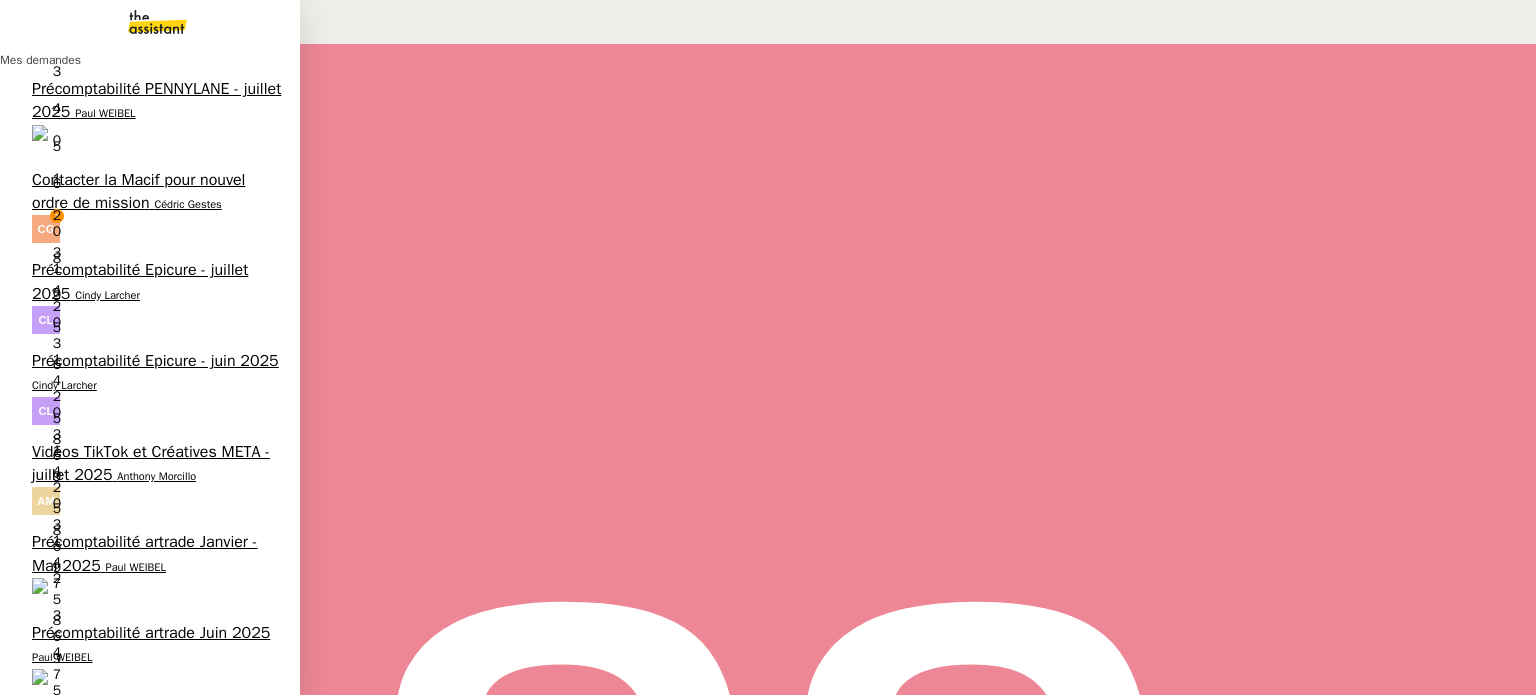 click on "Contacter la Macif pour nouvel ordre de mission" at bounding box center [138, 191] 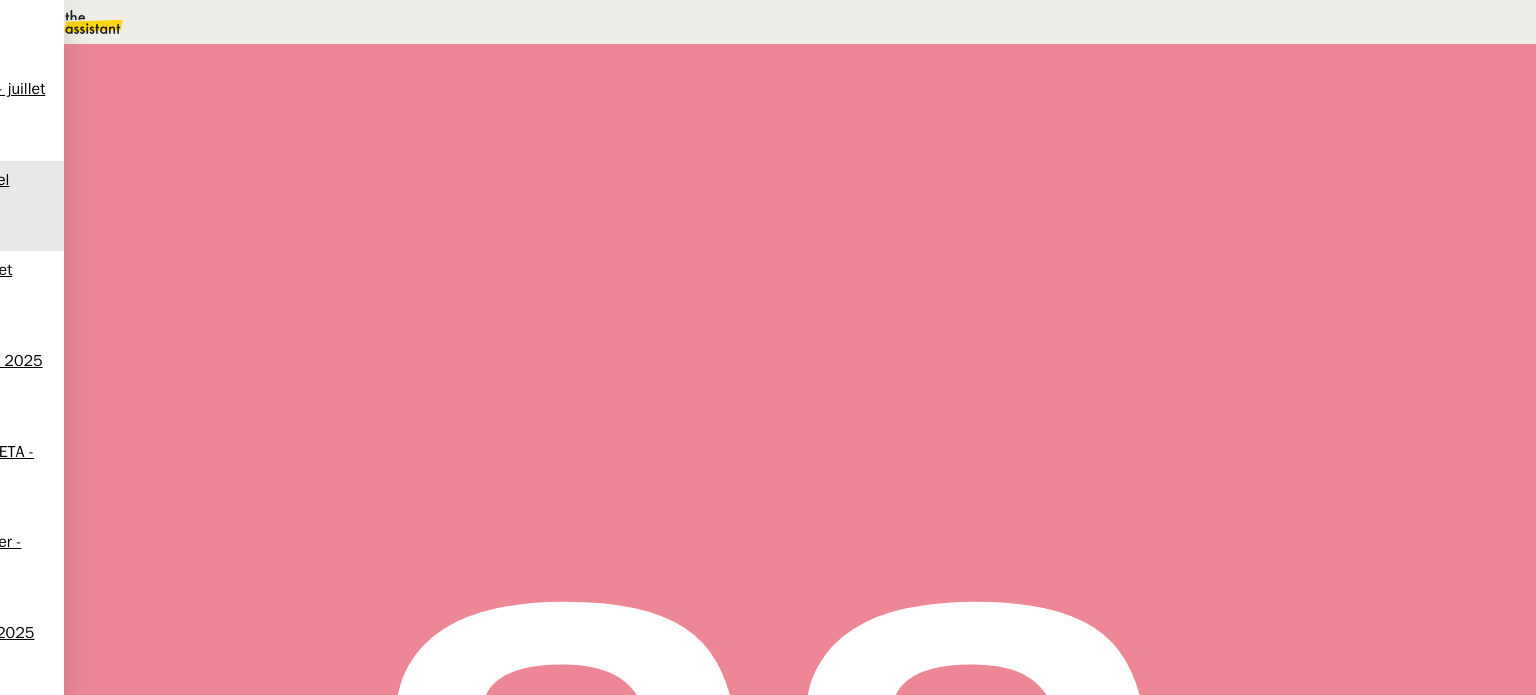 scroll, scrollTop: 13700, scrollLeft: 0, axis: vertical 